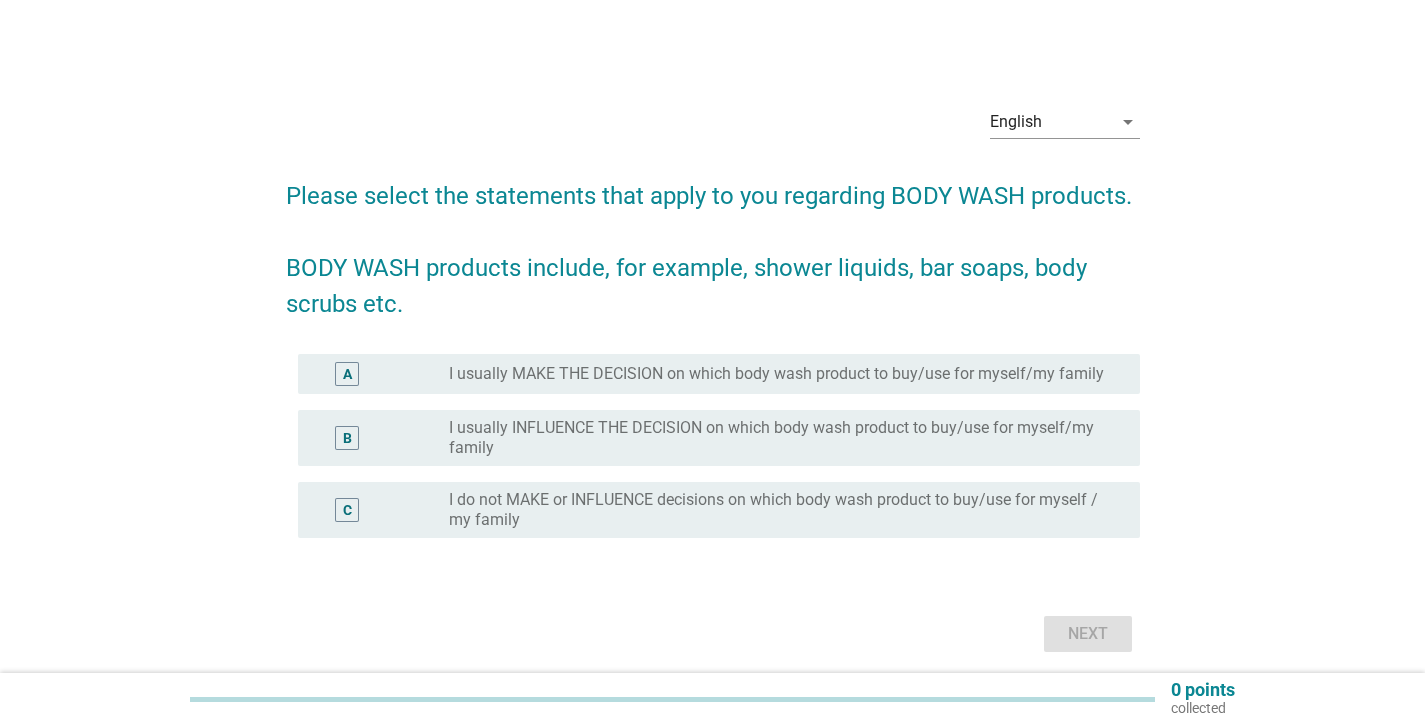 scroll, scrollTop: 0, scrollLeft: 0, axis: both 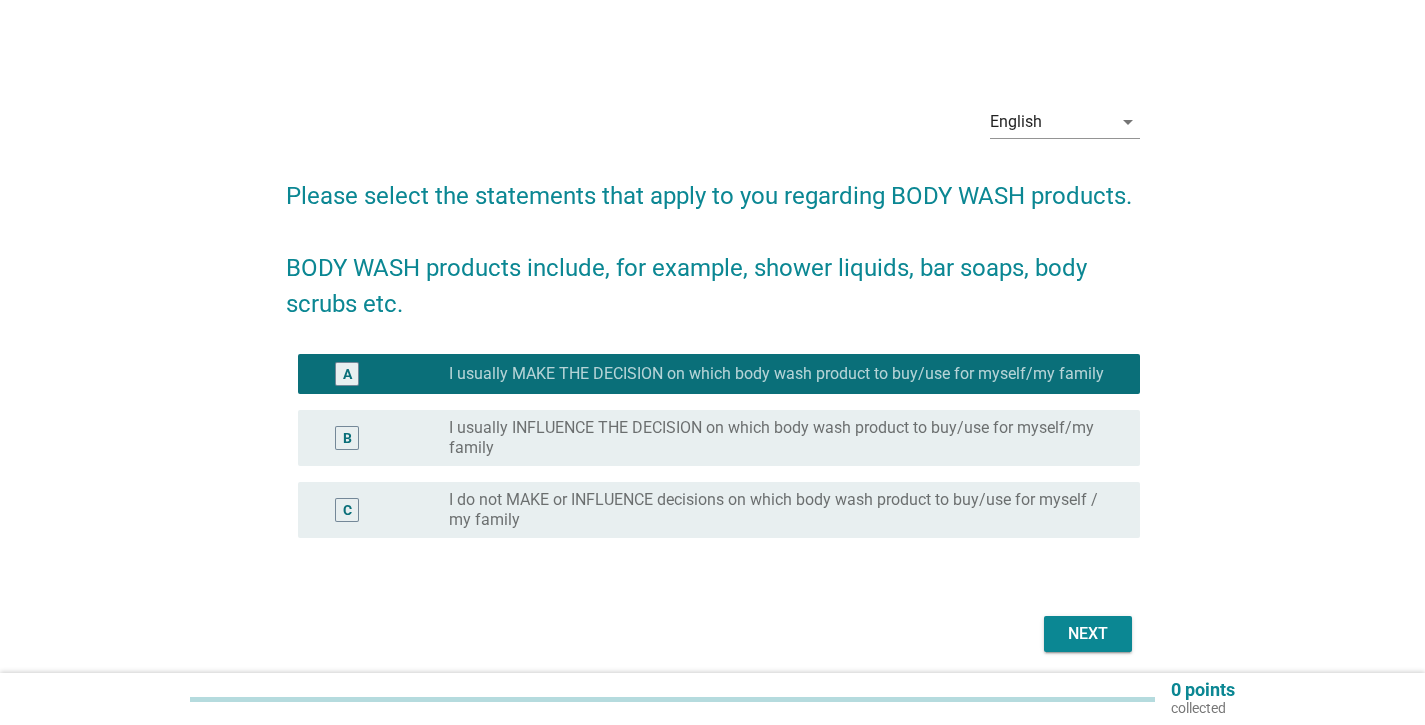 click on "Next" at bounding box center [1088, 634] 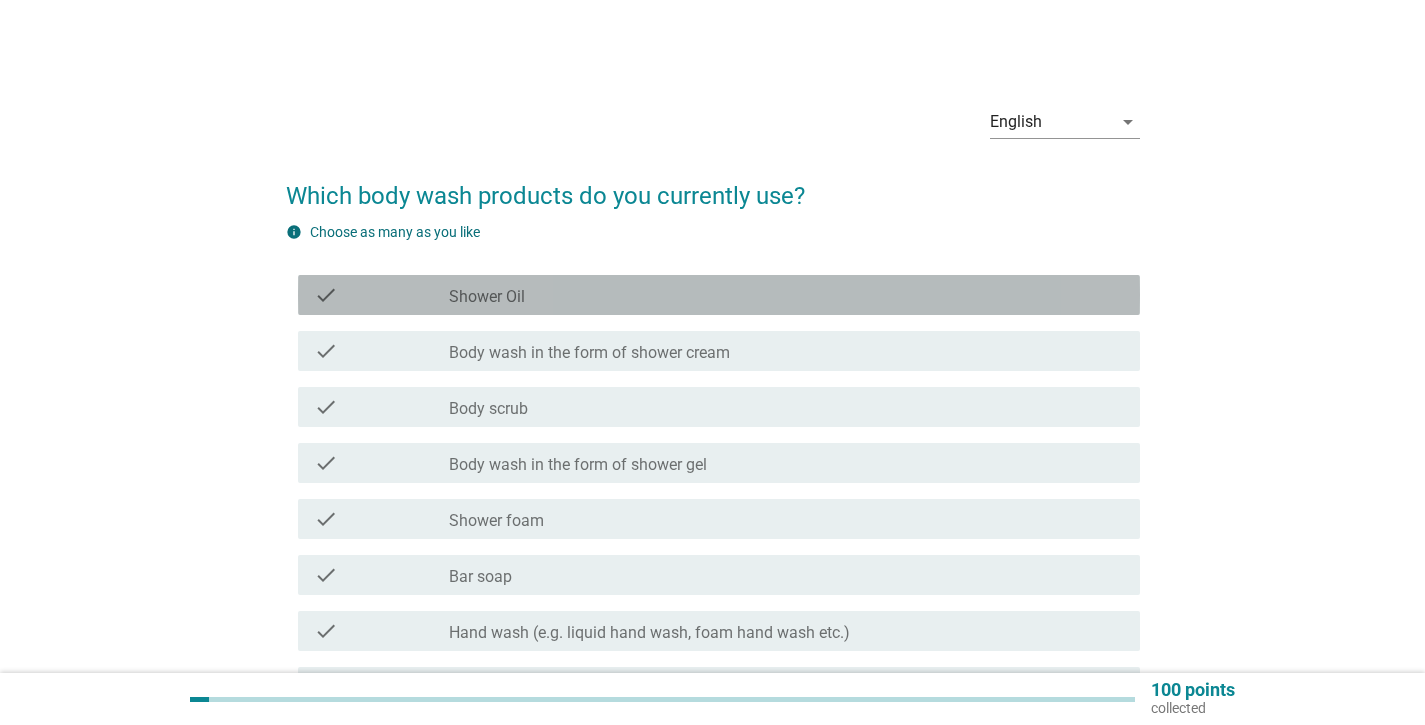 click on "check_box_outline_blank Shower Oil" at bounding box center (786, 295) 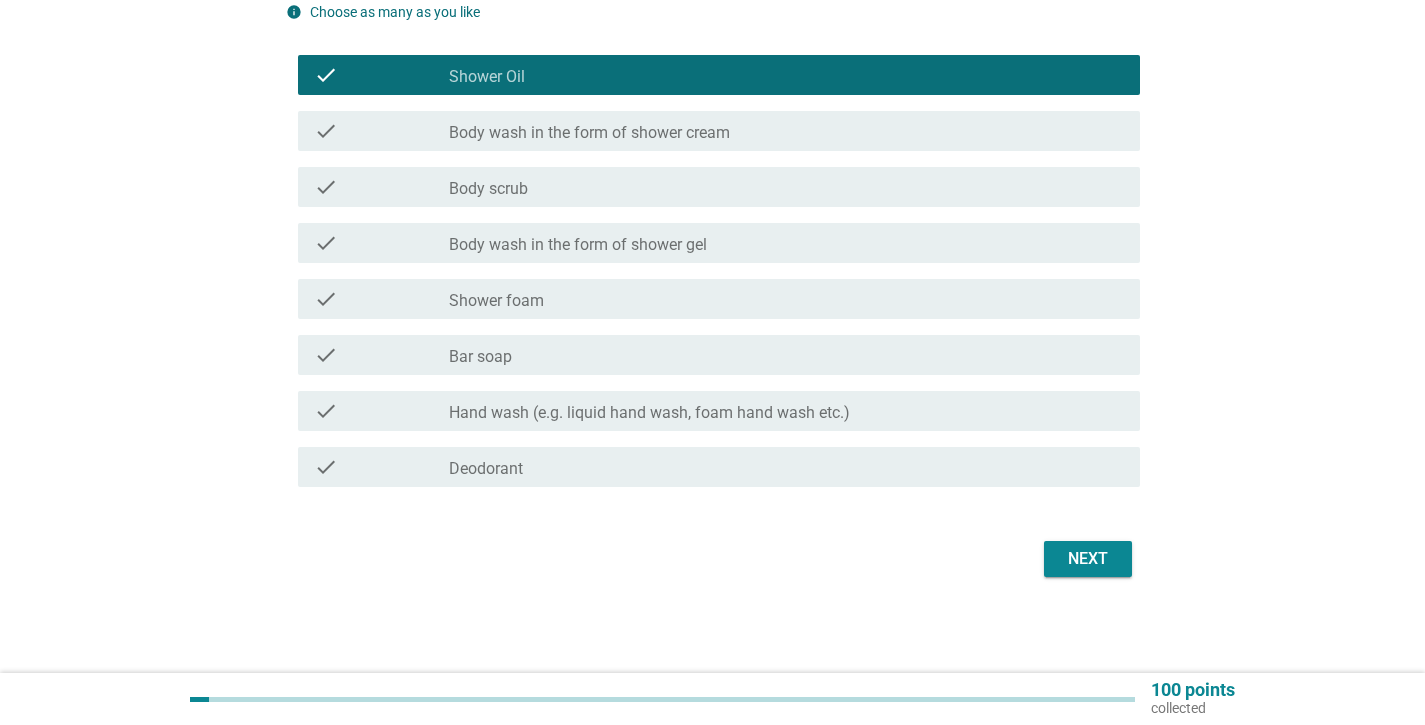 scroll, scrollTop: 220, scrollLeft: 0, axis: vertical 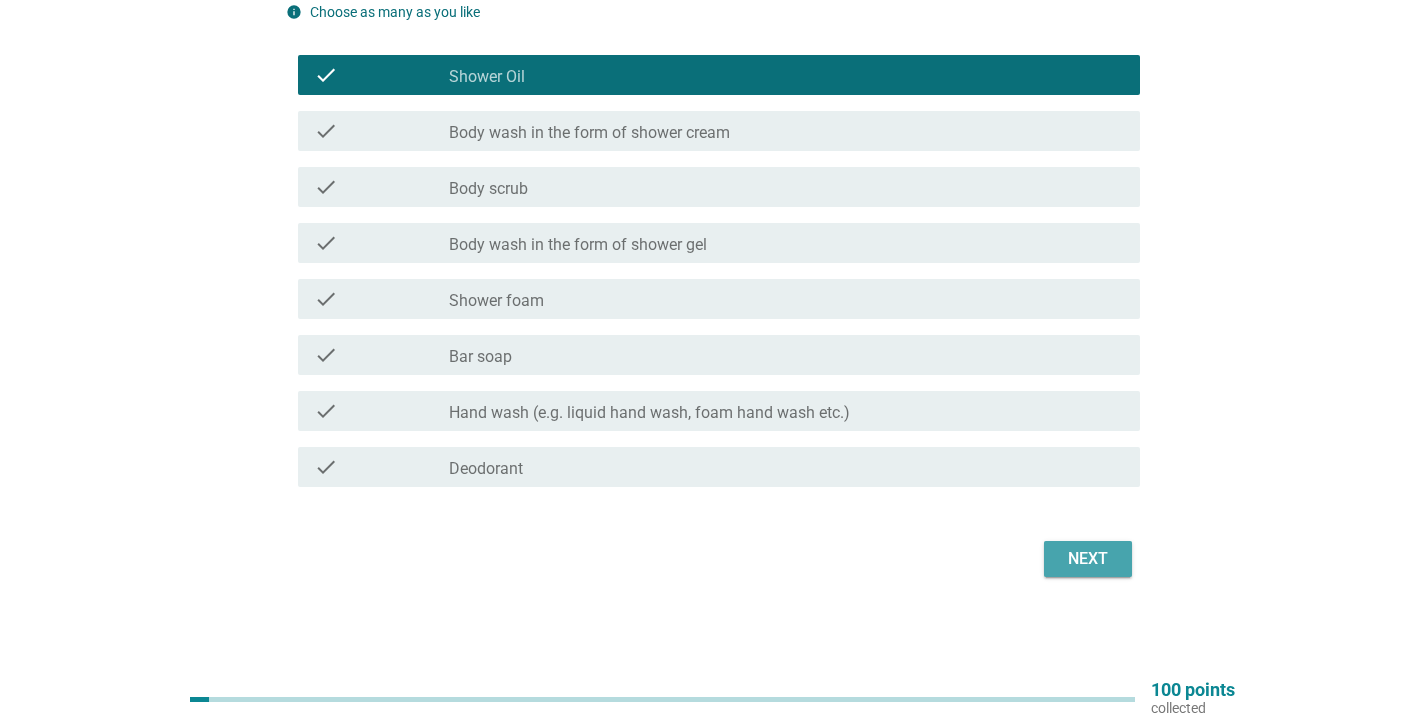 click on "Next" at bounding box center (1088, 559) 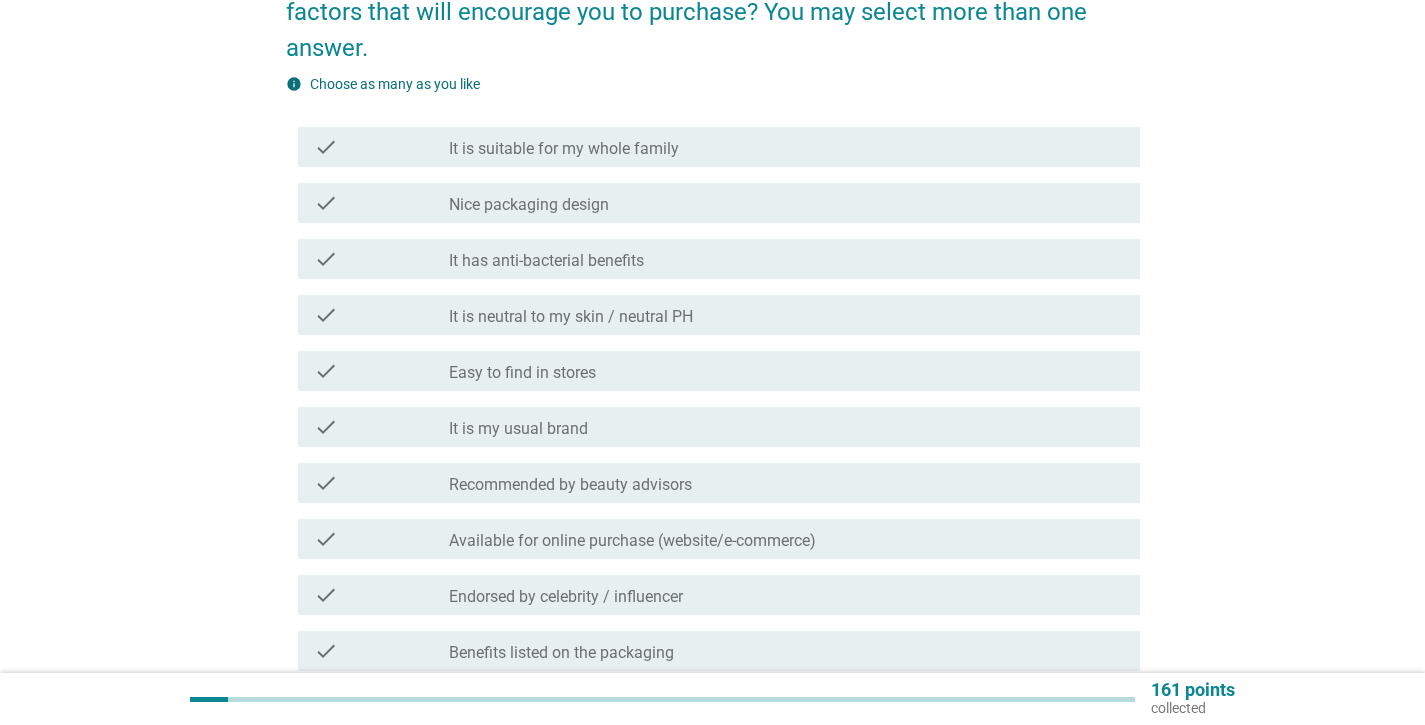 scroll, scrollTop: 0, scrollLeft: 0, axis: both 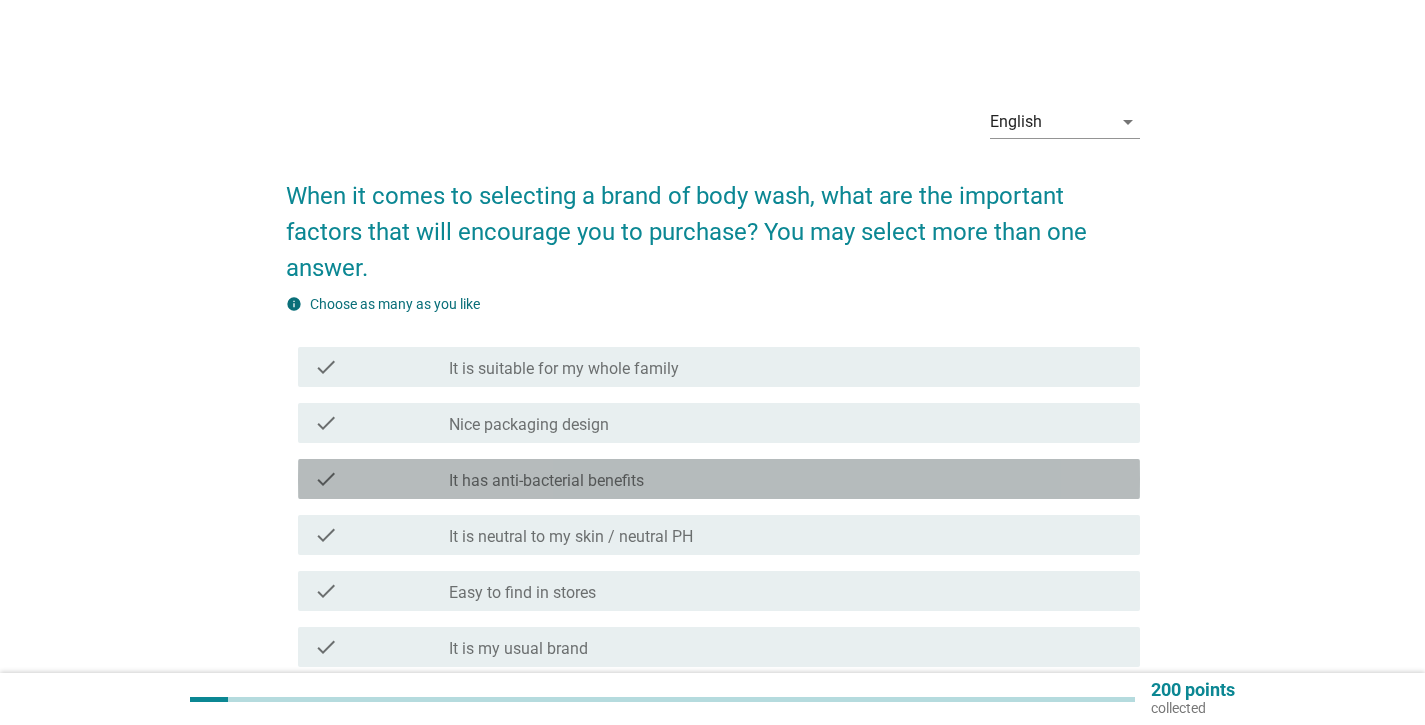click on "check_box_outline_blank It has anti-bacterial benefits" at bounding box center (786, 479) 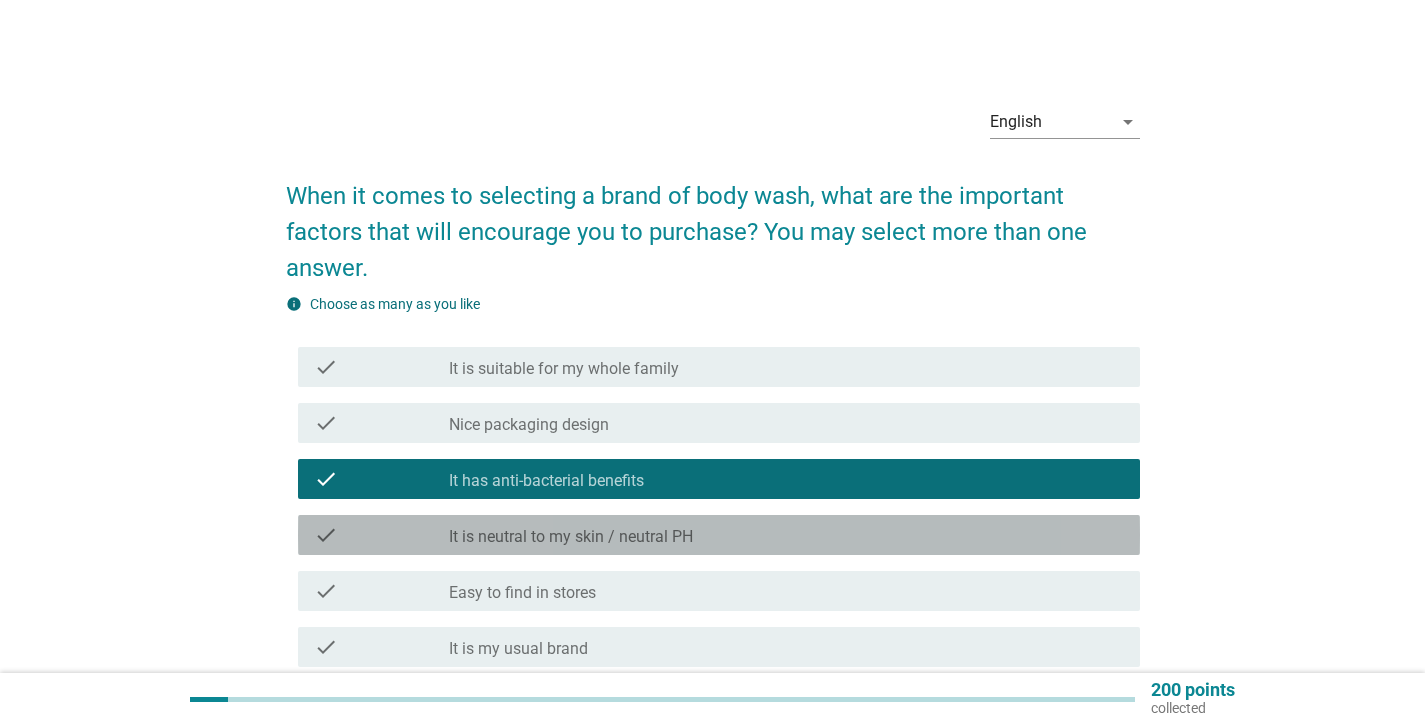 click on "check     check_box_outline_blank It is neutral to my skin / neutral PH" at bounding box center (719, 535) 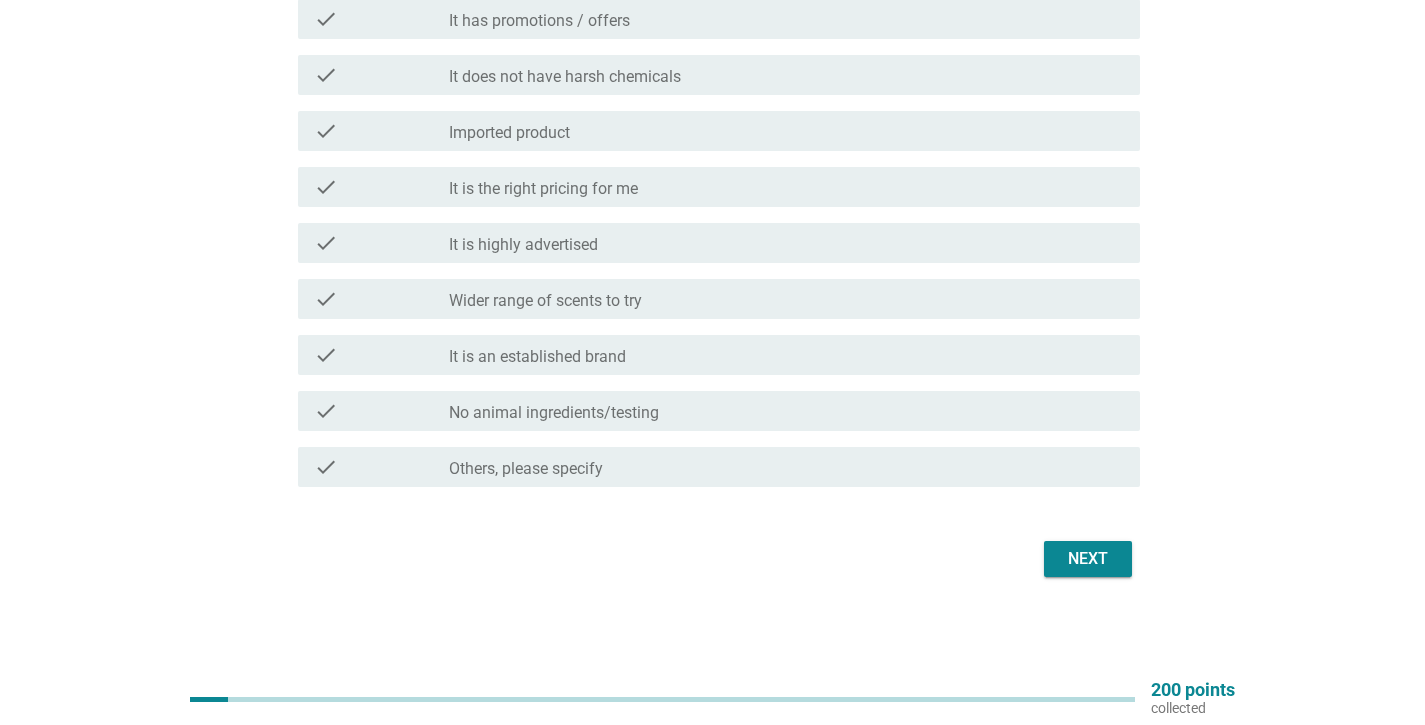 scroll, scrollTop: 1244, scrollLeft: 0, axis: vertical 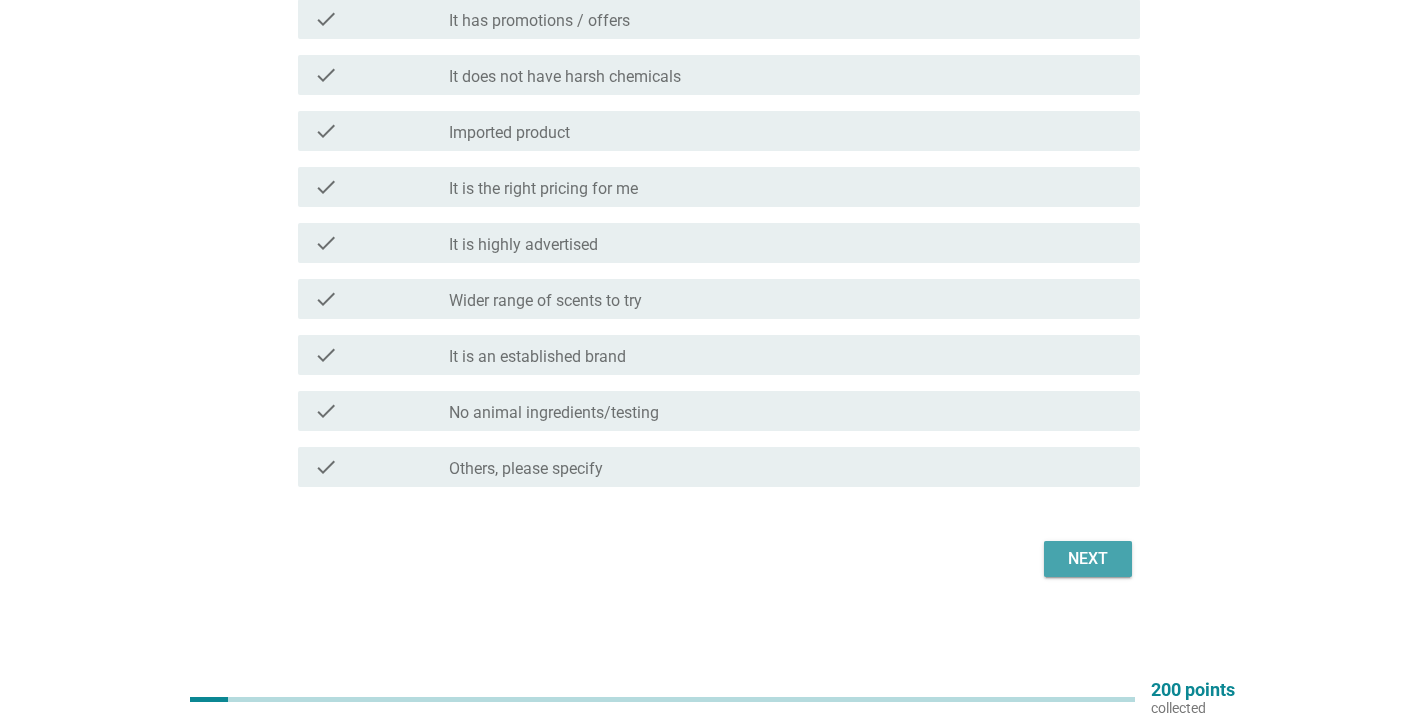 click on "Next" at bounding box center (1088, 559) 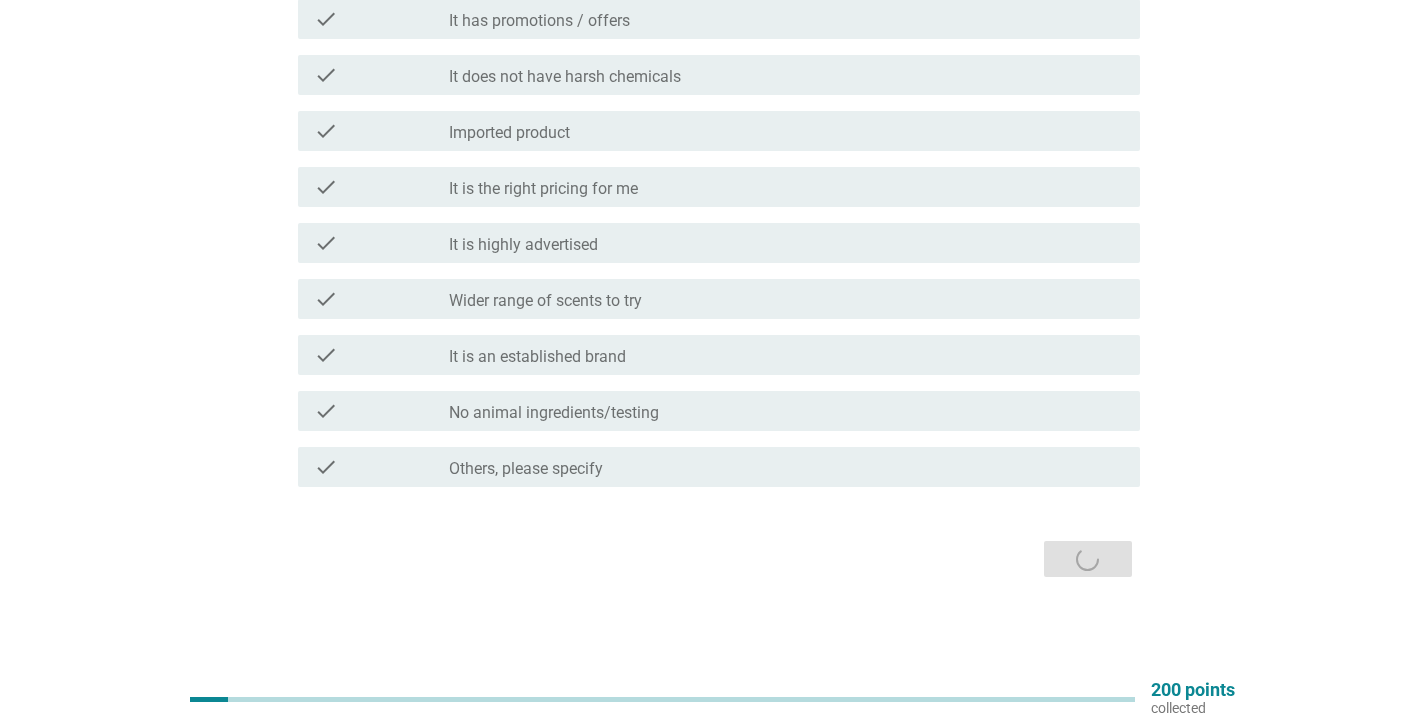 scroll, scrollTop: 0, scrollLeft: 0, axis: both 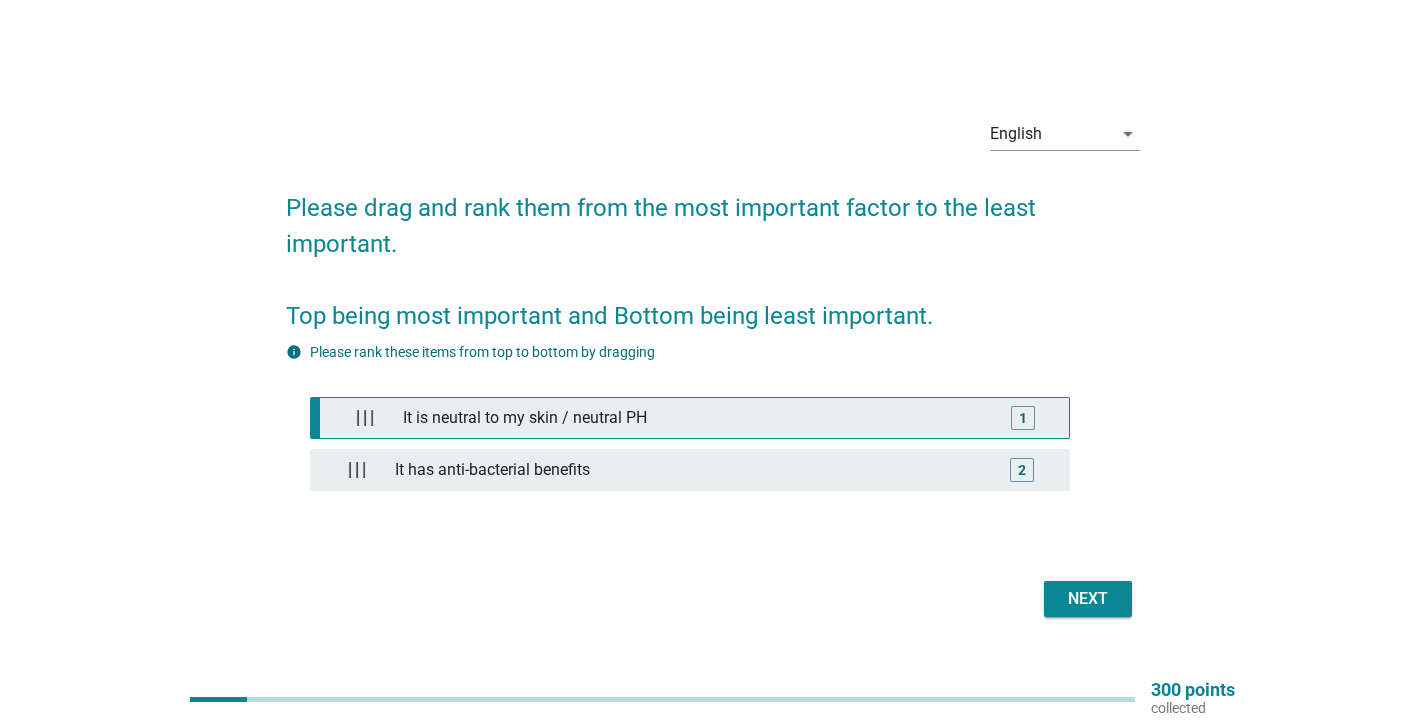 click on "1" at bounding box center [1023, 418] 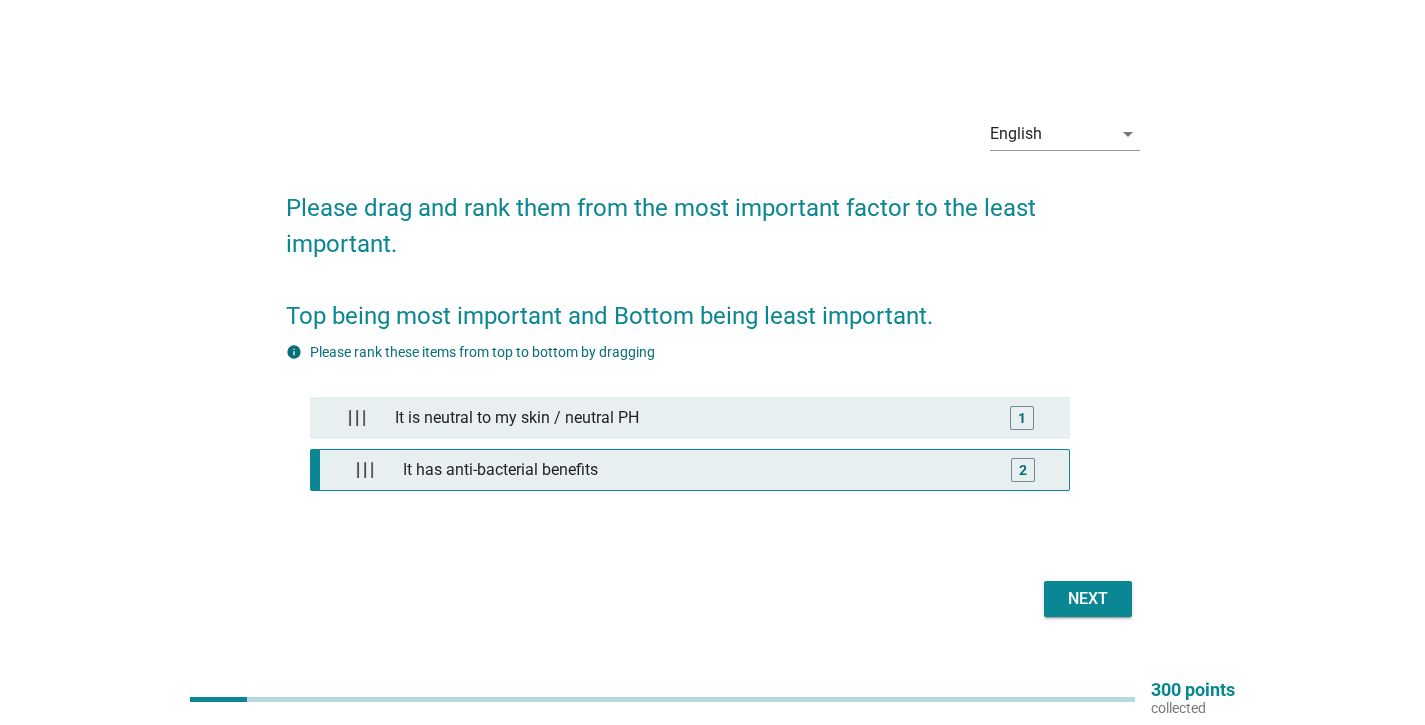 click on "2" at bounding box center (1023, 470) 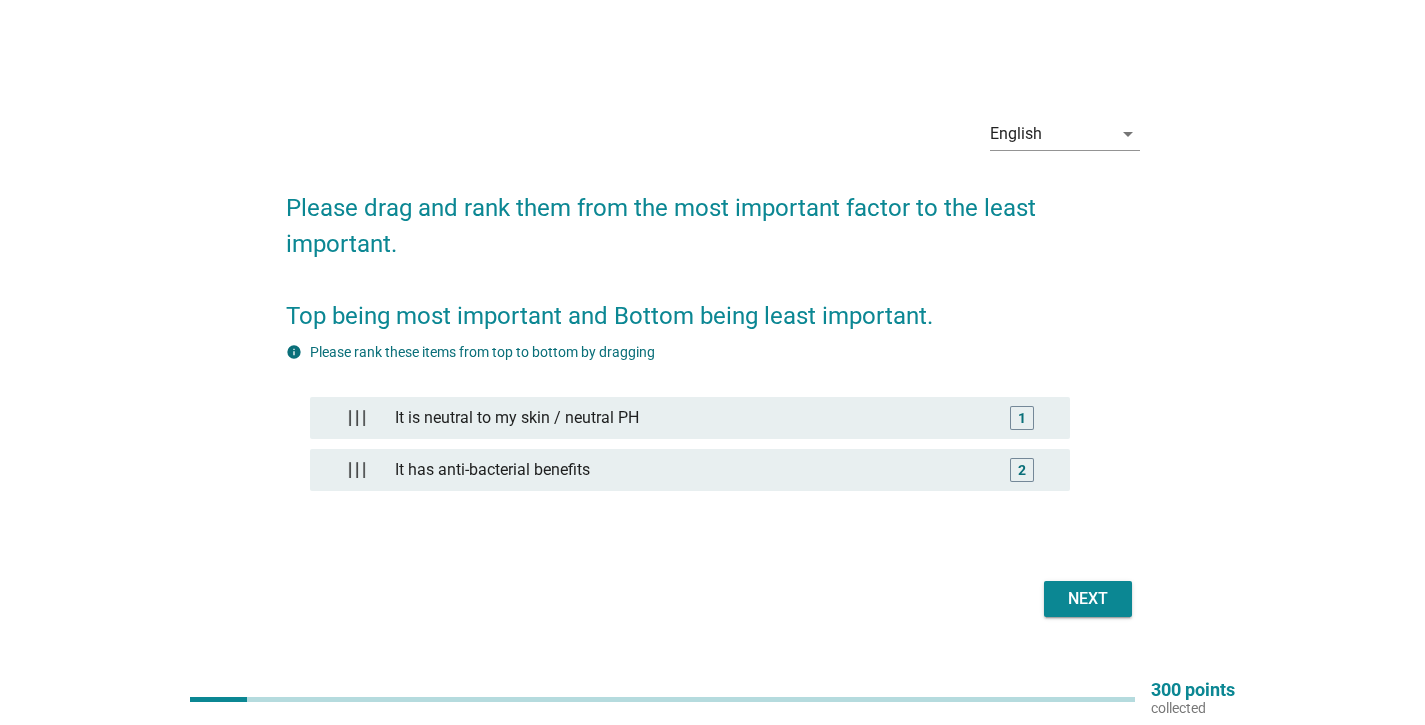 click on "Next" at bounding box center (713, 599) 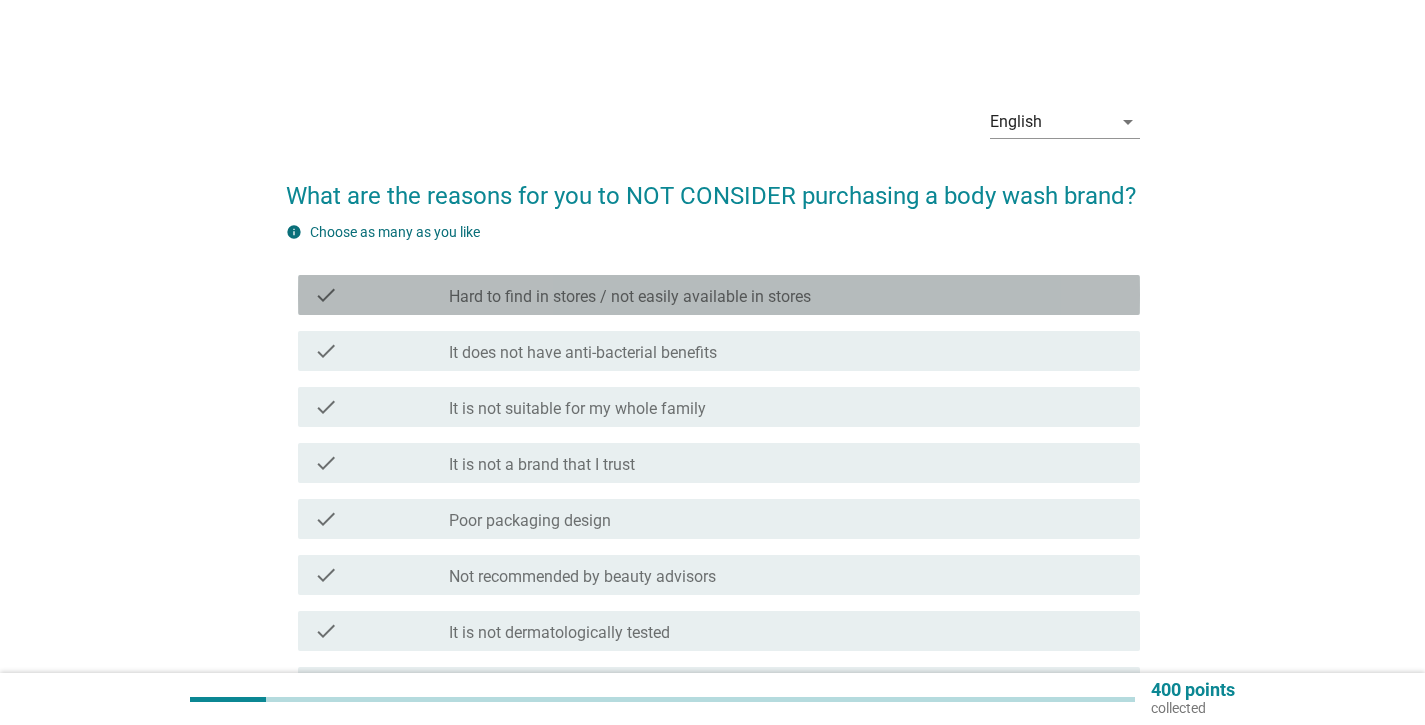 click on "check_box_outline_blank Hard to find in stores / not easily available in stores" at bounding box center [786, 295] 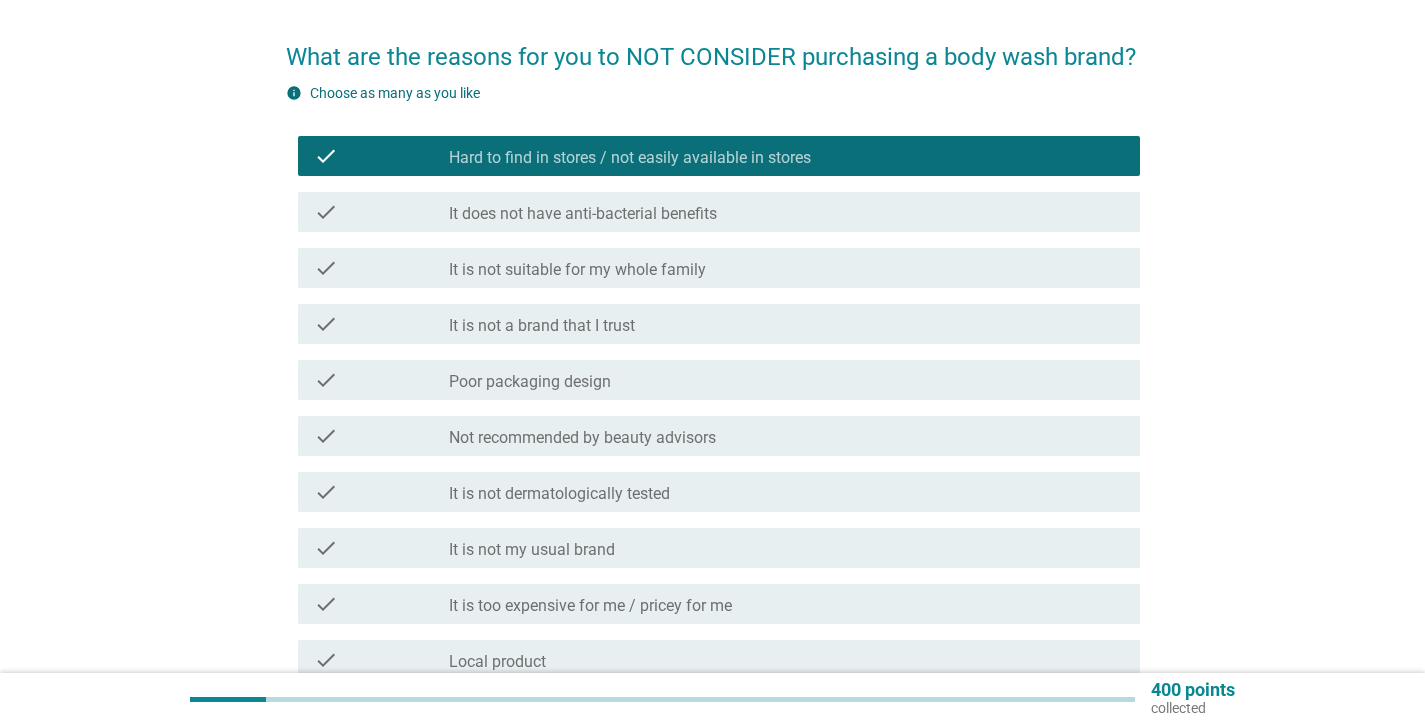 scroll, scrollTop: 142, scrollLeft: 0, axis: vertical 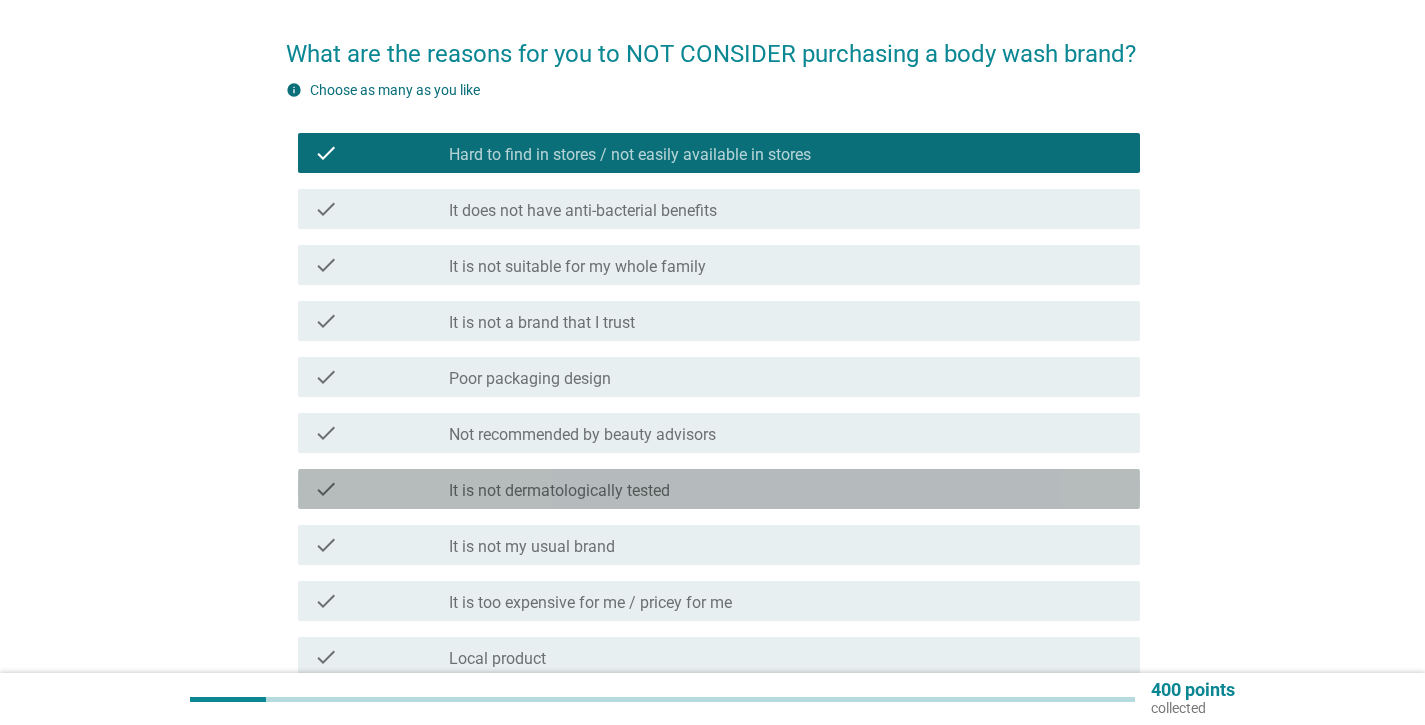 click on "check_box_outline_blank It is not dermatologically tested" at bounding box center [786, 489] 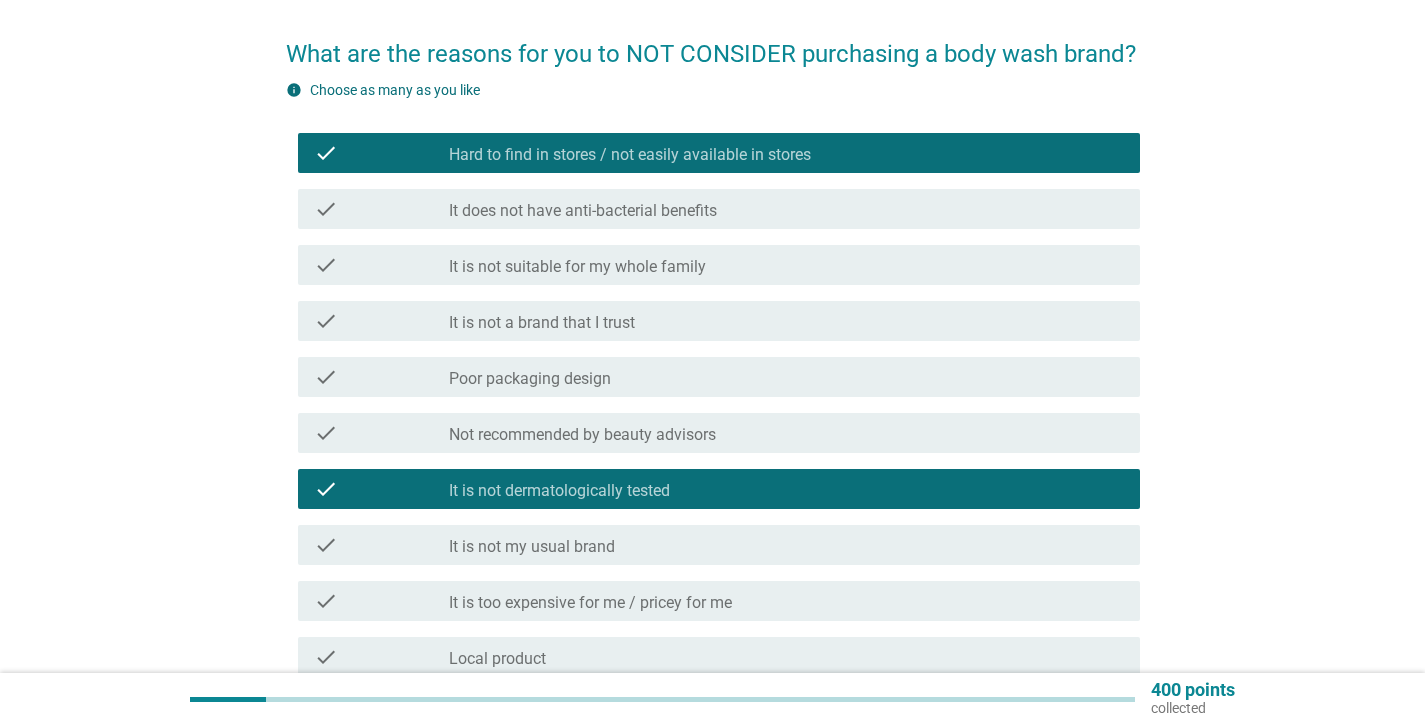 click on "check_box_outline_blank It is not a brand that I trust" at bounding box center (786, 321) 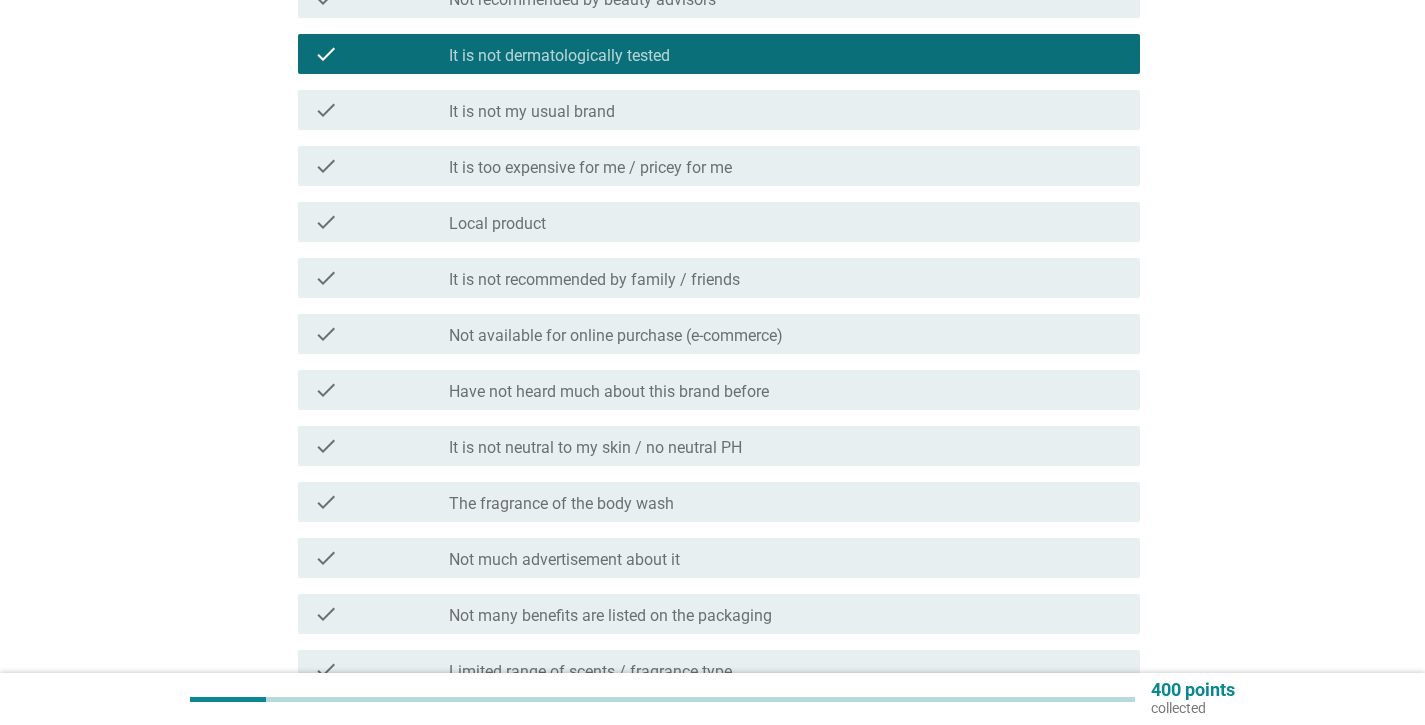 scroll, scrollTop: 578, scrollLeft: 0, axis: vertical 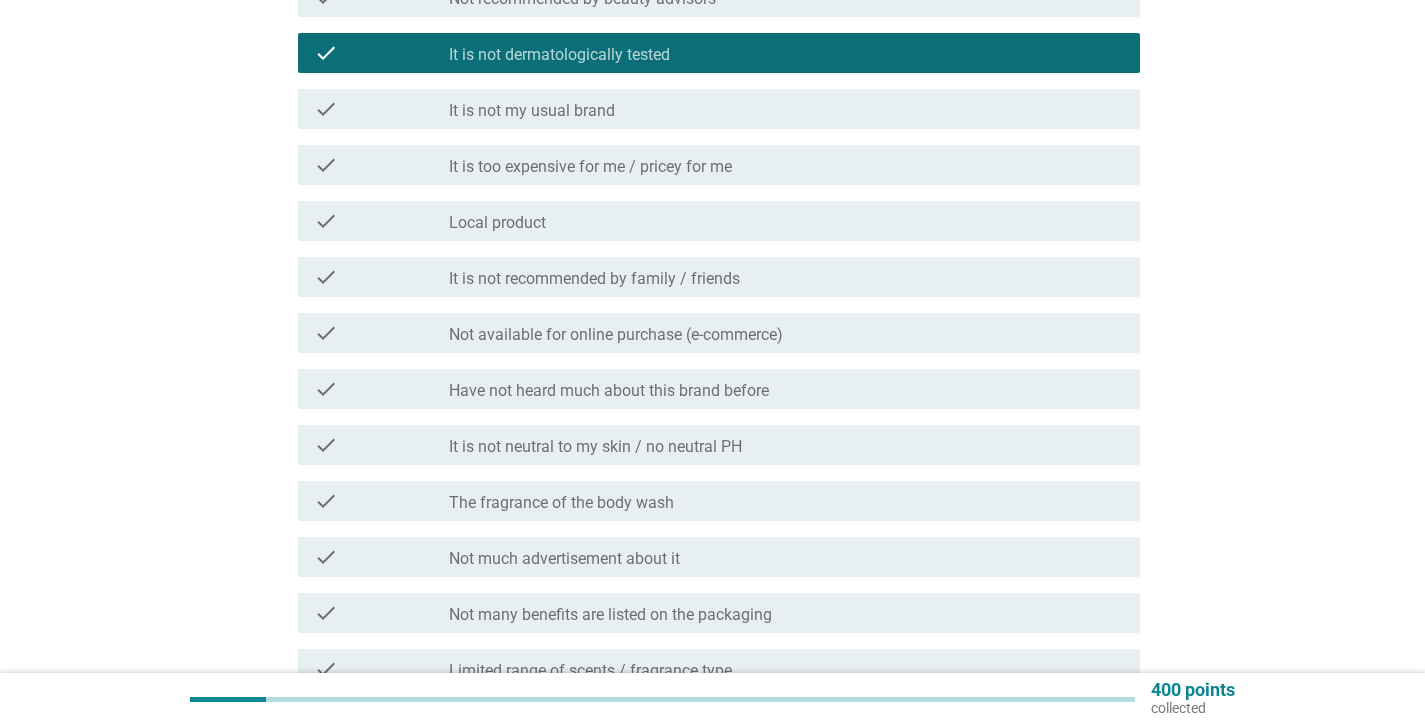 click on "It is not neutral to my skin / no neutral PH" at bounding box center (595, 447) 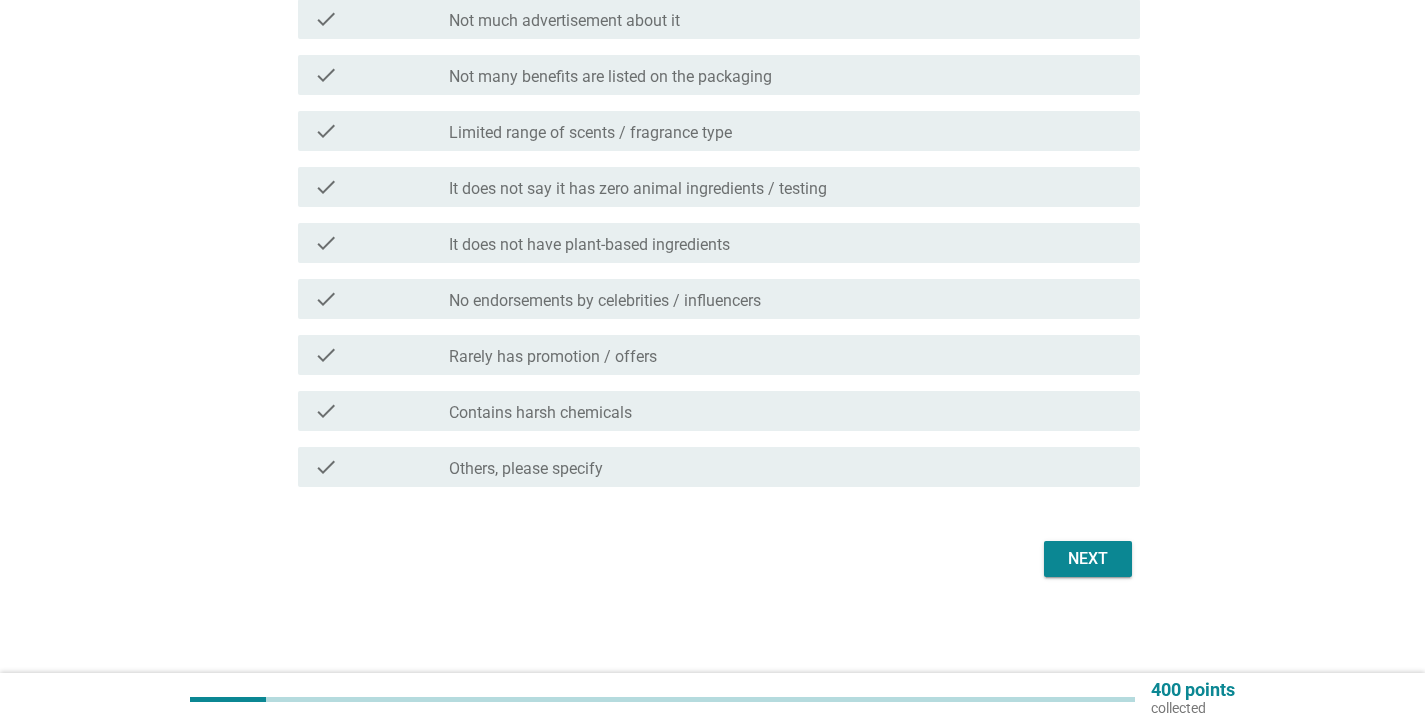 scroll, scrollTop: 1116, scrollLeft: 0, axis: vertical 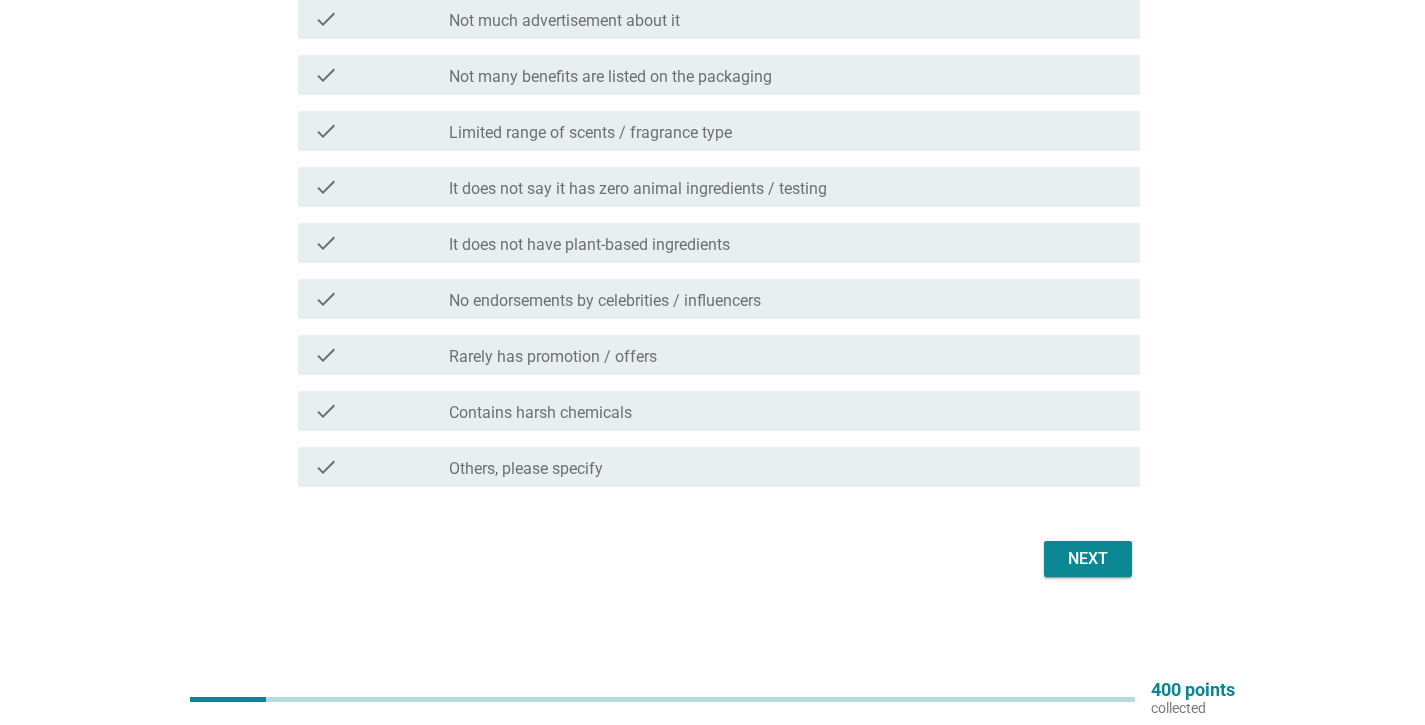 click on "check_box_outline_blank Contains harsh chemicals" at bounding box center (786, 411) 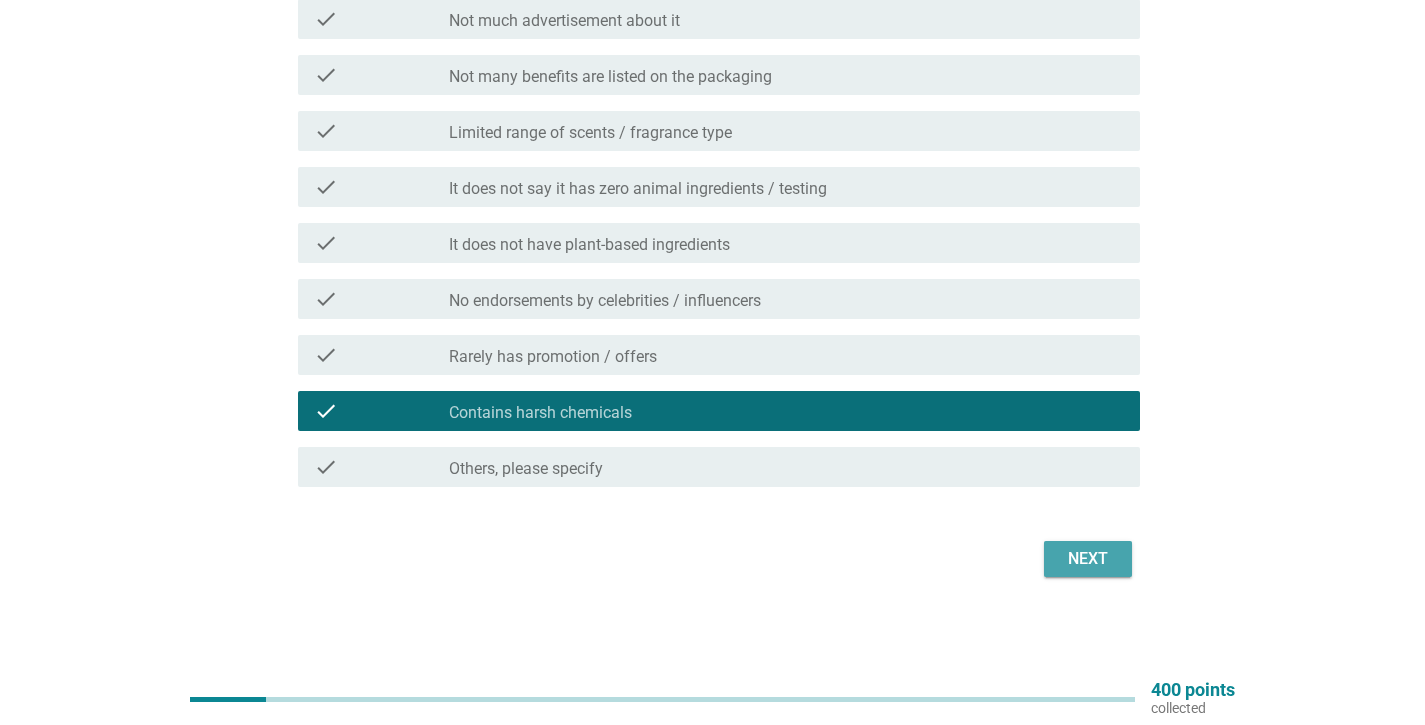 click on "Next" at bounding box center [1088, 559] 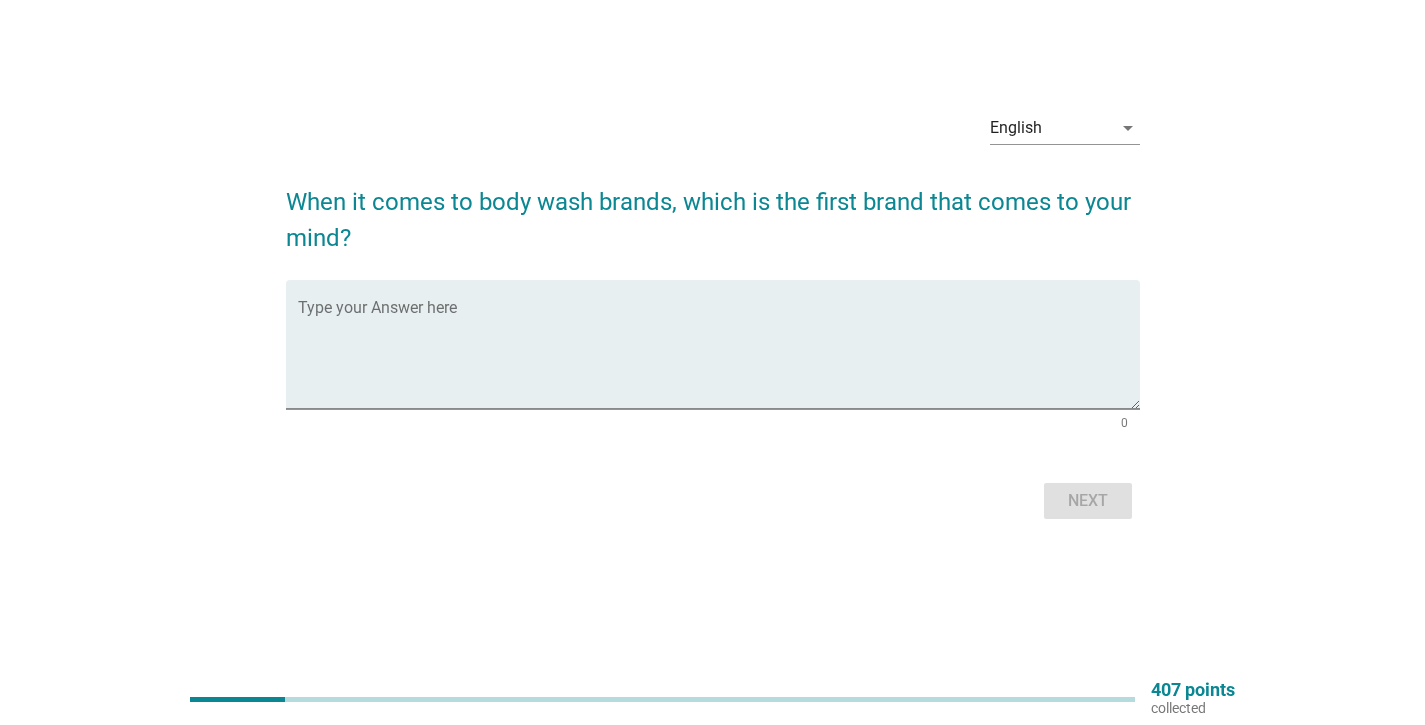 scroll, scrollTop: 0, scrollLeft: 0, axis: both 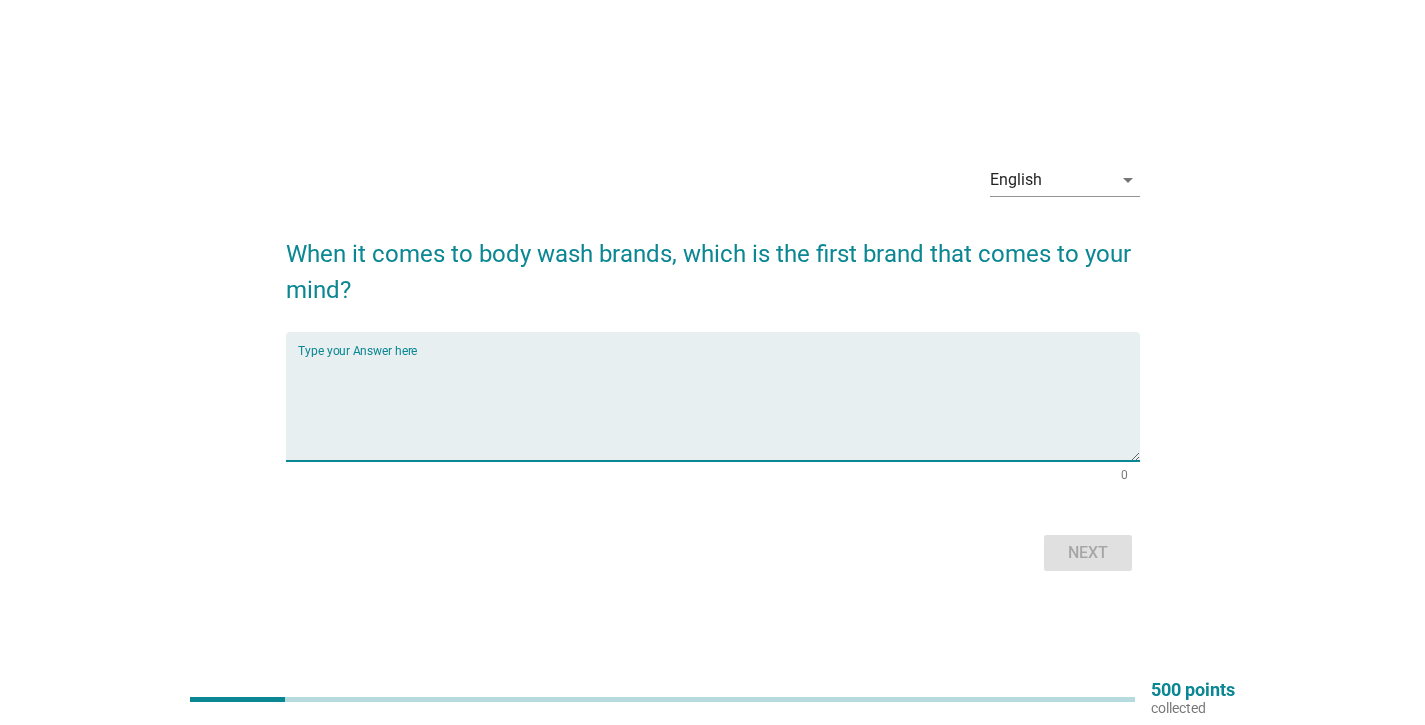 click at bounding box center [719, 408] 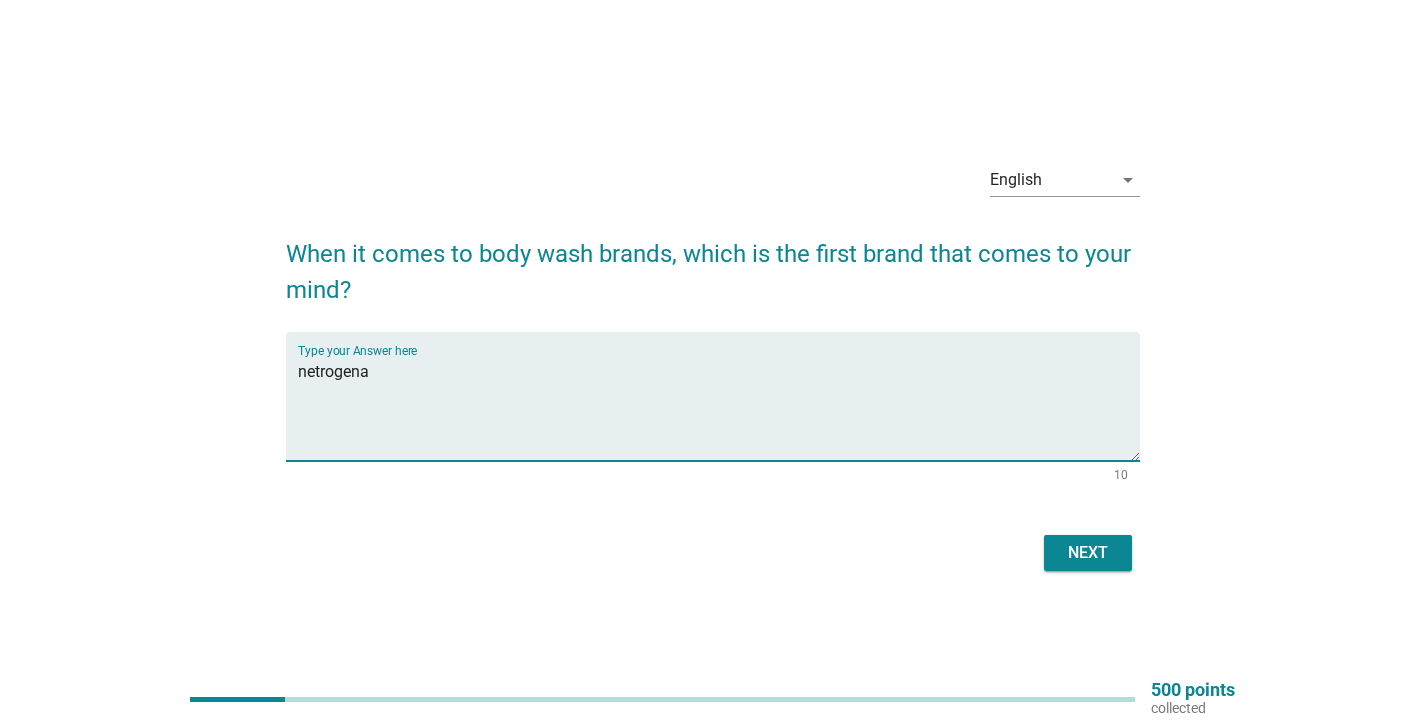 type on "netrogena" 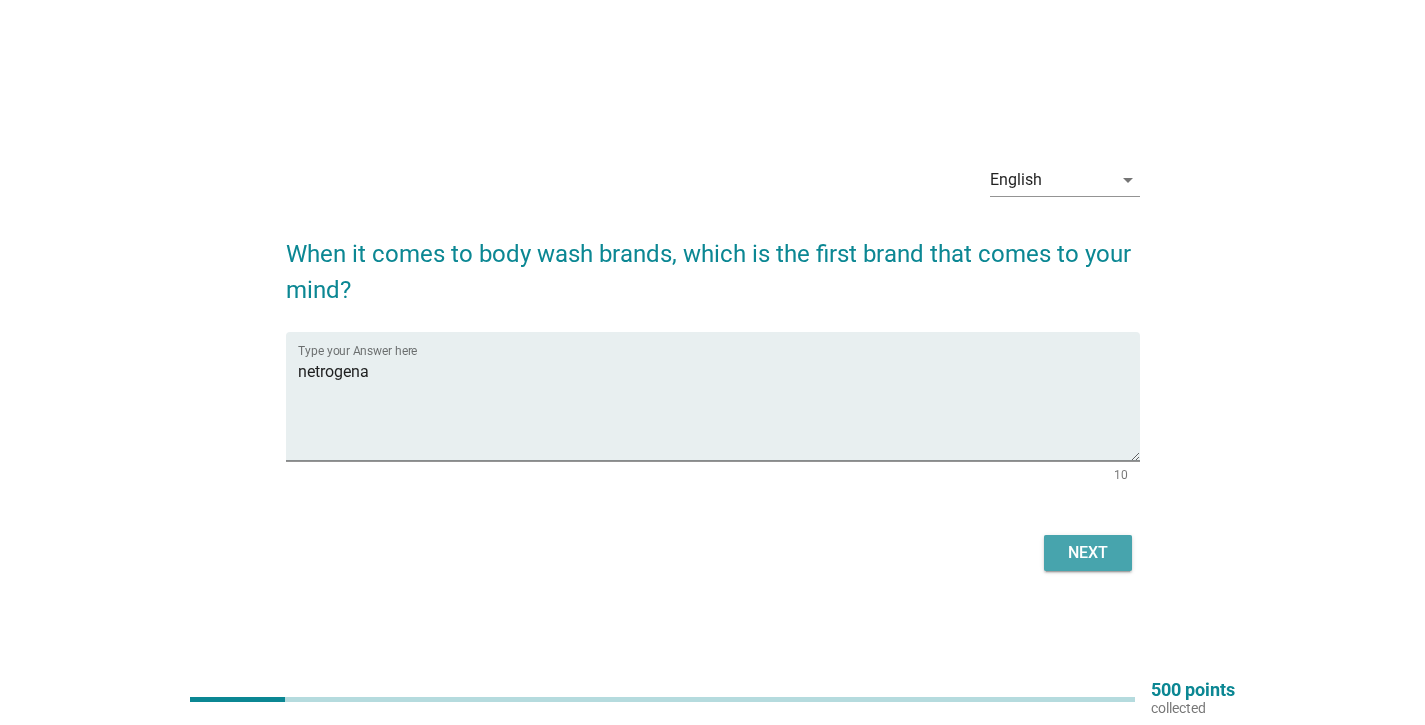 click on "Next" at bounding box center (1088, 553) 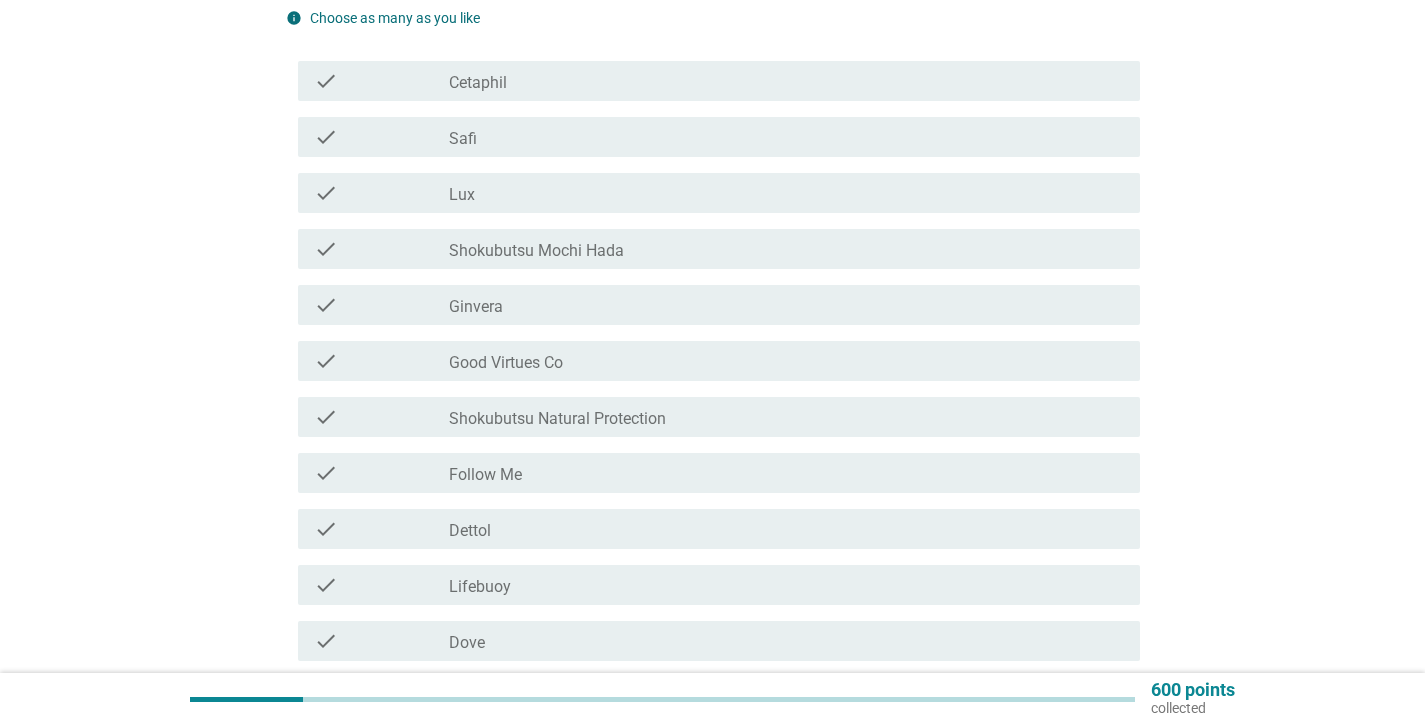 scroll, scrollTop: 252, scrollLeft: 0, axis: vertical 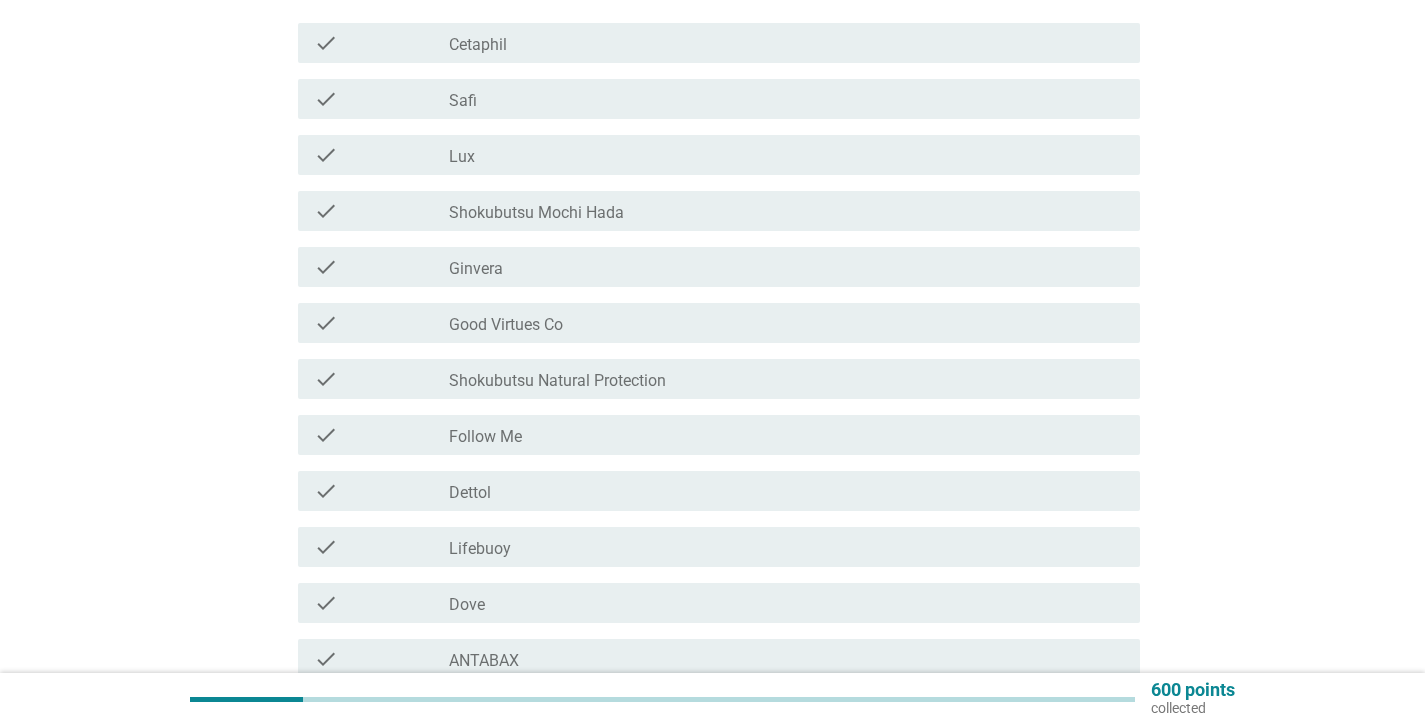 click on "check     check_box_outline_blank Shokubutsu Mochi Hada" at bounding box center (719, 211) 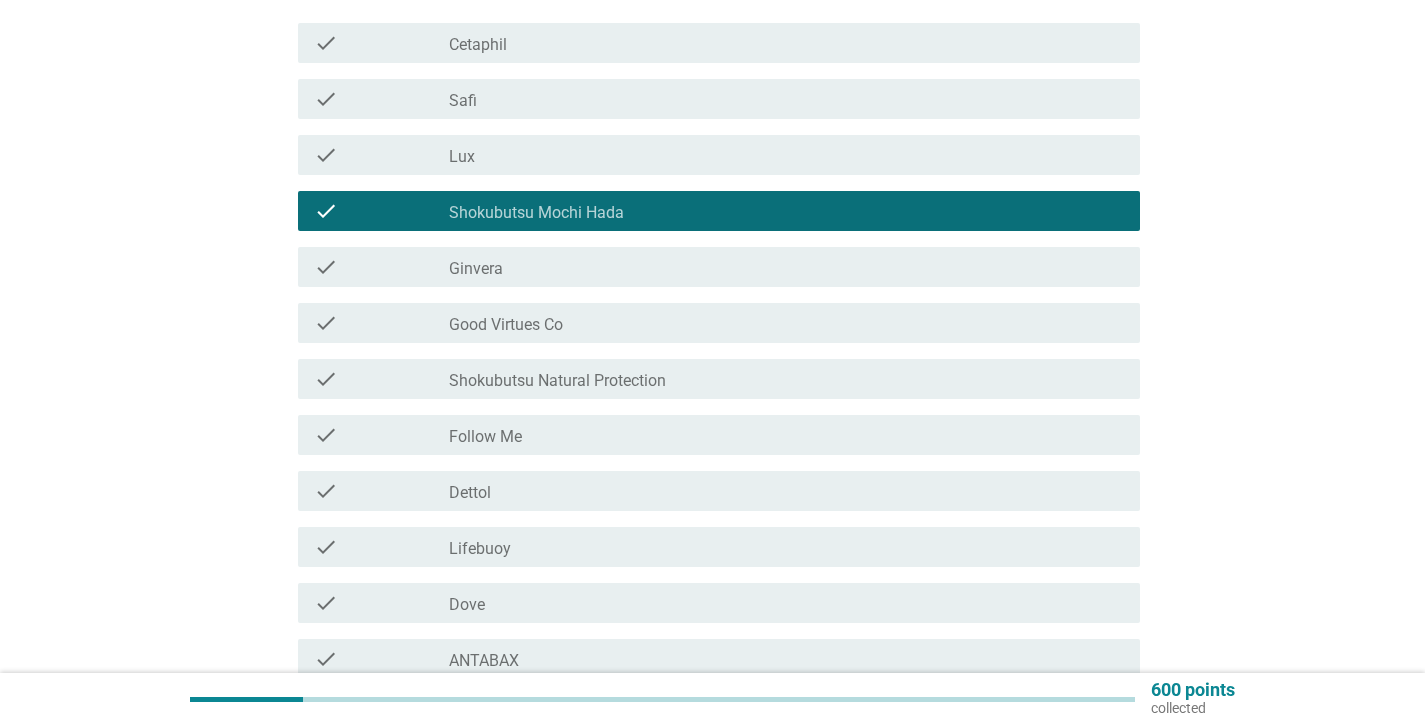 click on "check_box_outline_blank Shokubutsu Natural Protection" at bounding box center [786, 379] 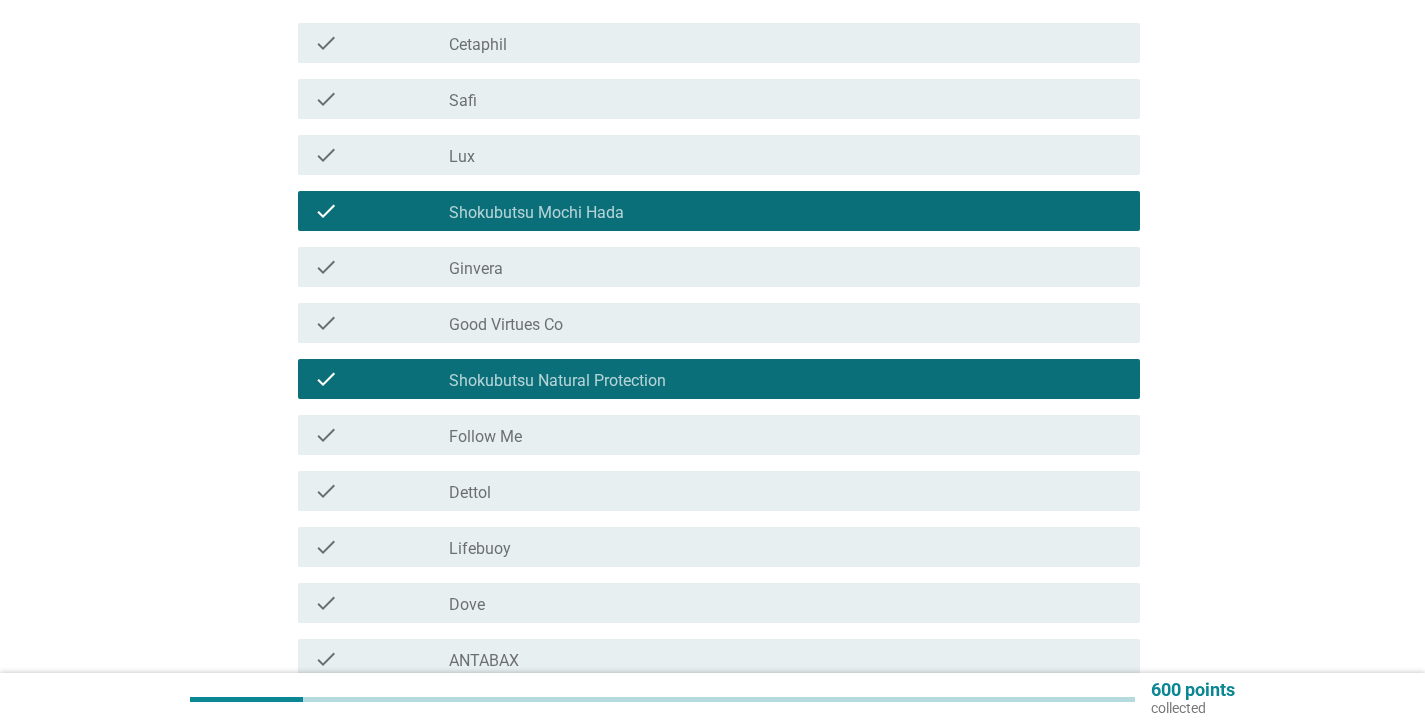 click on "check_box_outline_blank Ginvera" at bounding box center [786, 267] 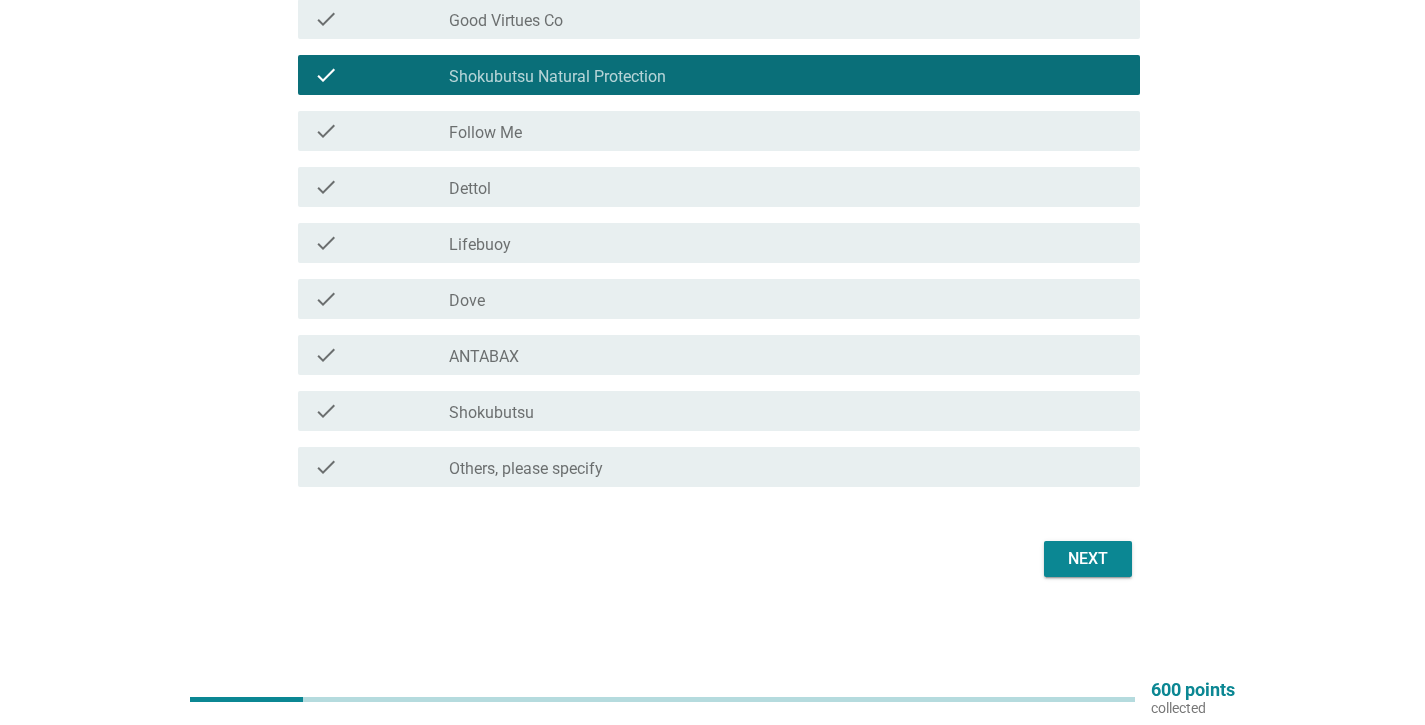 scroll, scrollTop: 556, scrollLeft: 0, axis: vertical 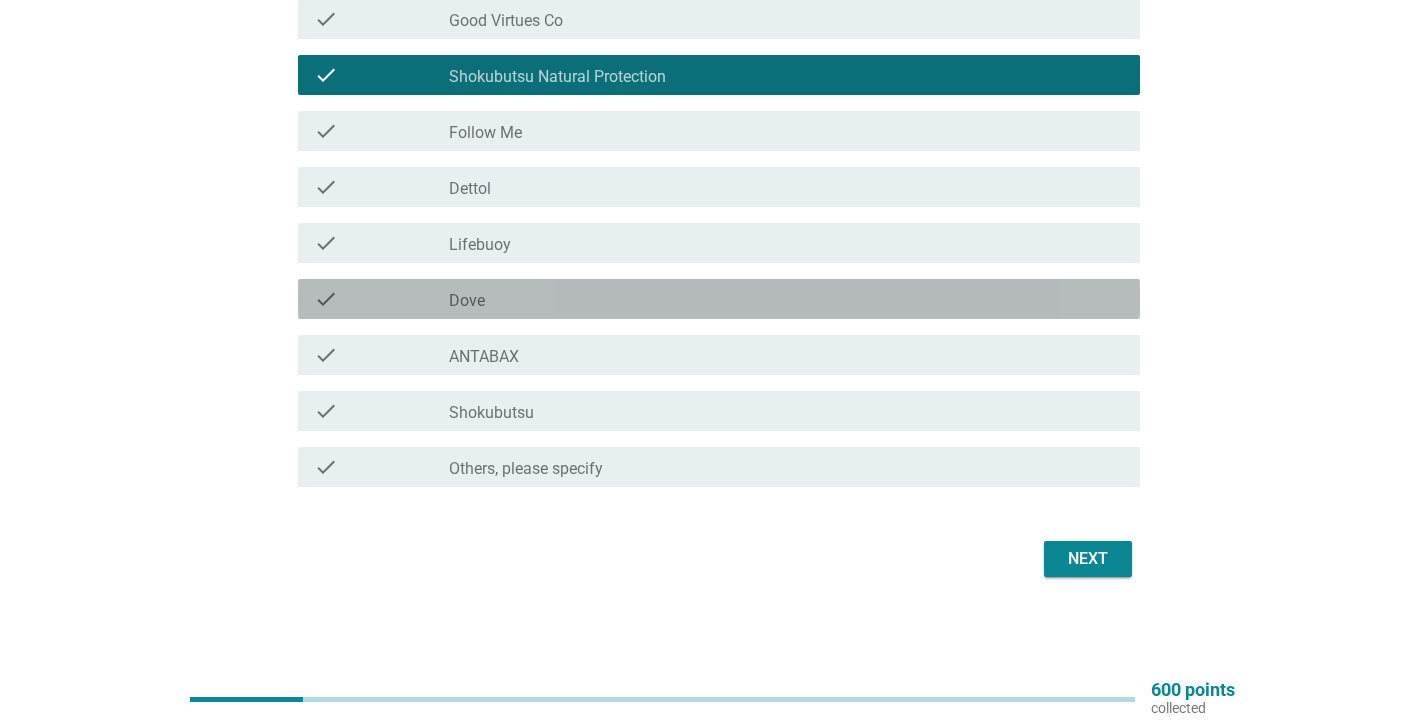 click on "check_box_outline_blank Dove" at bounding box center (786, 299) 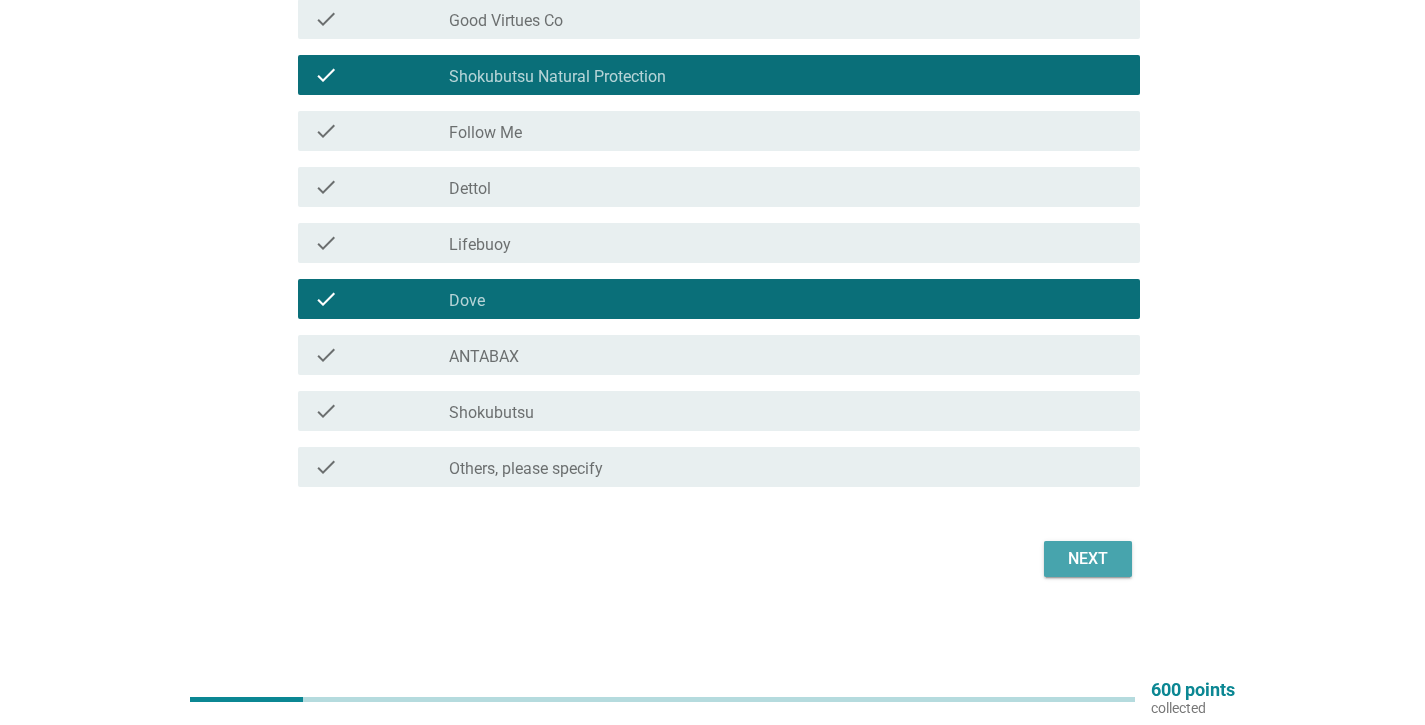 click on "Next" at bounding box center [1088, 559] 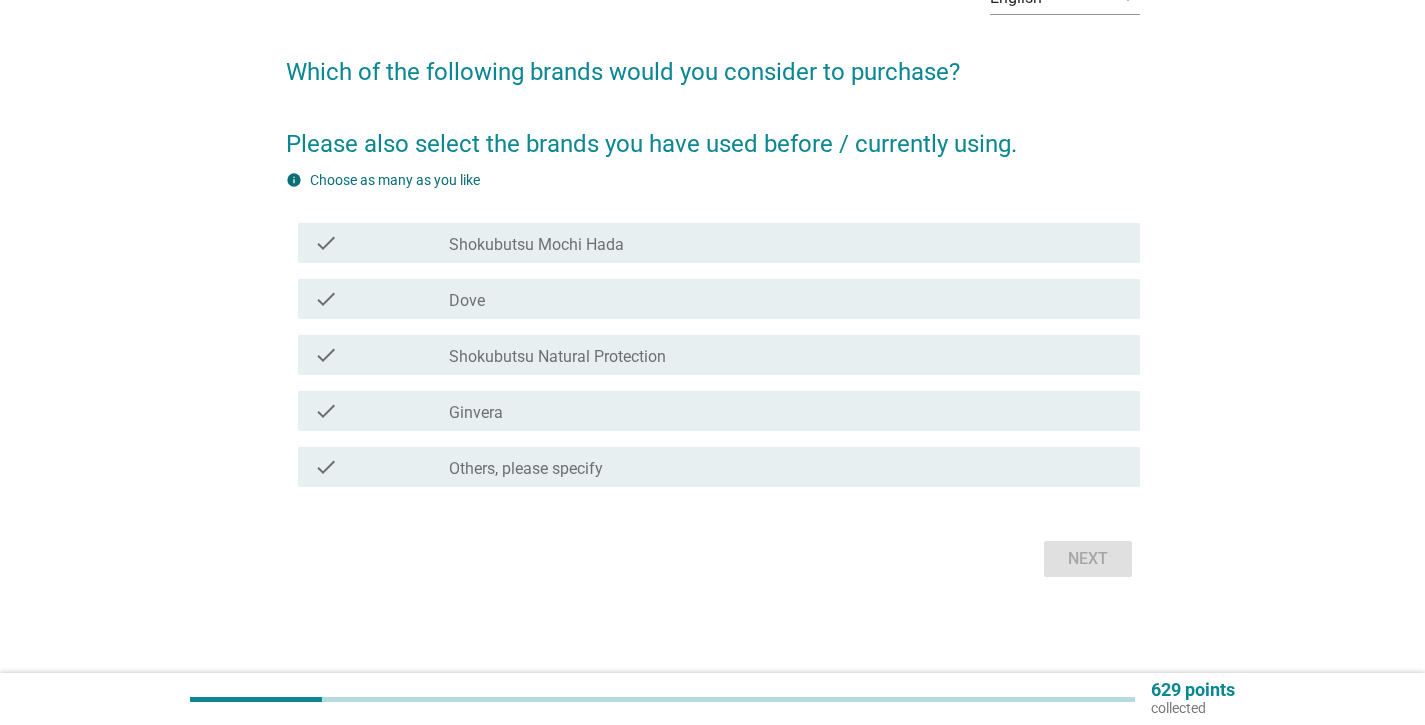 scroll, scrollTop: 0, scrollLeft: 0, axis: both 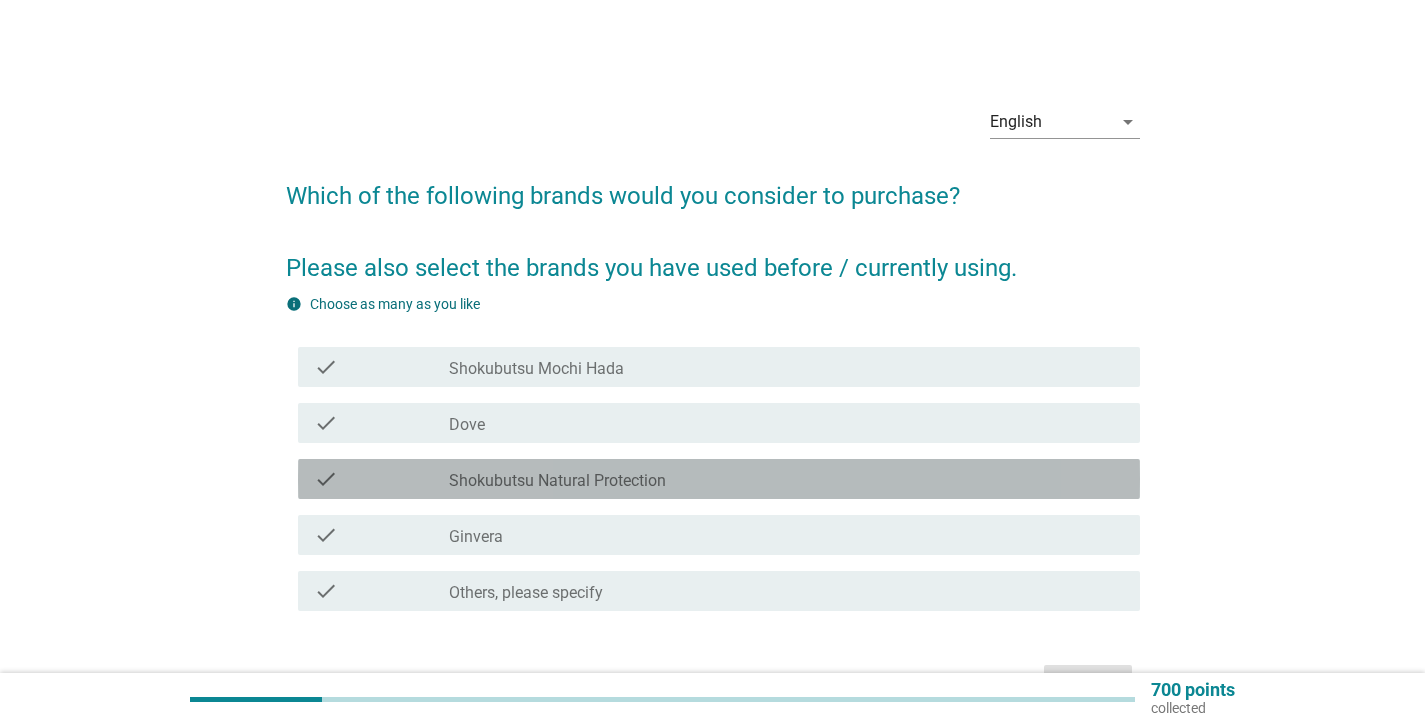 click on "check_box_outline_blank Shokubutsu Natural Protection" at bounding box center [786, 479] 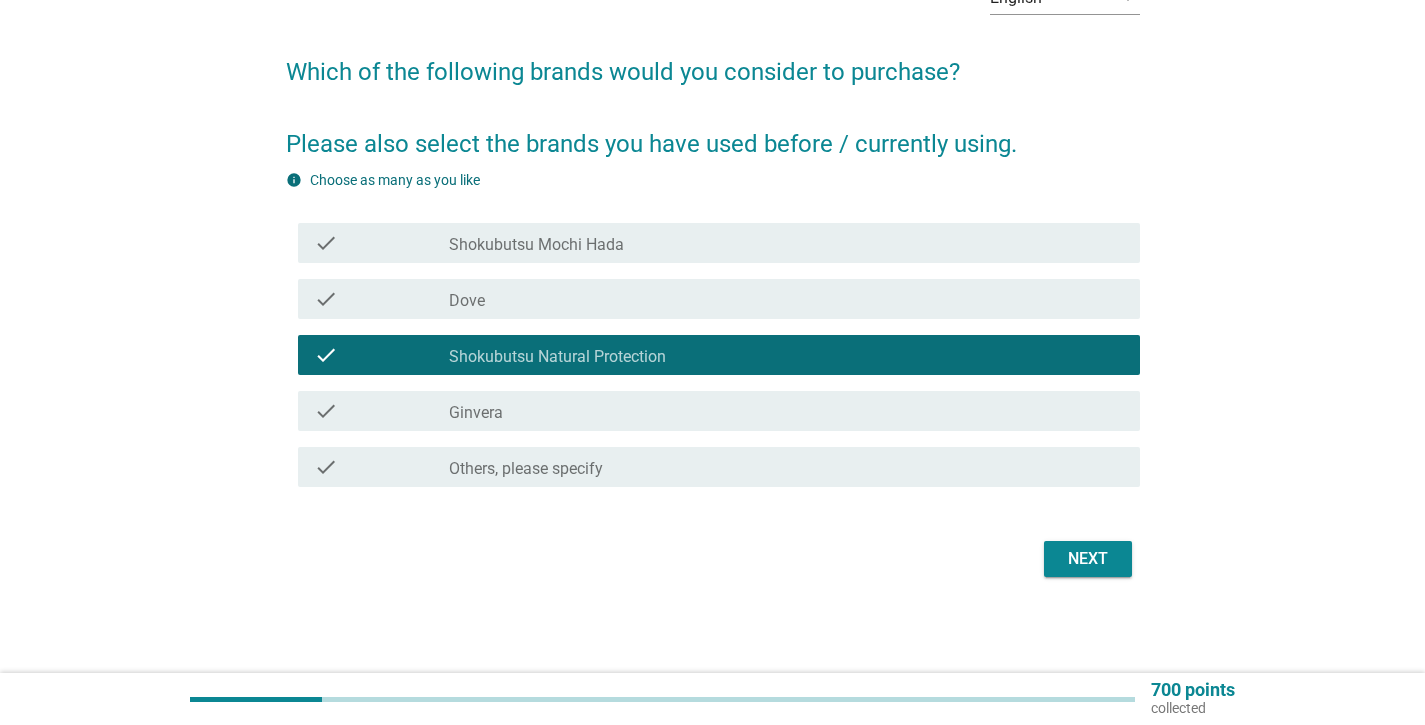 scroll, scrollTop: 124, scrollLeft: 0, axis: vertical 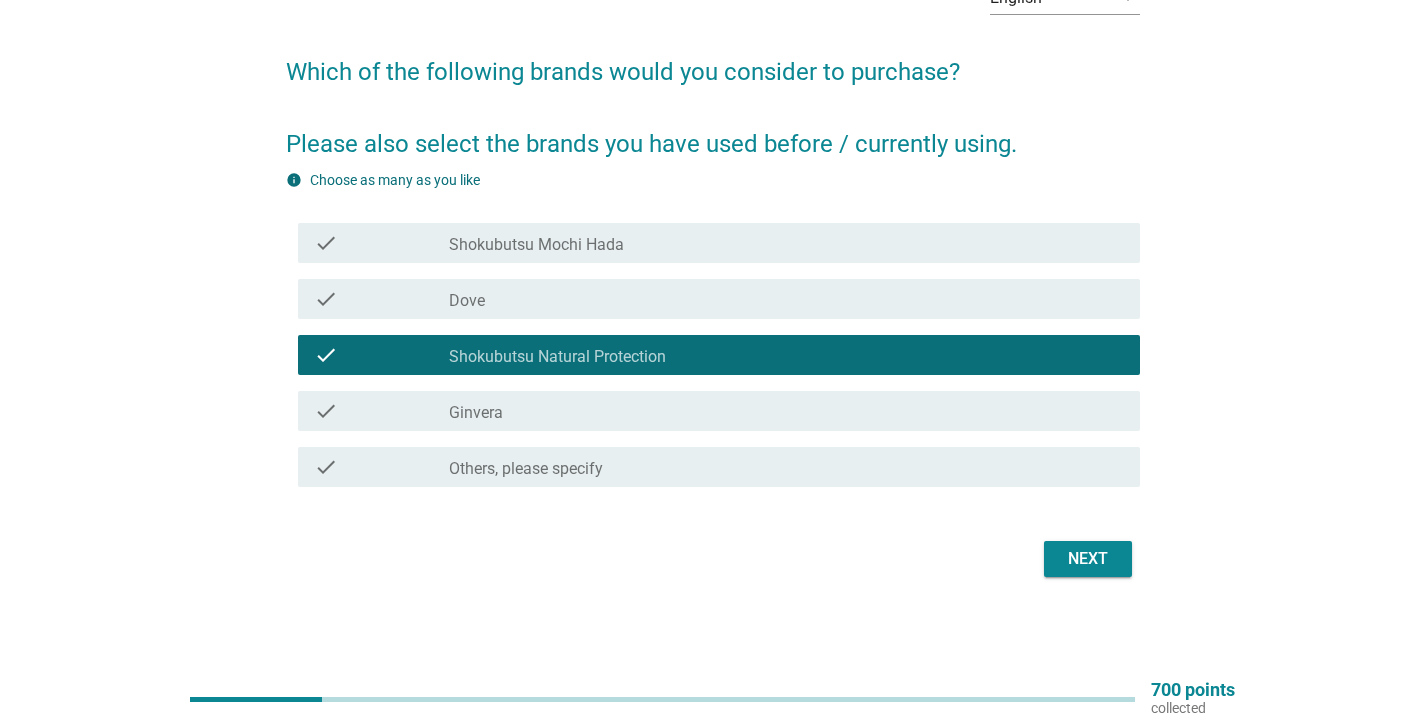 click on "Next" at bounding box center (1088, 559) 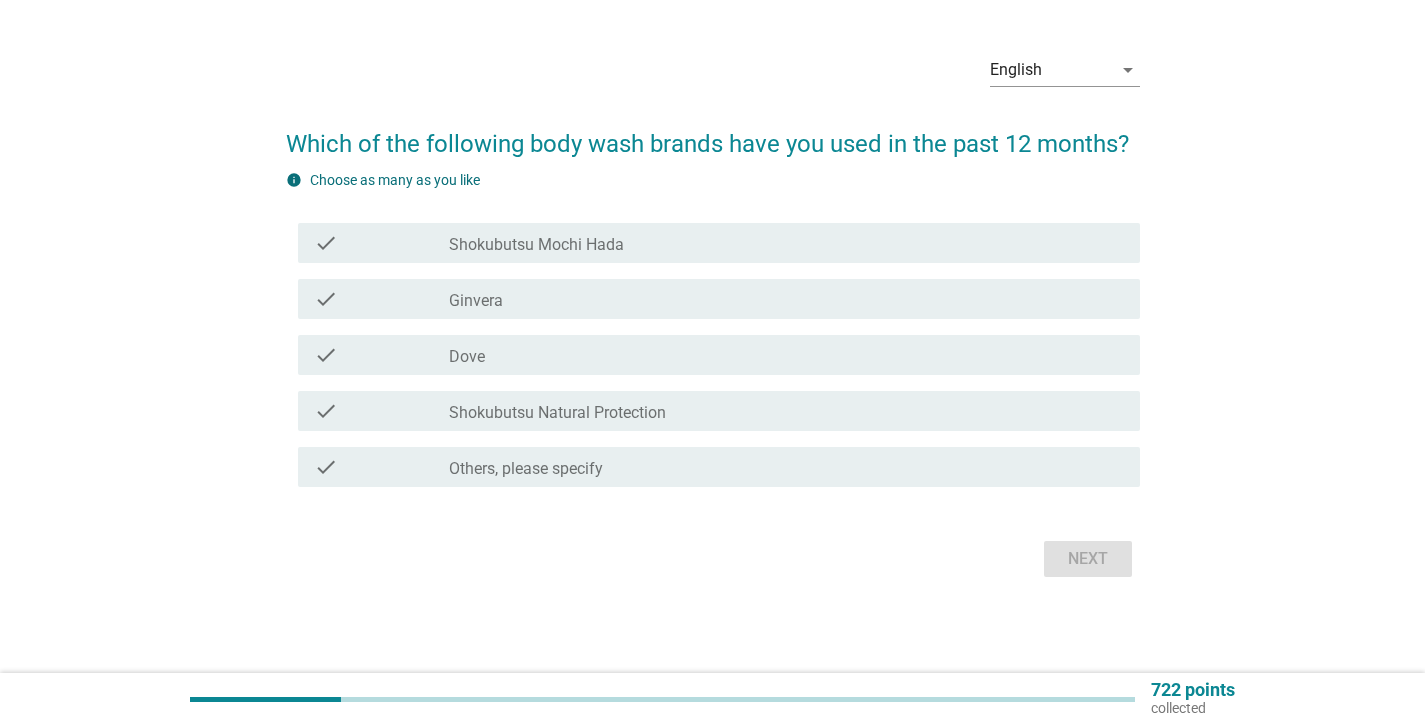 scroll, scrollTop: 0, scrollLeft: 0, axis: both 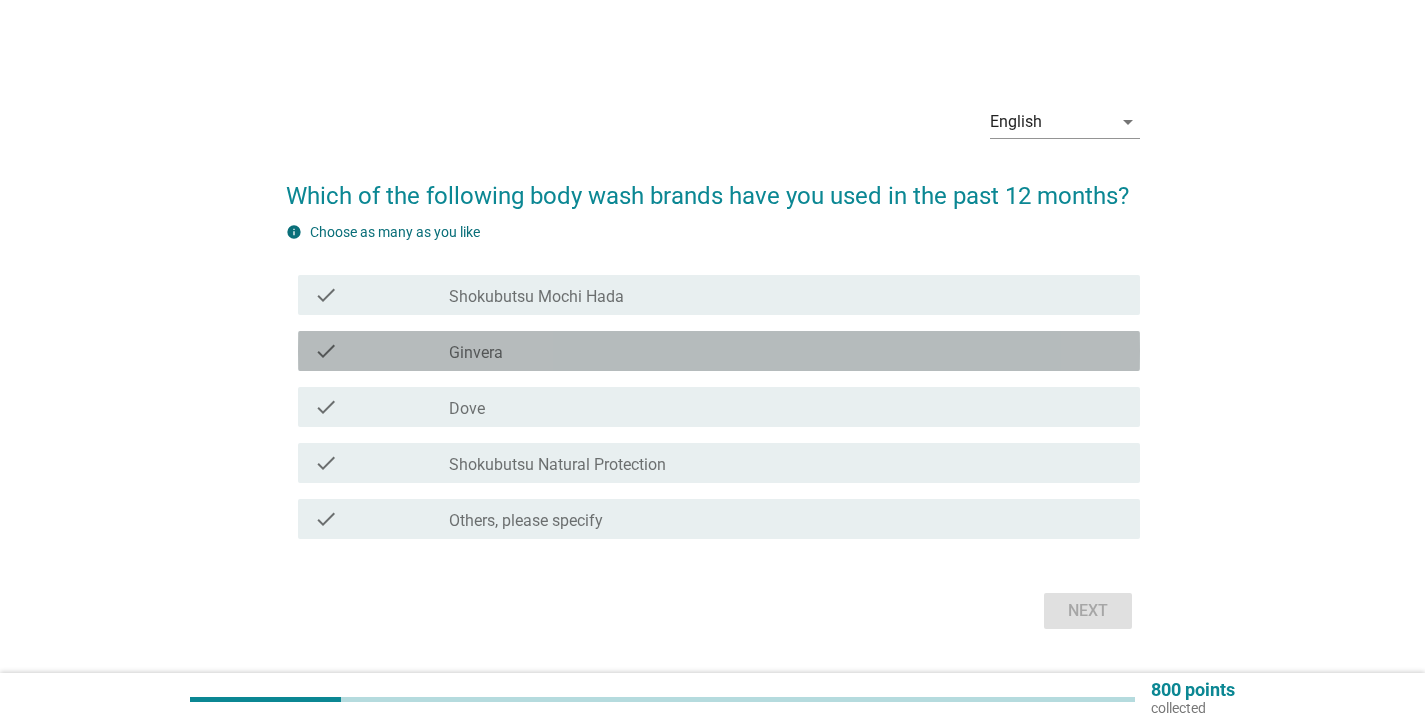 click on "check_box Ginvera" at bounding box center [786, 351] 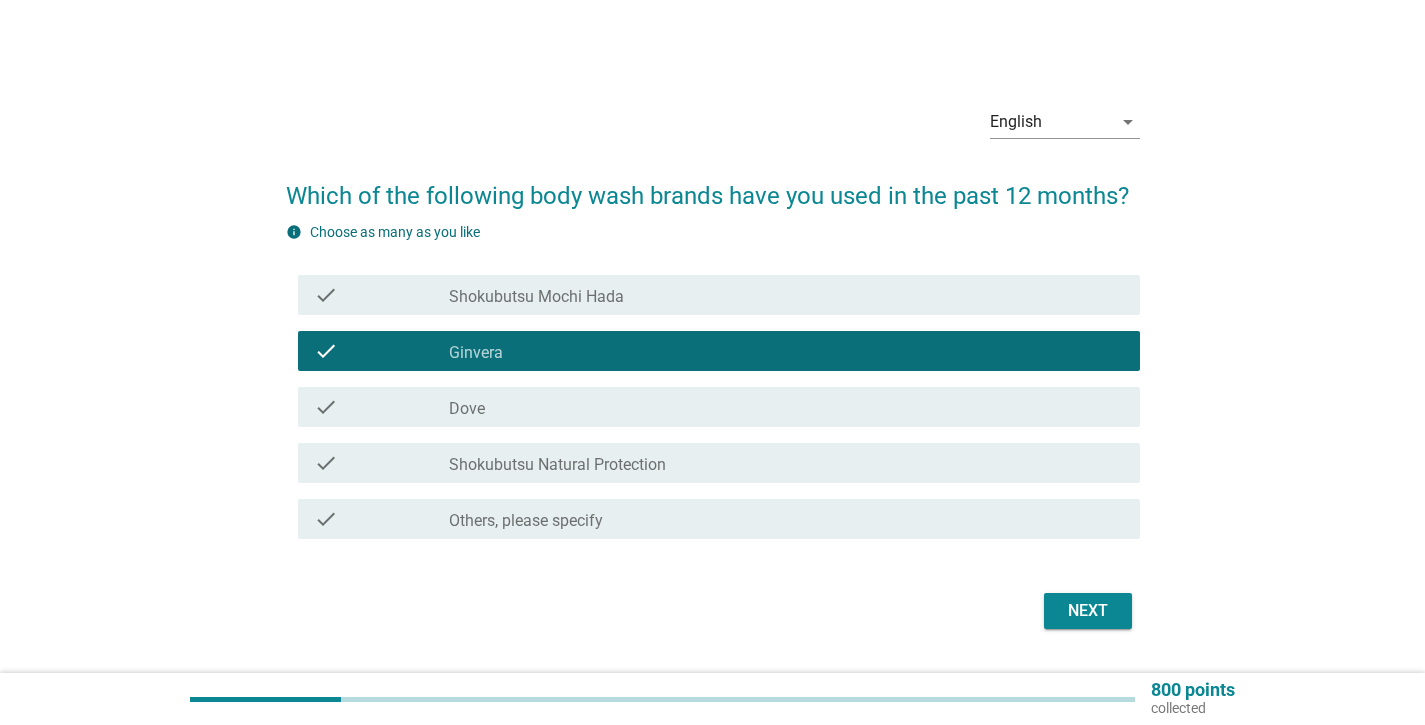 click on "Next" at bounding box center [1088, 611] 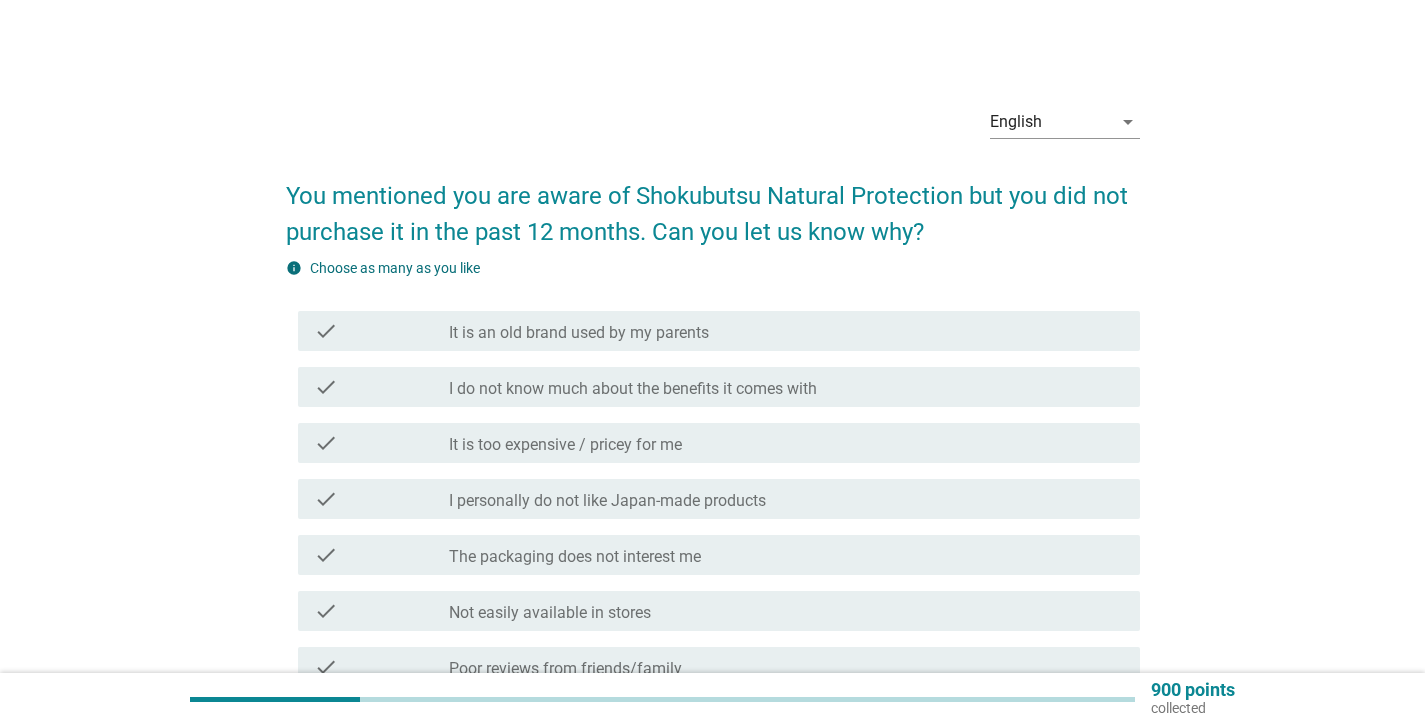 click on "check     check_box_outline_blank I do not know much about the benefits it comes with" at bounding box center [713, 387] 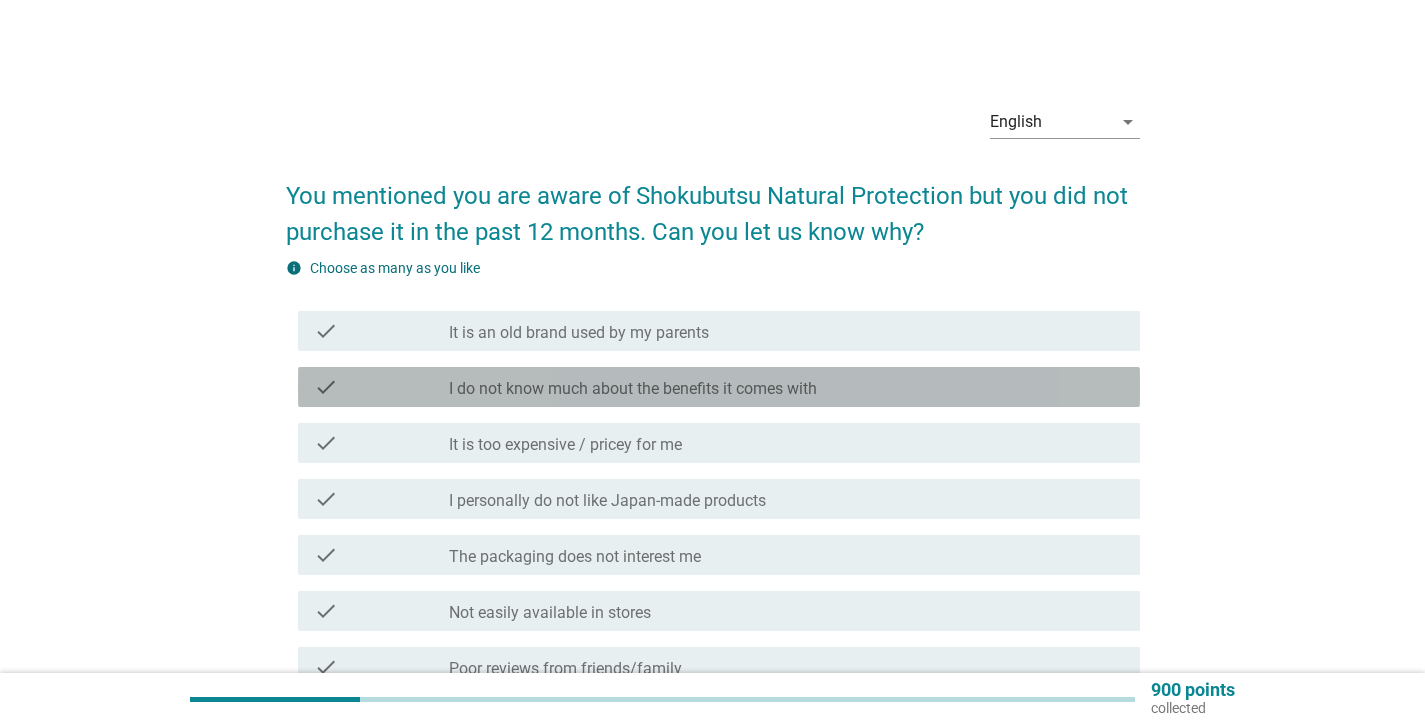 click on "check_box_outline_blank I do not know much about the benefits it comes with" at bounding box center [786, 387] 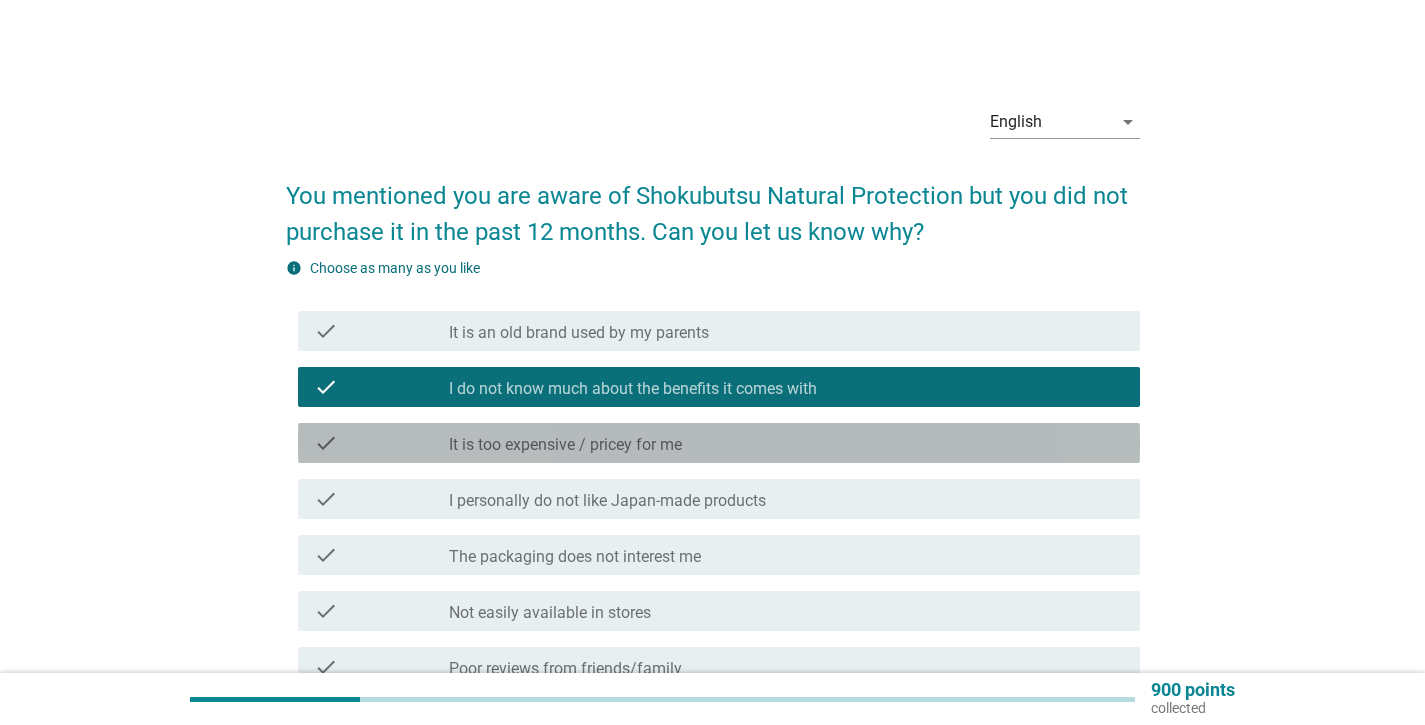 click on "check_box_outline_blank It is too expensive / pricey for me" at bounding box center [786, 443] 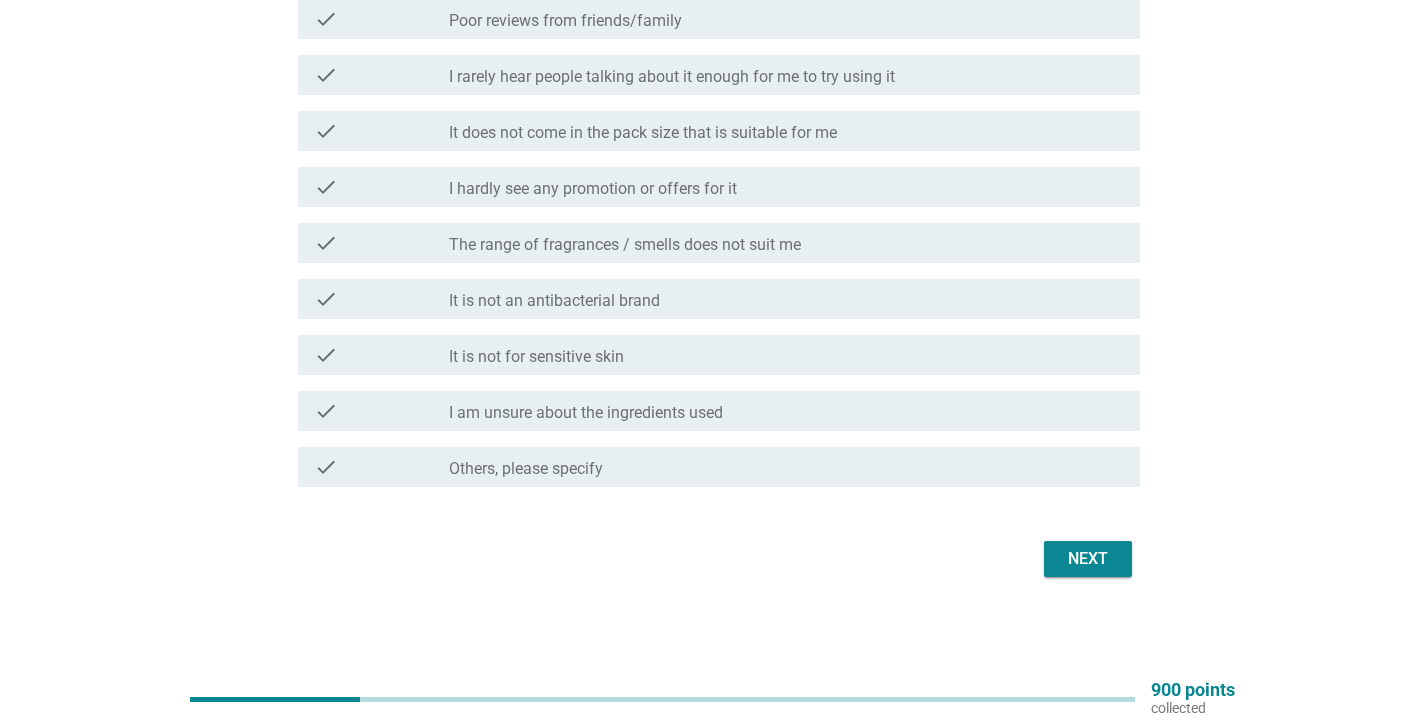 scroll, scrollTop: 648, scrollLeft: 0, axis: vertical 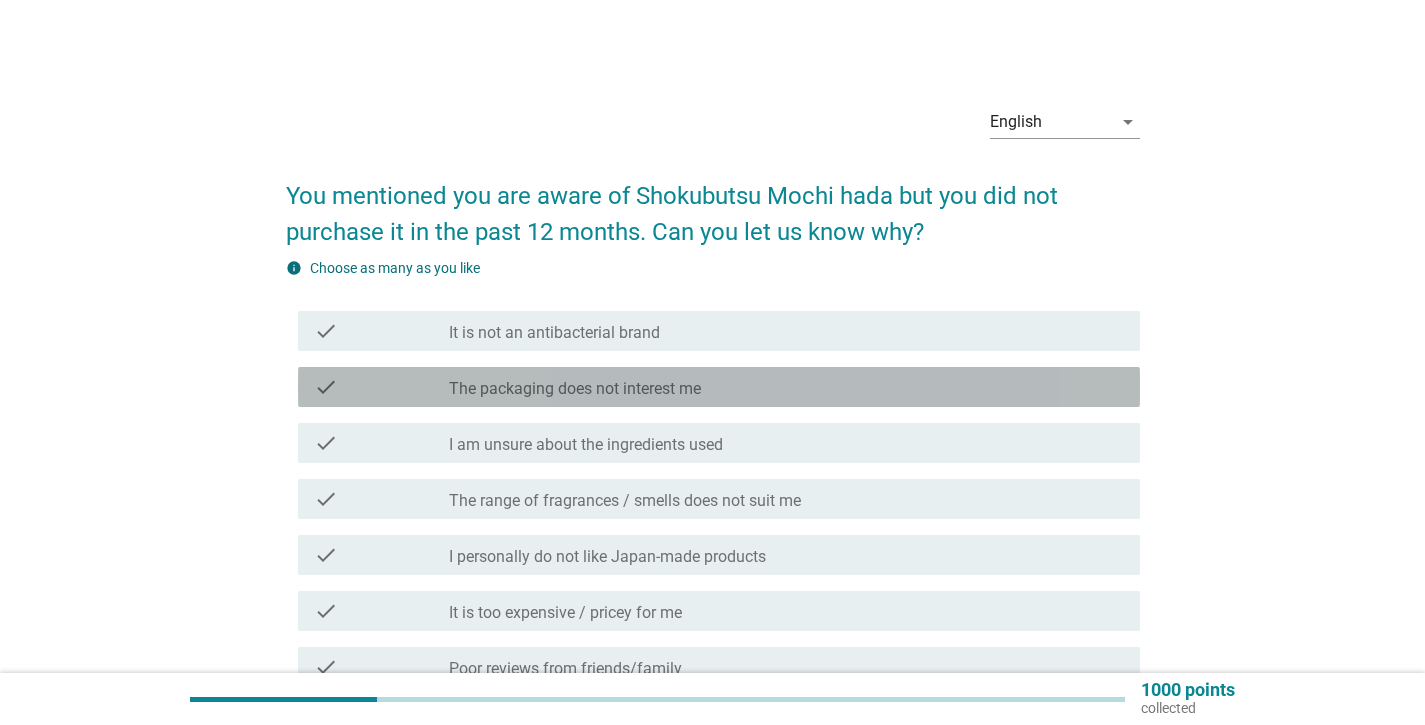 click on "The packaging does not interest me" at bounding box center [575, 389] 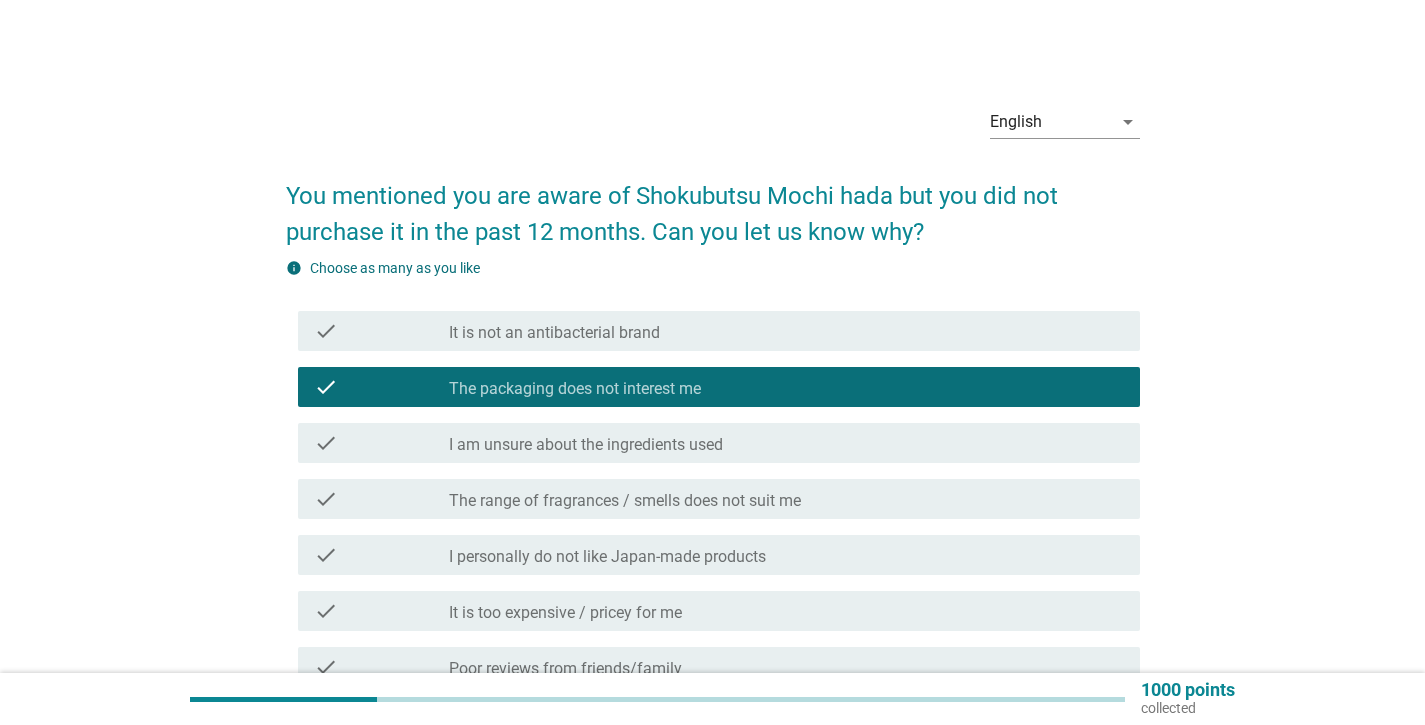 click on "The range of fragrances / smells does not suit me" at bounding box center [625, 501] 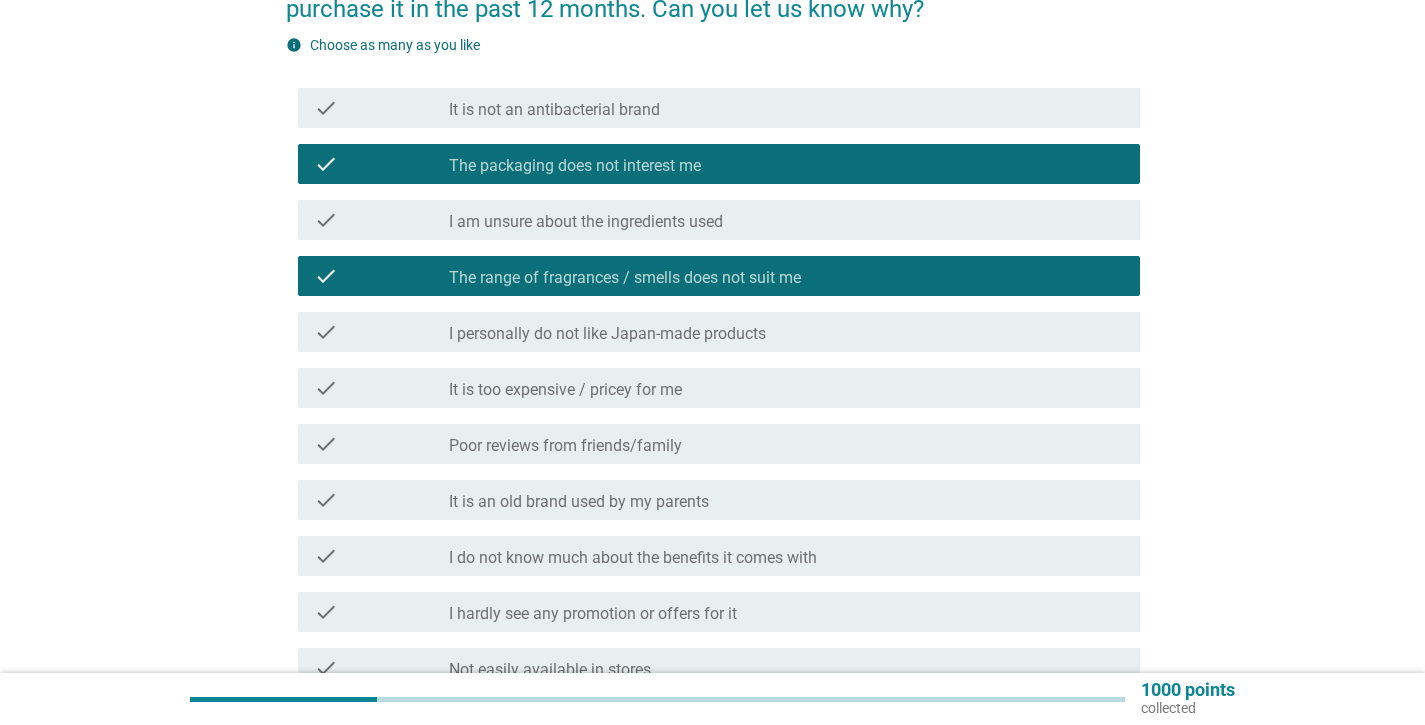 scroll, scrollTop: 624, scrollLeft: 0, axis: vertical 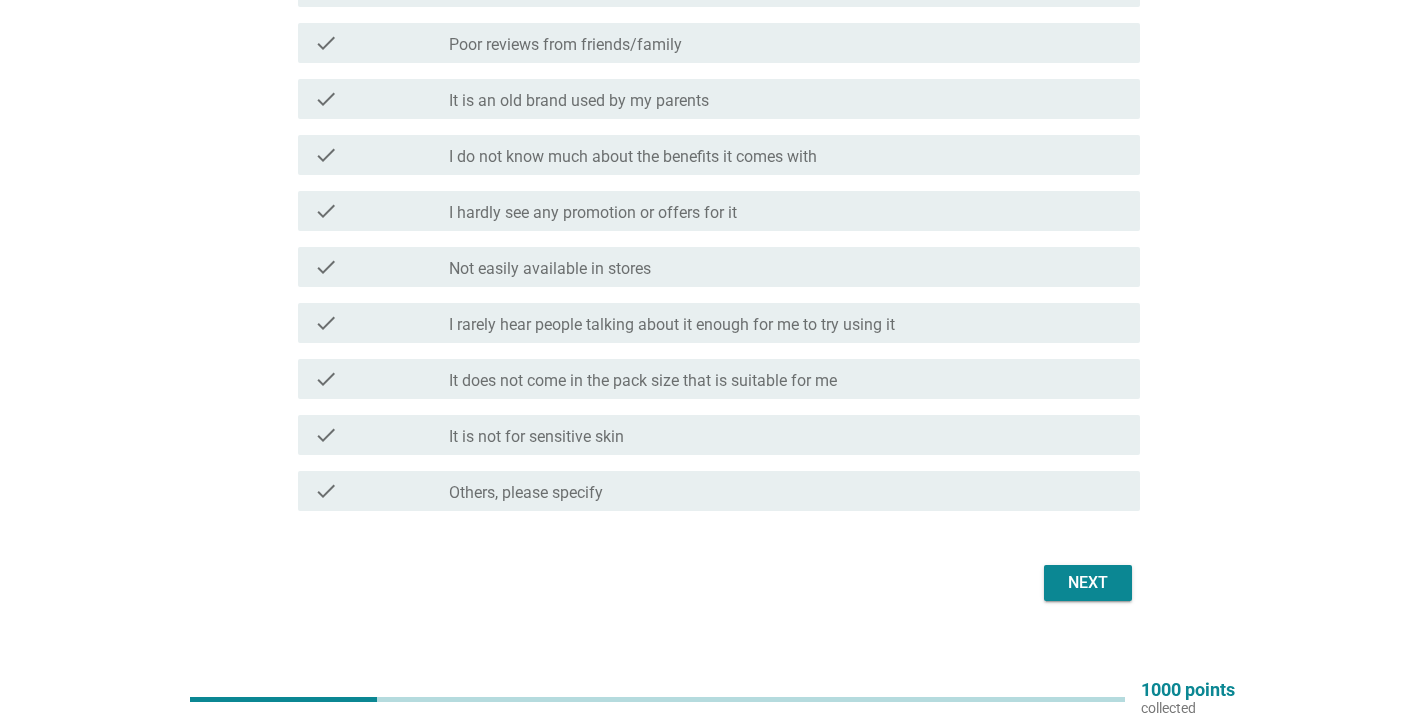 click on "Next" at bounding box center [1088, 583] 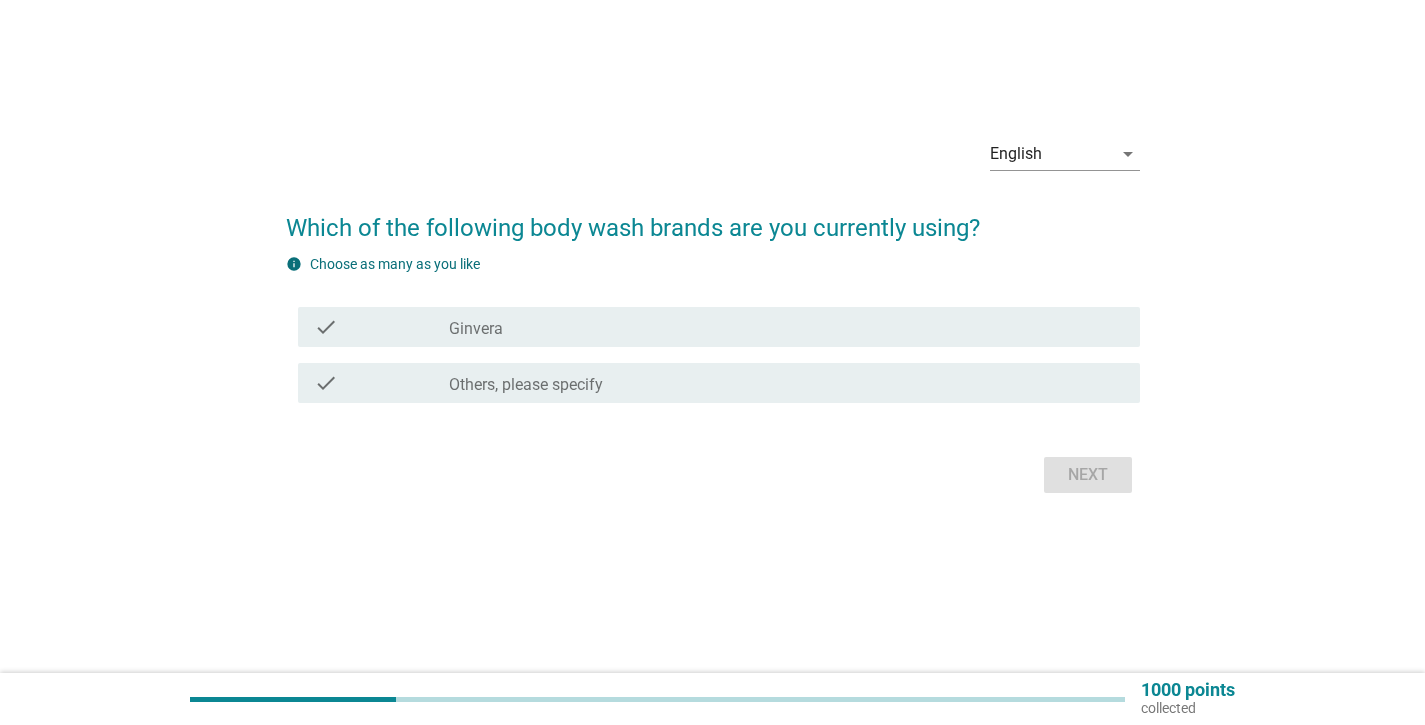 scroll, scrollTop: 0, scrollLeft: 0, axis: both 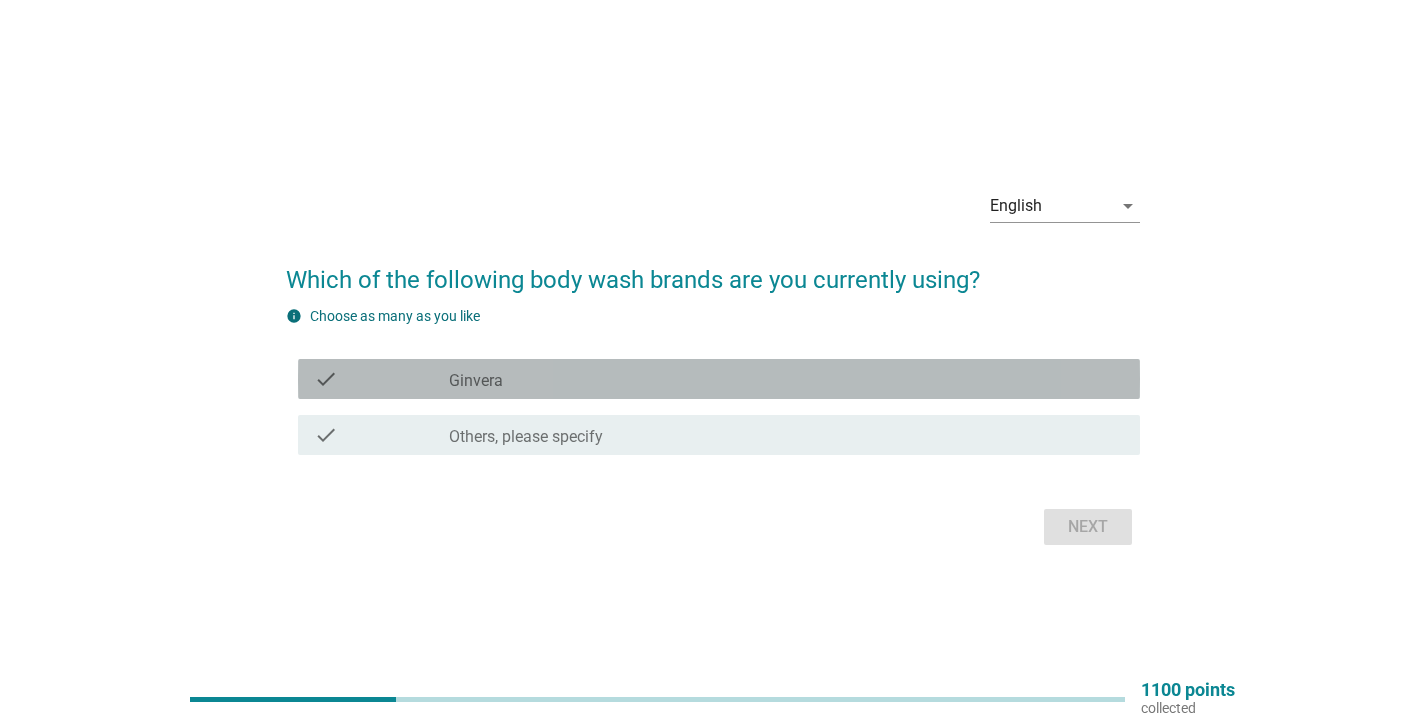 click on "check_box_outline_blank Ginvera" at bounding box center (786, 379) 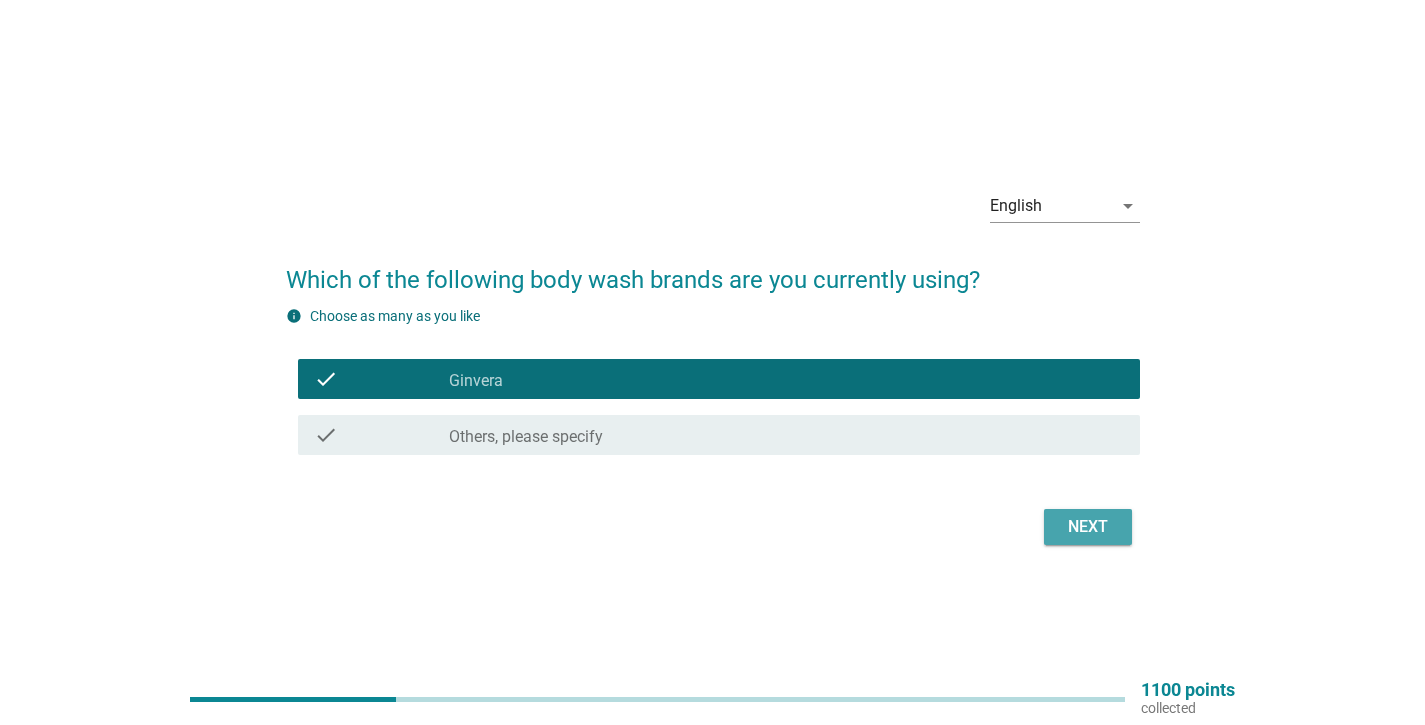 click on "Next" at bounding box center (1088, 527) 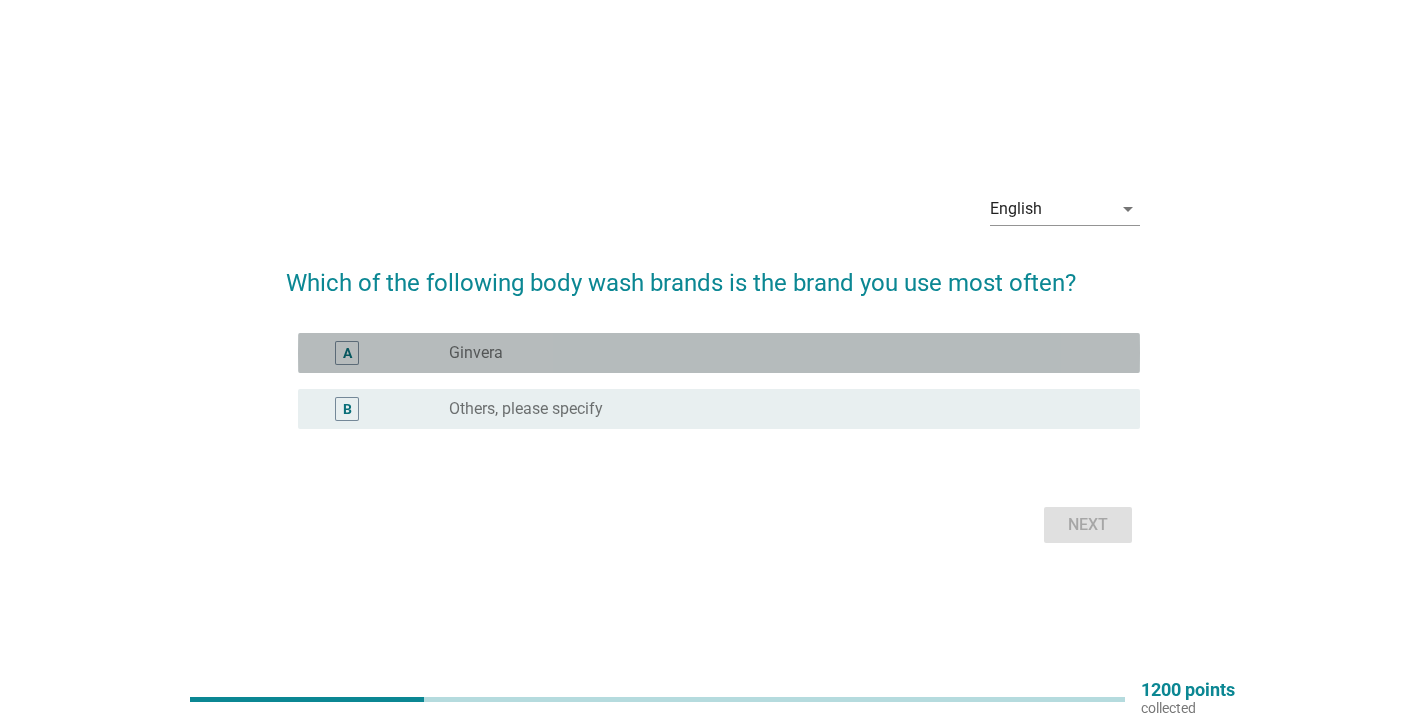 click on "radio_button_unchecked Ginvera" at bounding box center [778, 353] 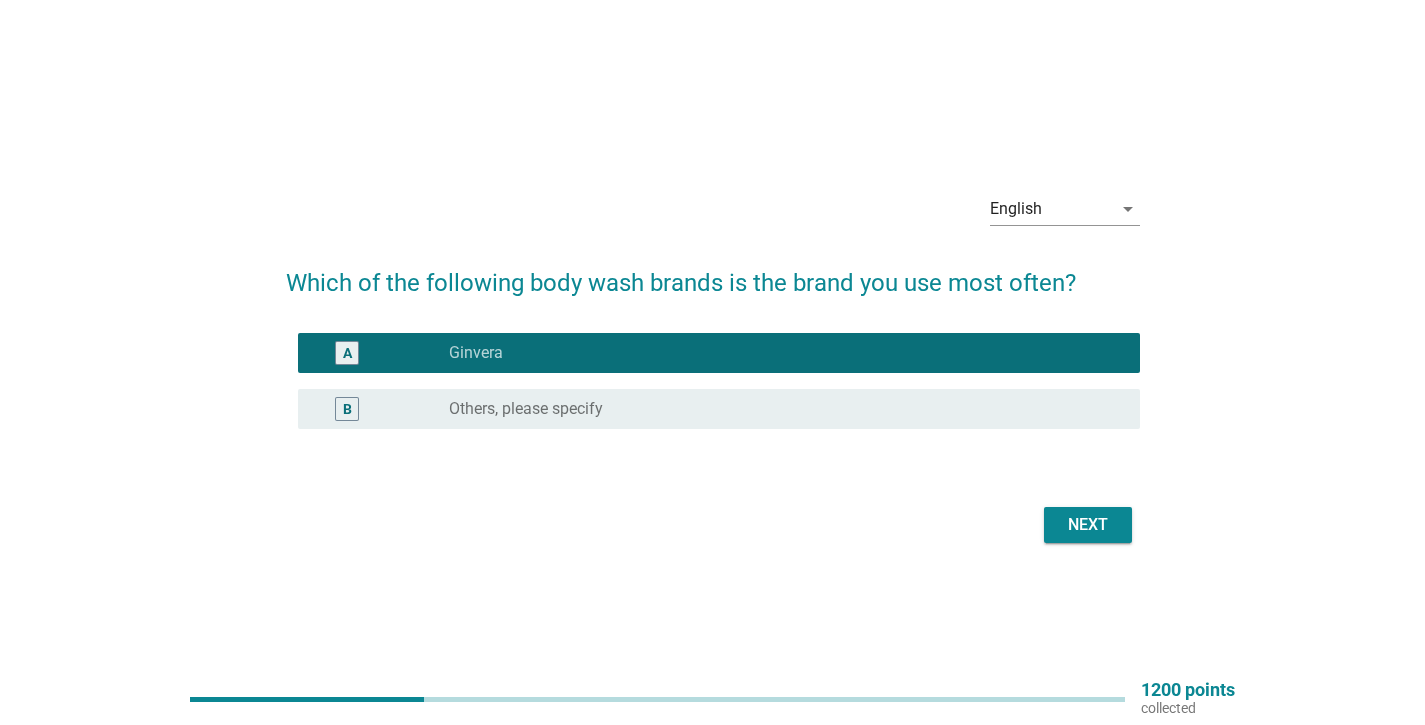 click on "Next" at bounding box center [1088, 525] 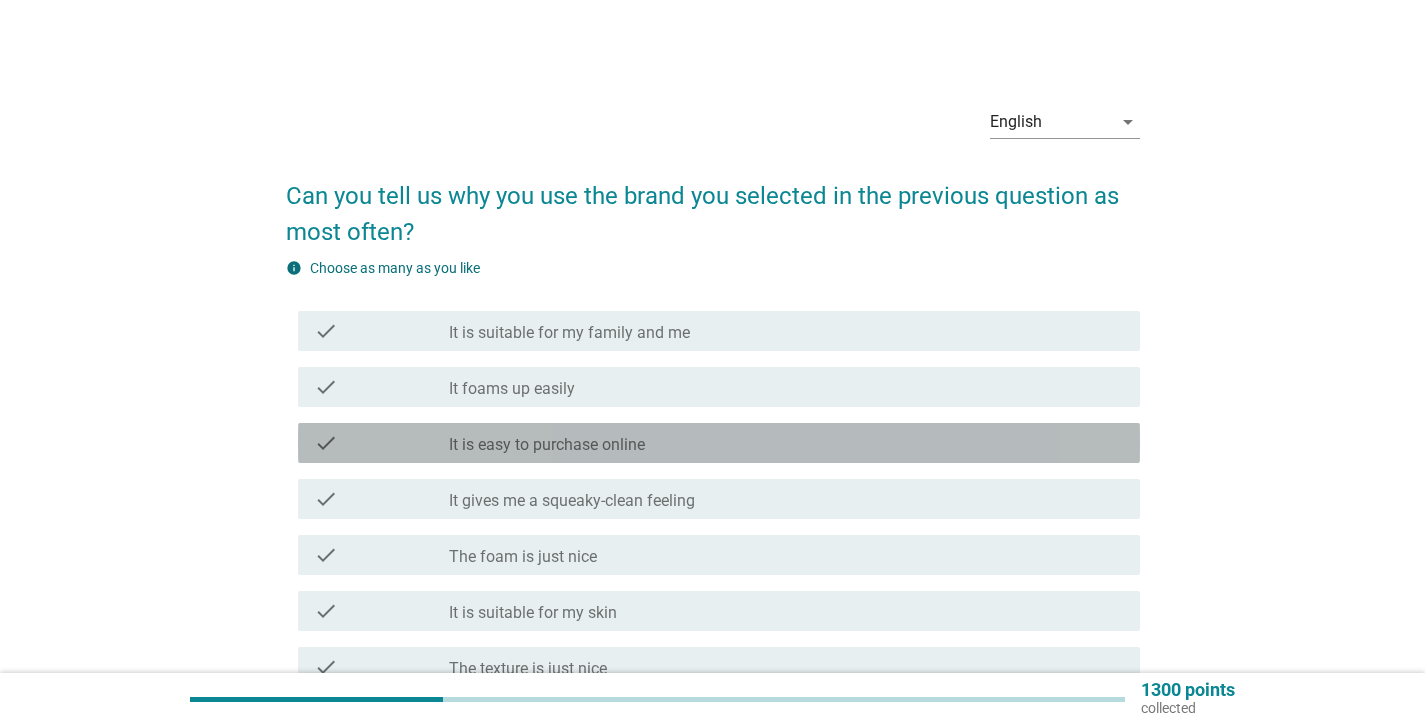 click on "check_box_outline_blank It is easy to purchase online" at bounding box center (786, 443) 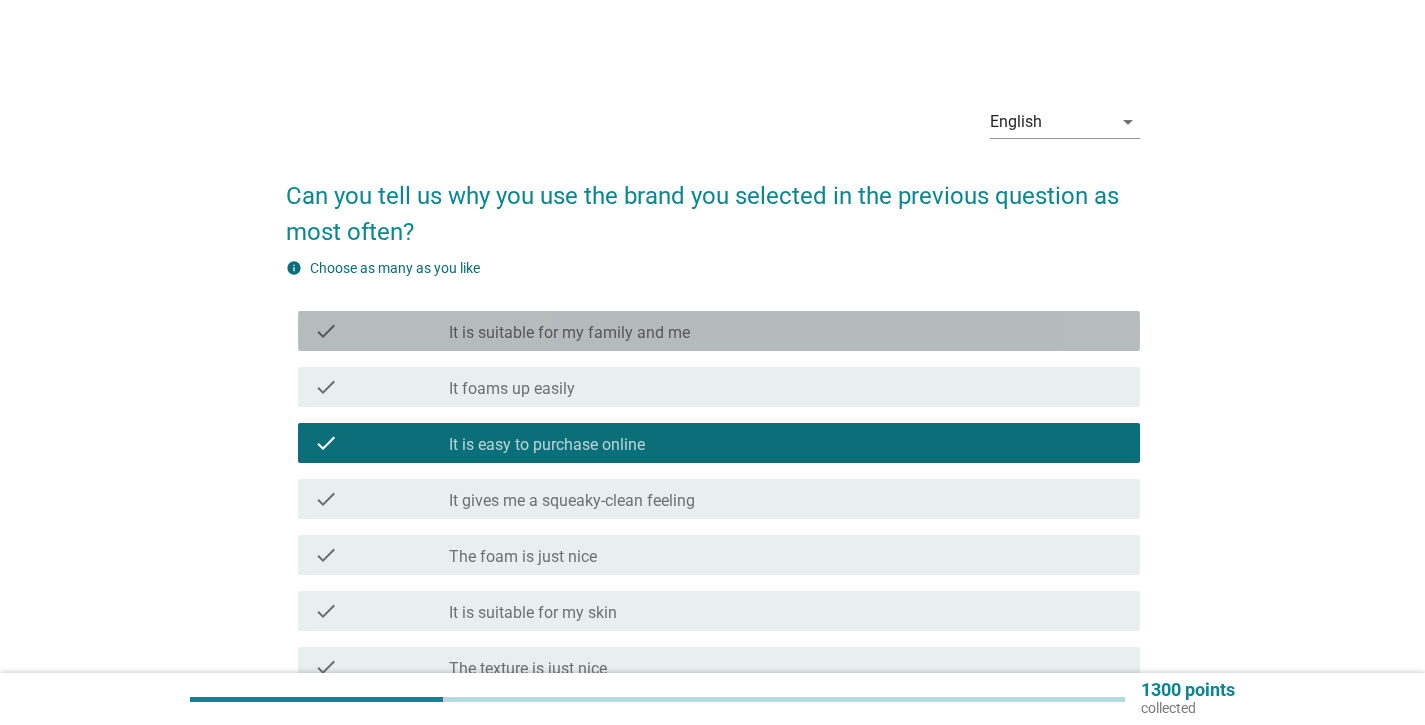 click on "check_box_outline_blank It is suitable for my family and me" at bounding box center [786, 331] 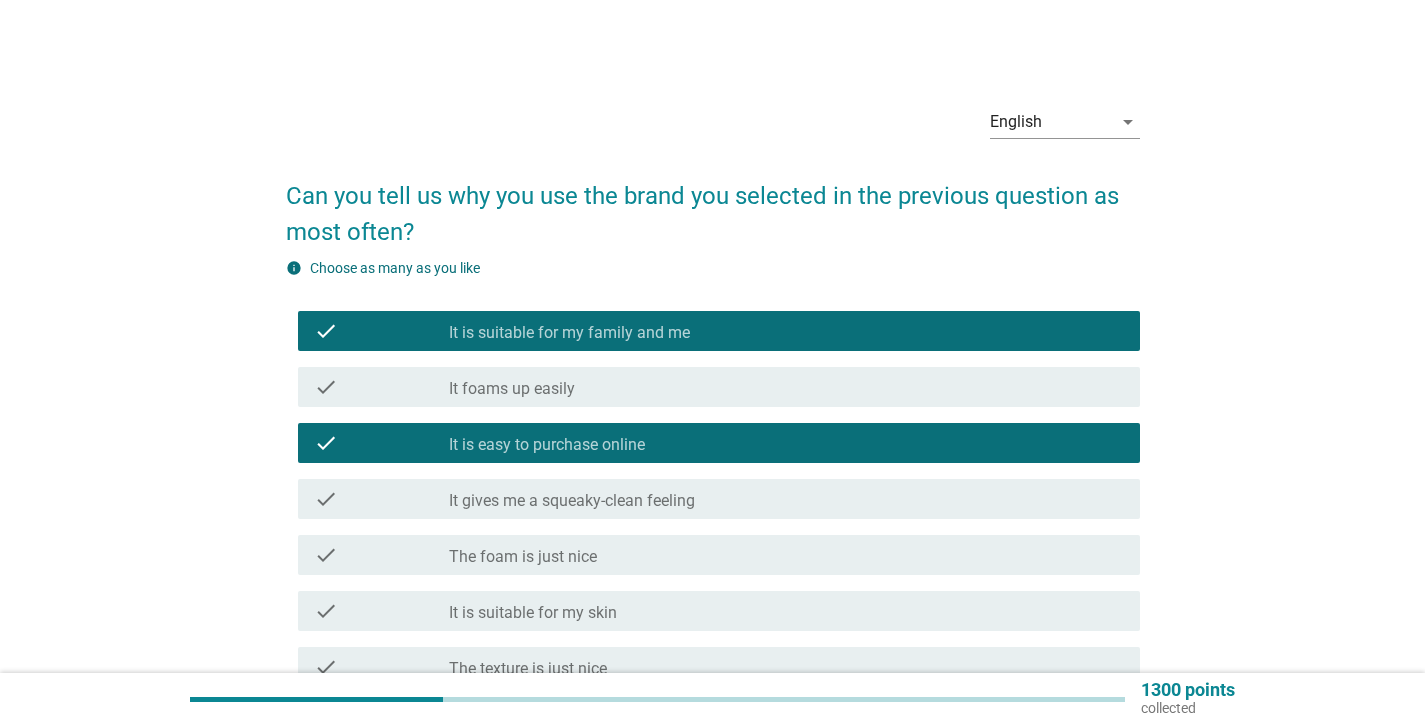 click on "check     check_box_outline_blank It gives me a squeaky-clean feeling" at bounding box center [713, 499] 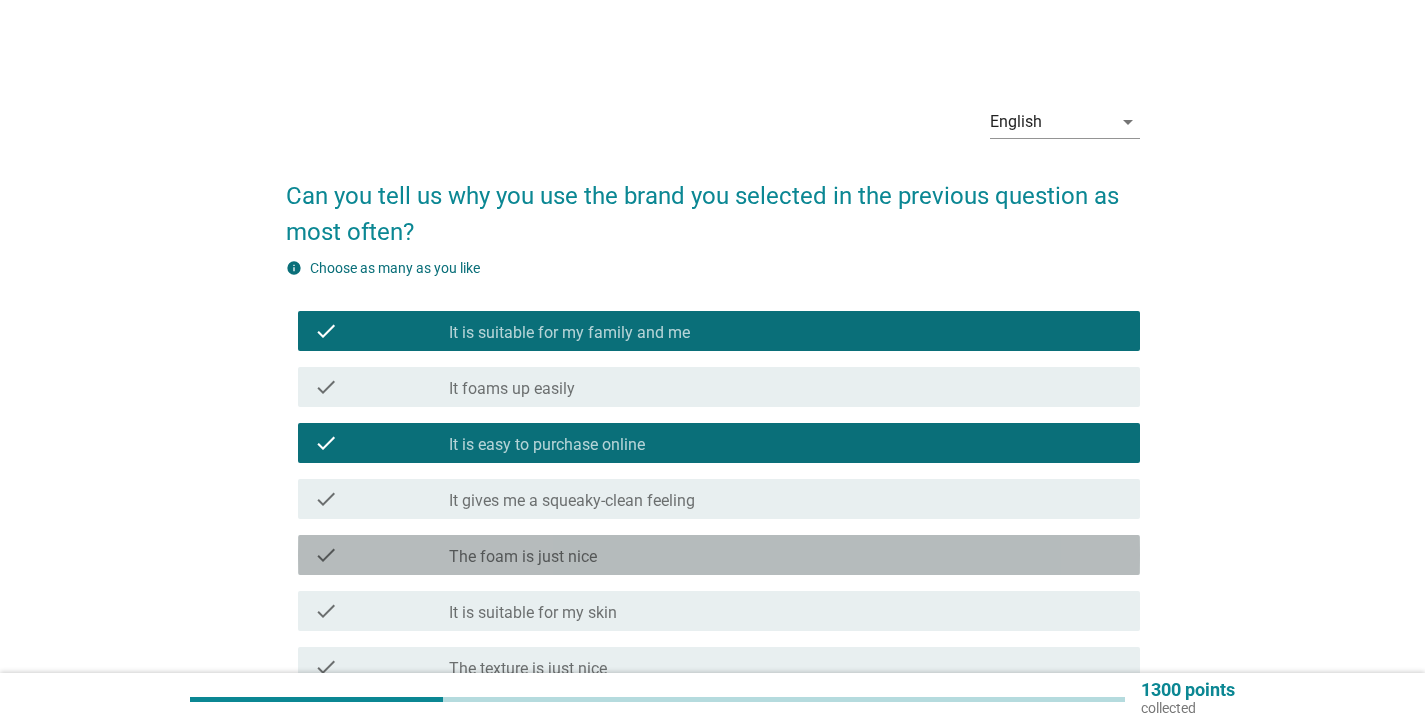 click on "check_box_outline_blank The foam is just nice" at bounding box center (786, 555) 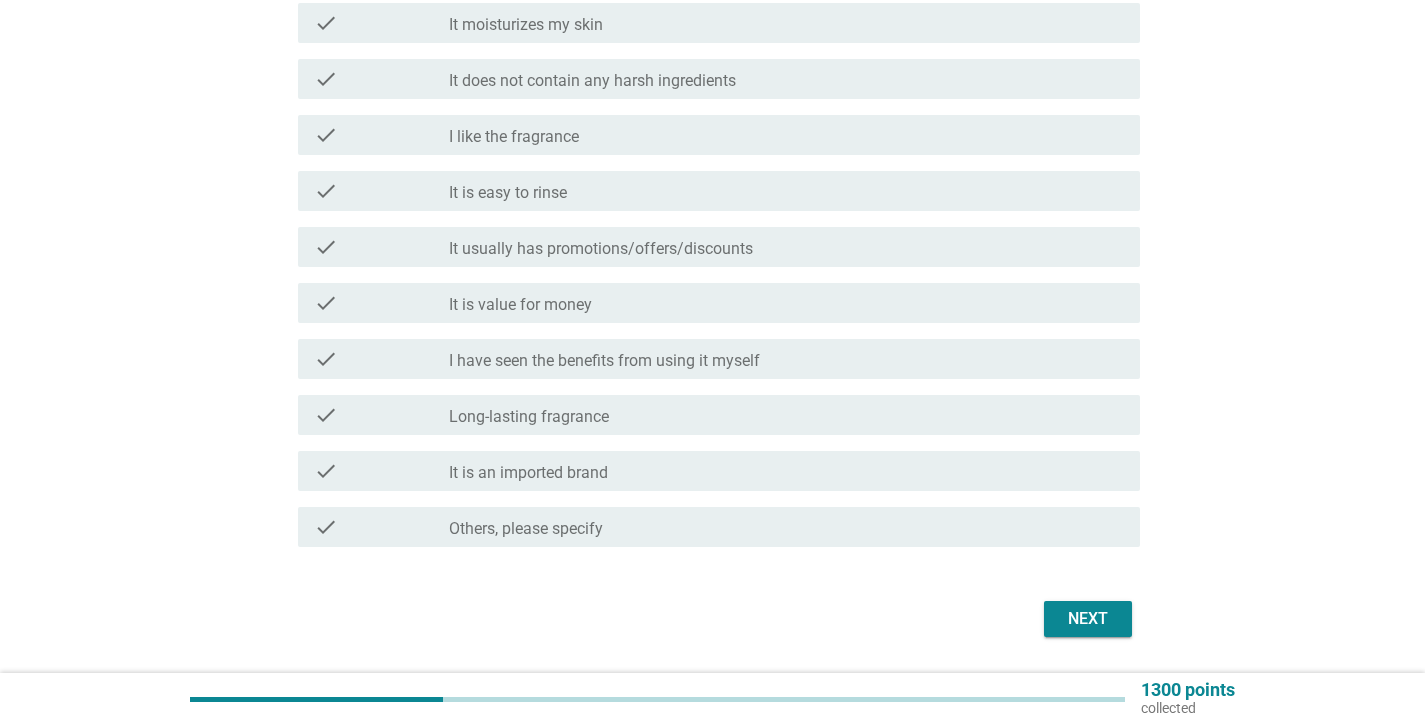 scroll, scrollTop: 727, scrollLeft: 0, axis: vertical 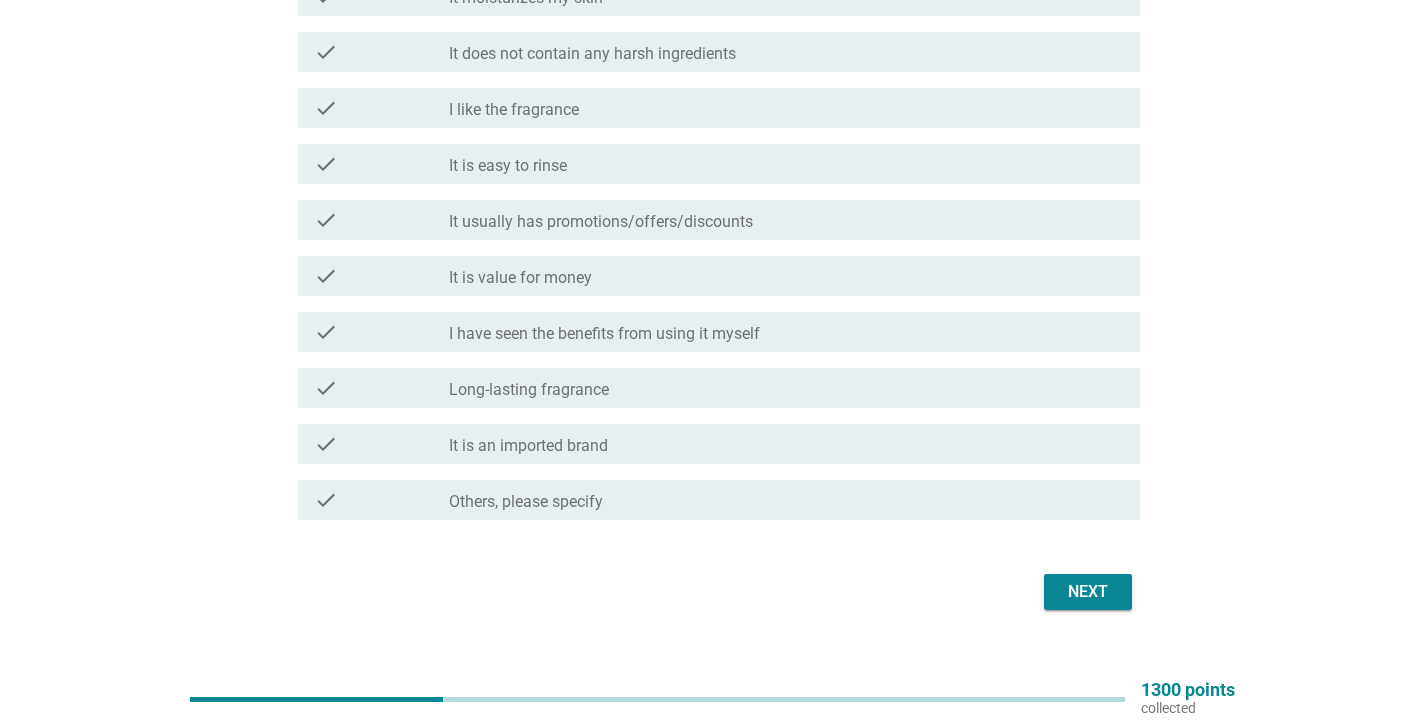 click on "Next" at bounding box center (1088, 592) 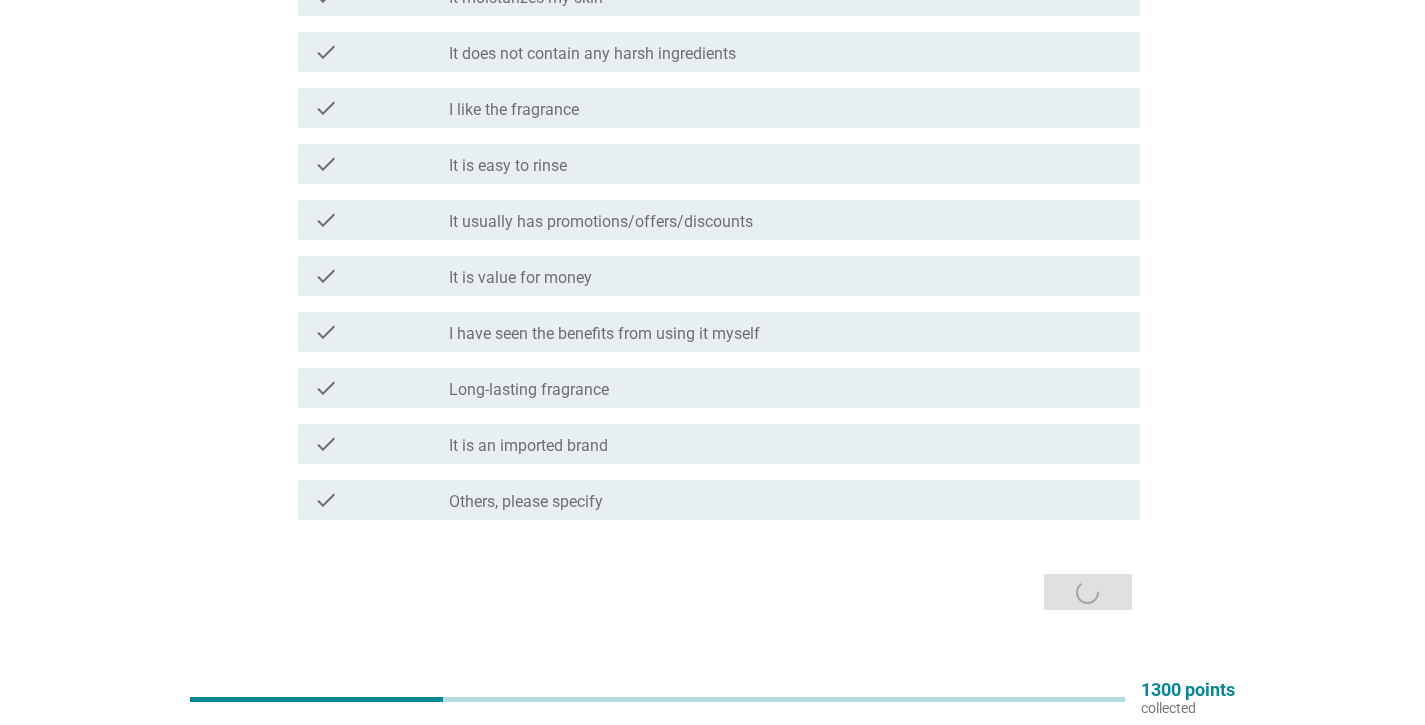 scroll, scrollTop: 0, scrollLeft: 0, axis: both 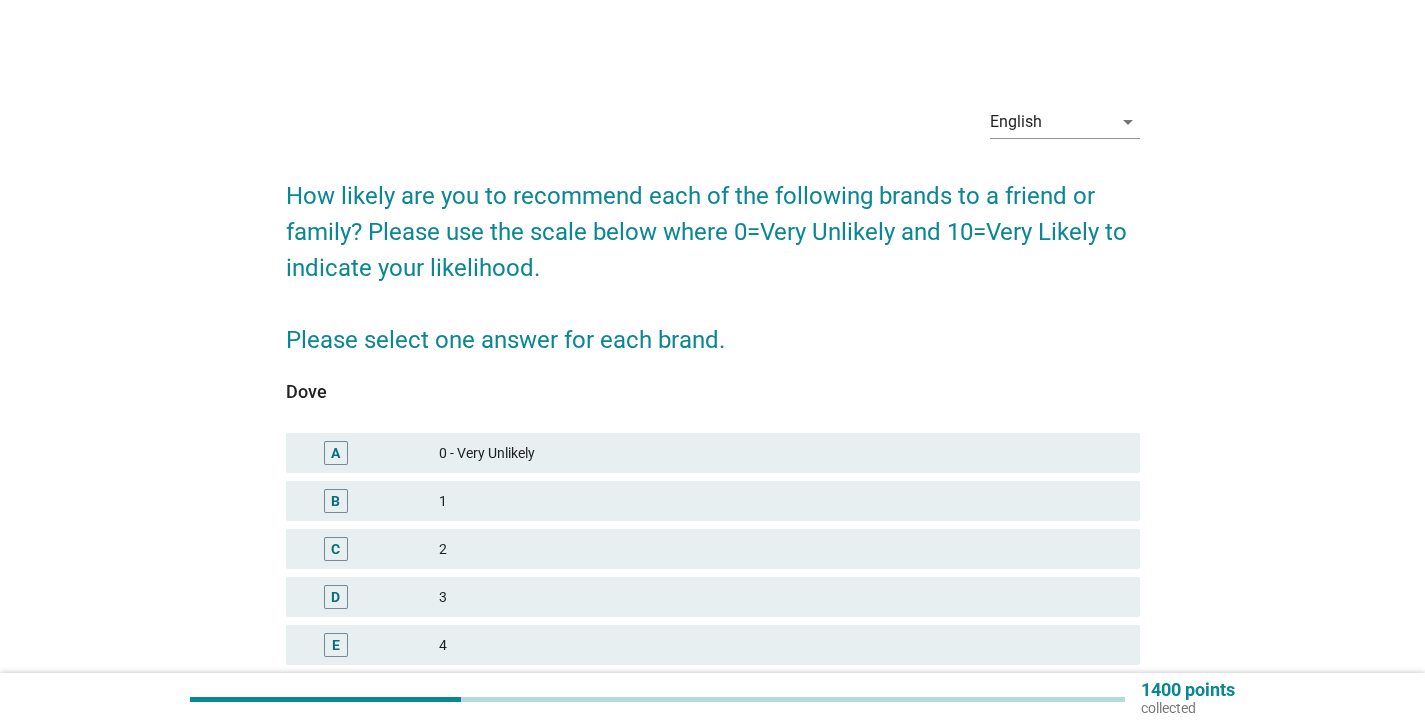 click on "E   4" at bounding box center (713, 645) 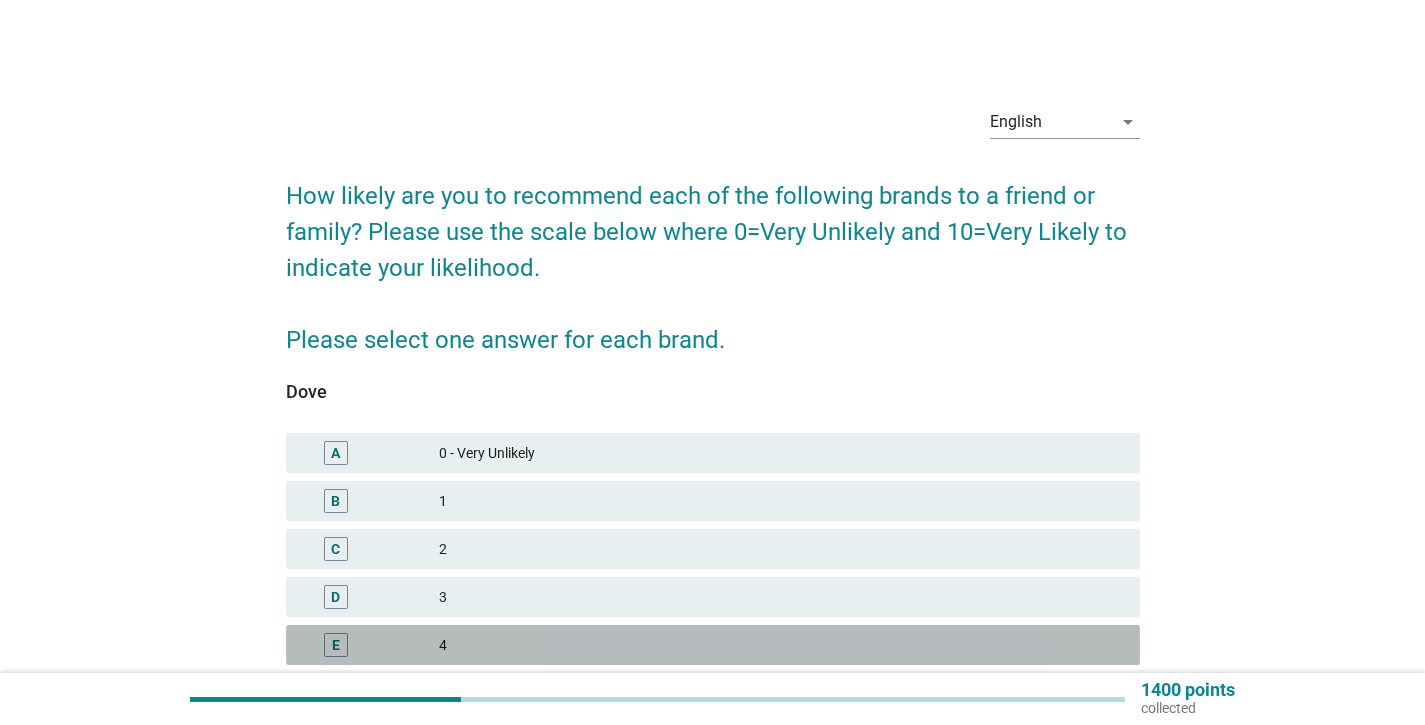 click on "4" at bounding box center (781, 645) 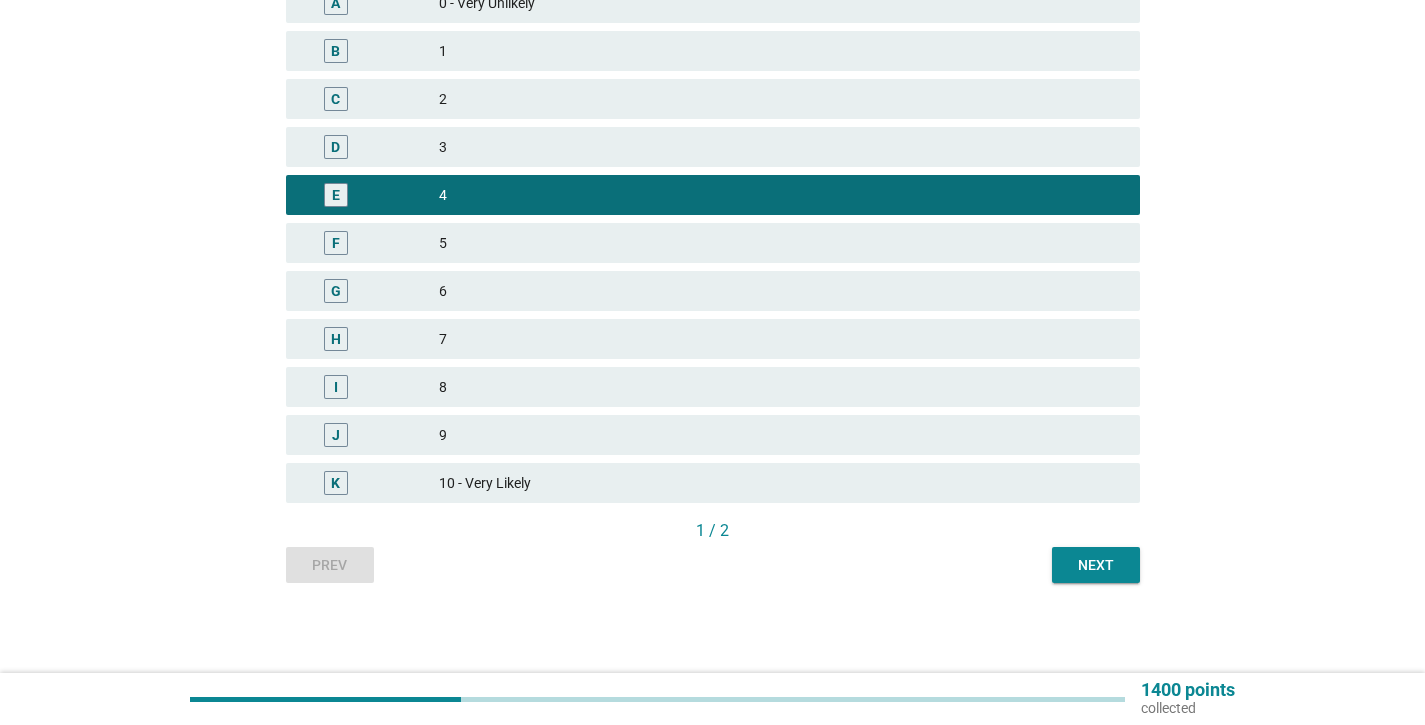 scroll, scrollTop: 450, scrollLeft: 0, axis: vertical 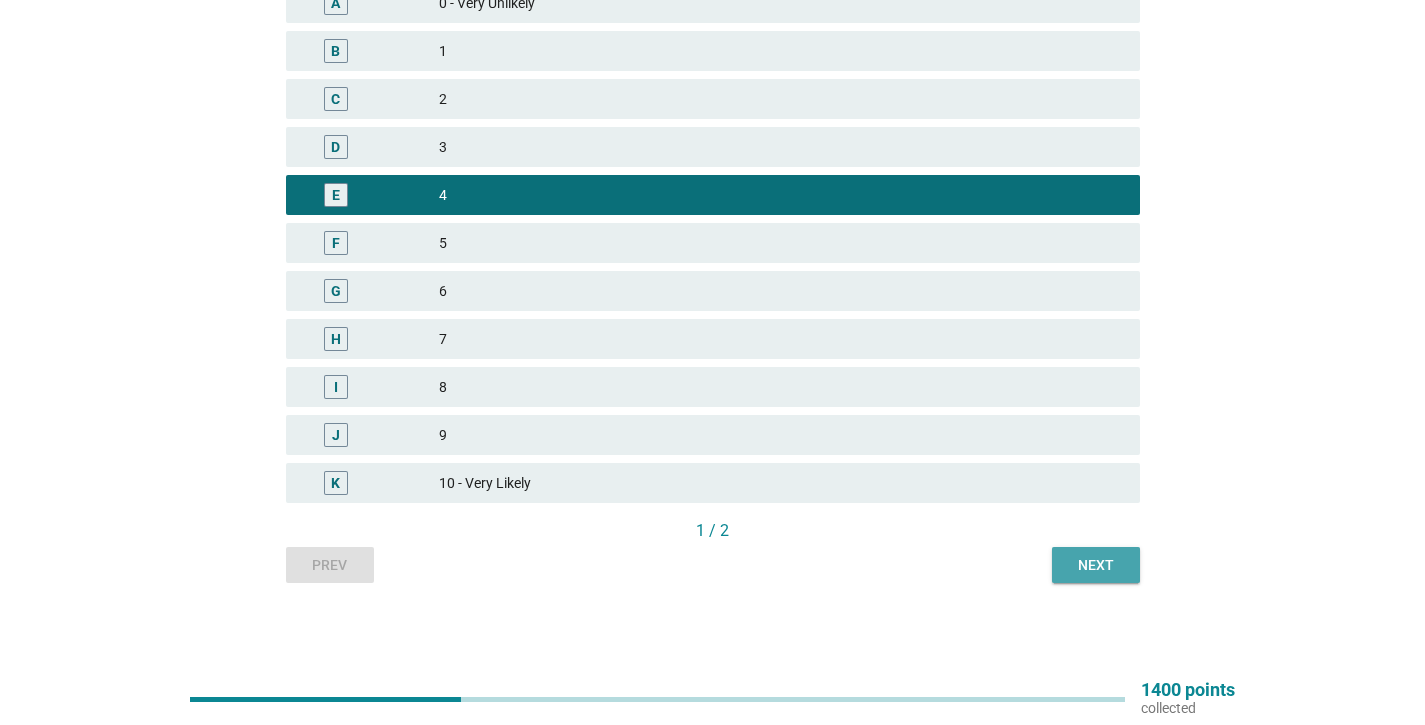 click on "Next" at bounding box center (1096, 565) 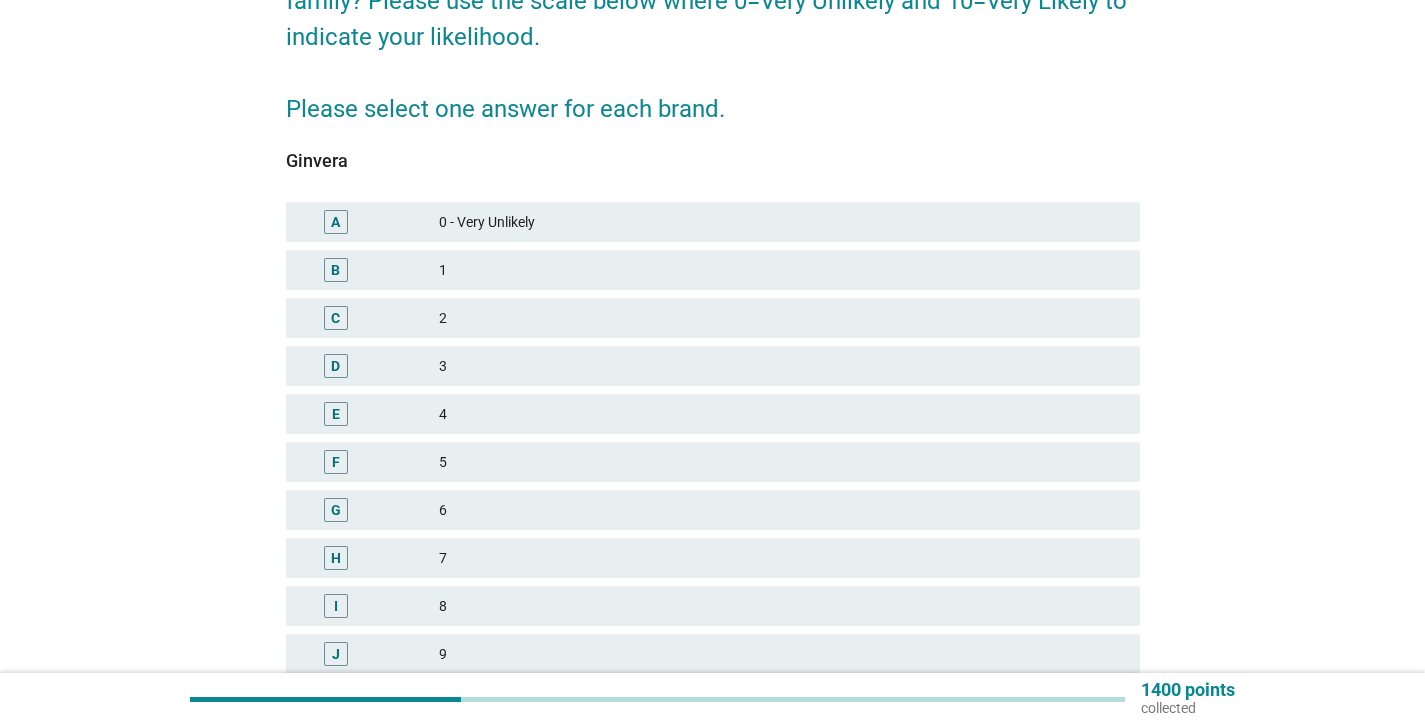 scroll, scrollTop: 255, scrollLeft: 0, axis: vertical 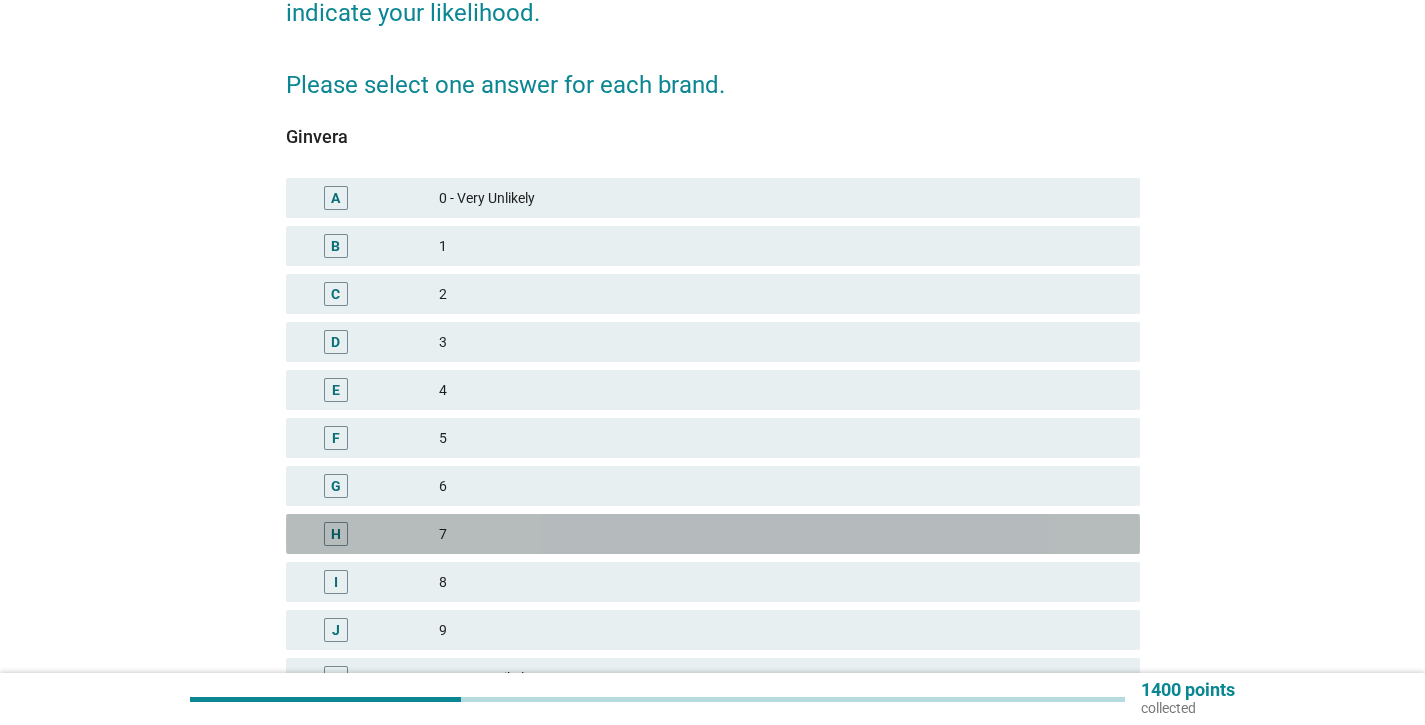 click on "H   7" at bounding box center (713, 534) 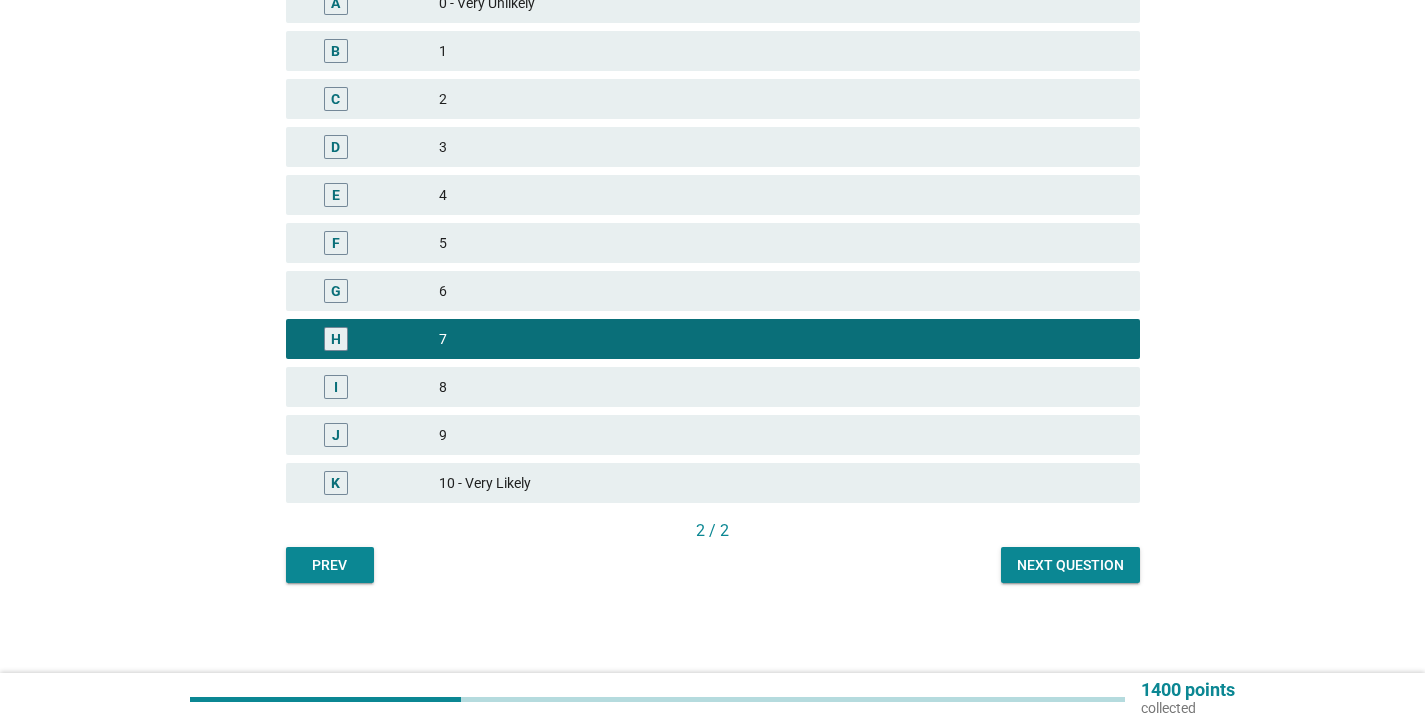 scroll, scrollTop: 450, scrollLeft: 0, axis: vertical 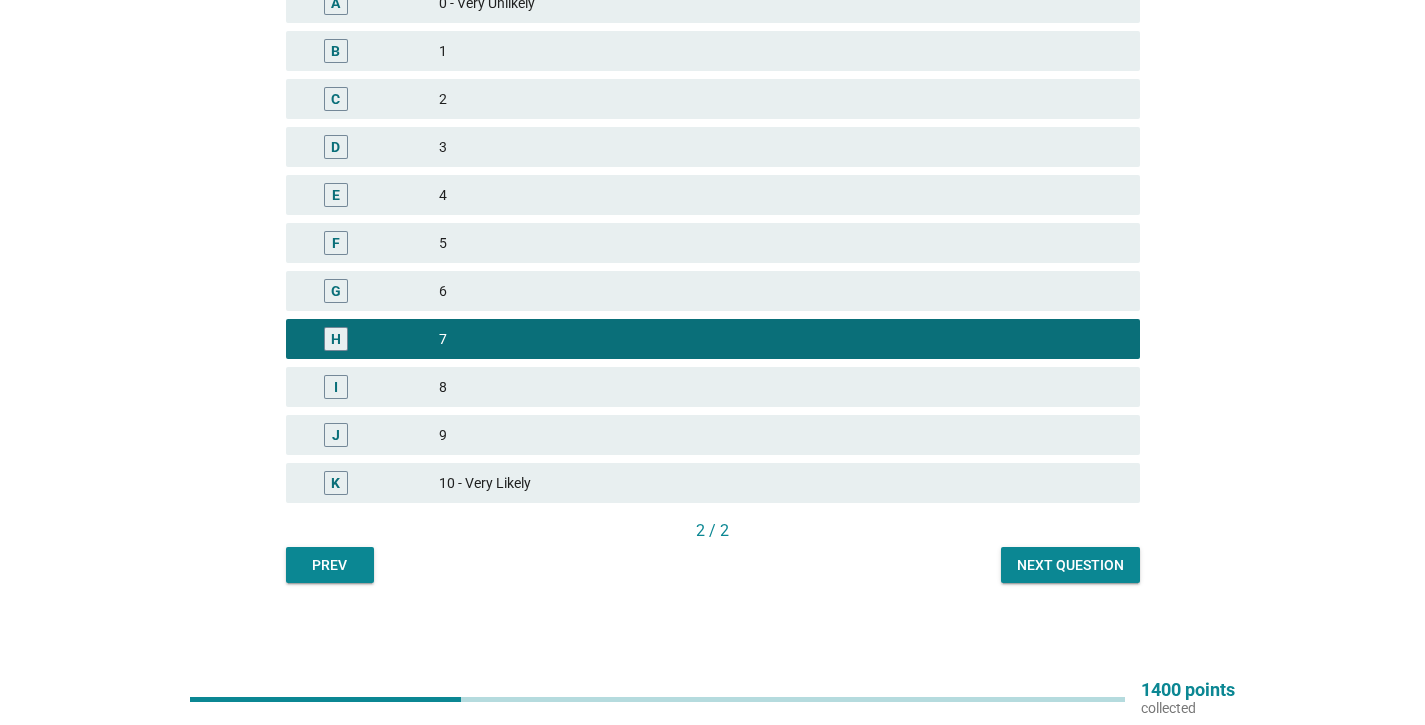 click on "Next question" at bounding box center (1070, 565) 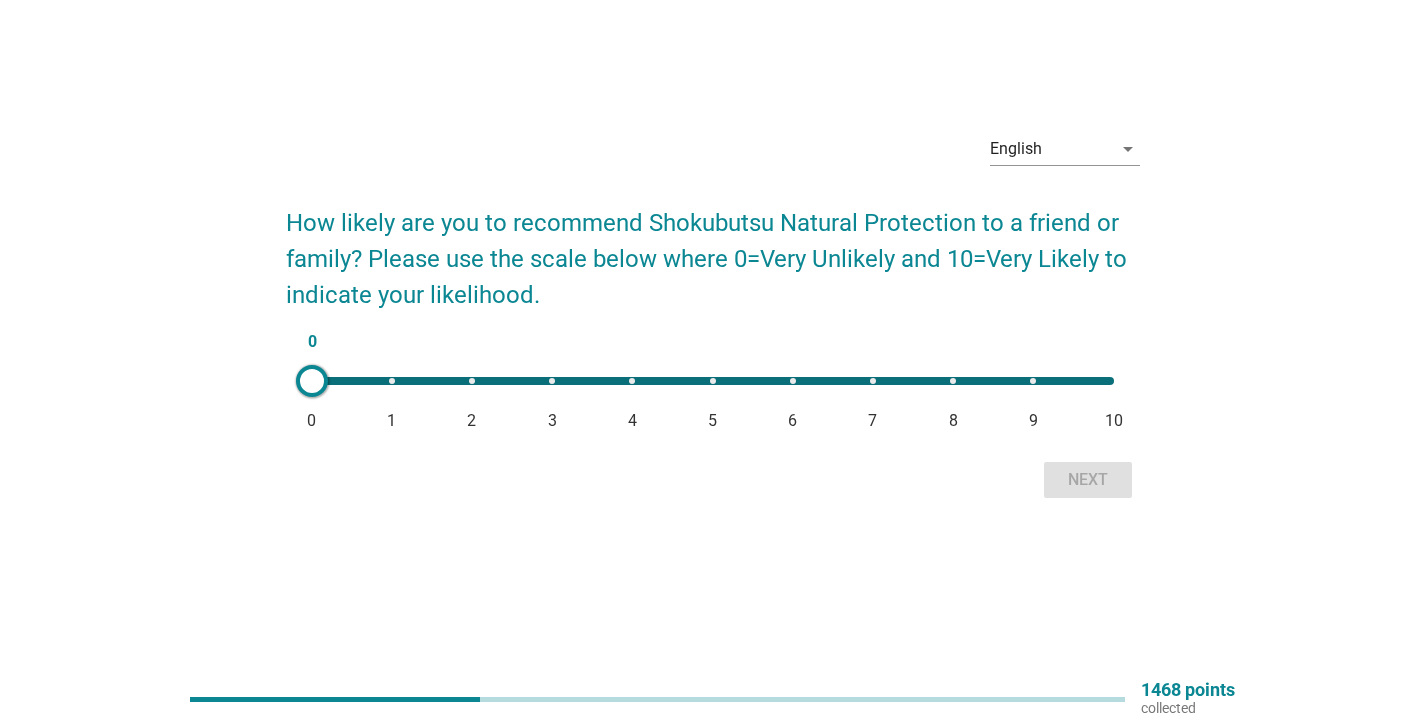 scroll, scrollTop: 0, scrollLeft: 0, axis: both 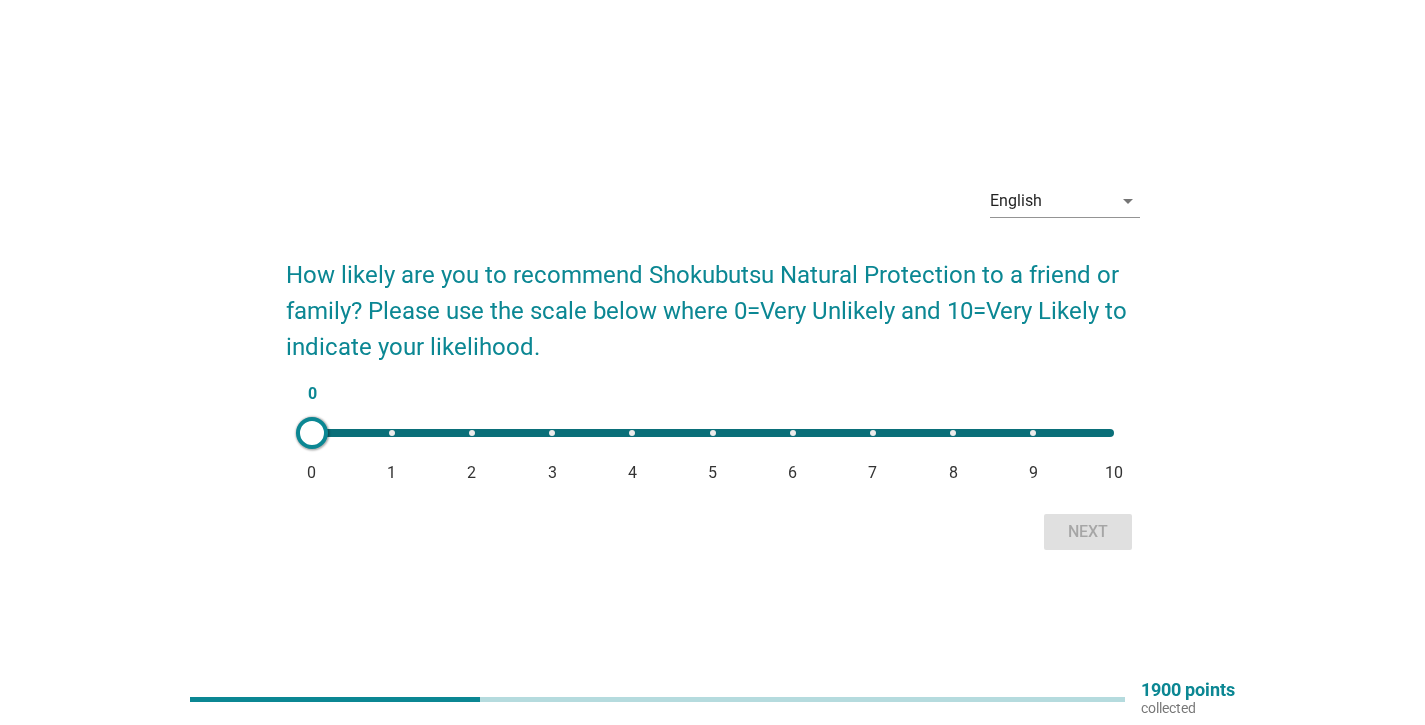 click on "0
0
1
2
3
4
5
6
7
8
9
10" at bounding box center (713, 433) 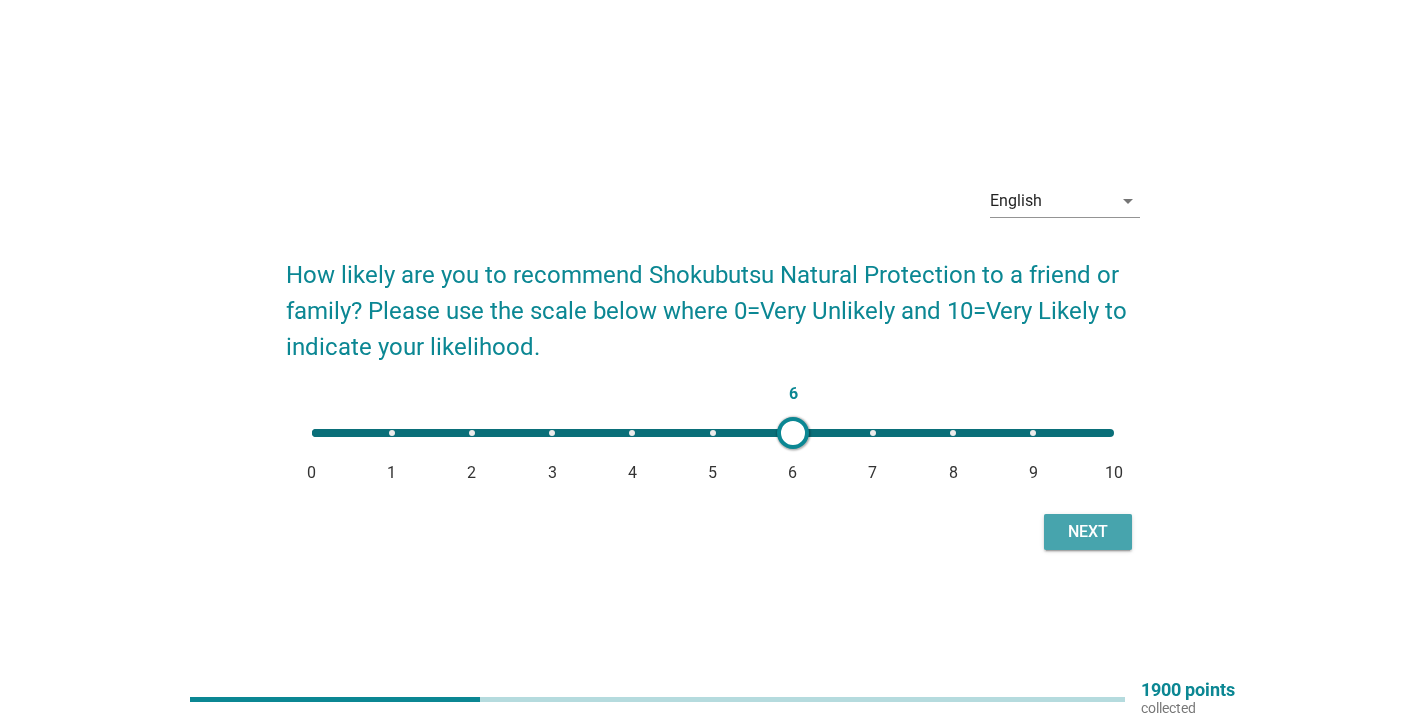 click on "Next" at bounding box center (1088, 532) 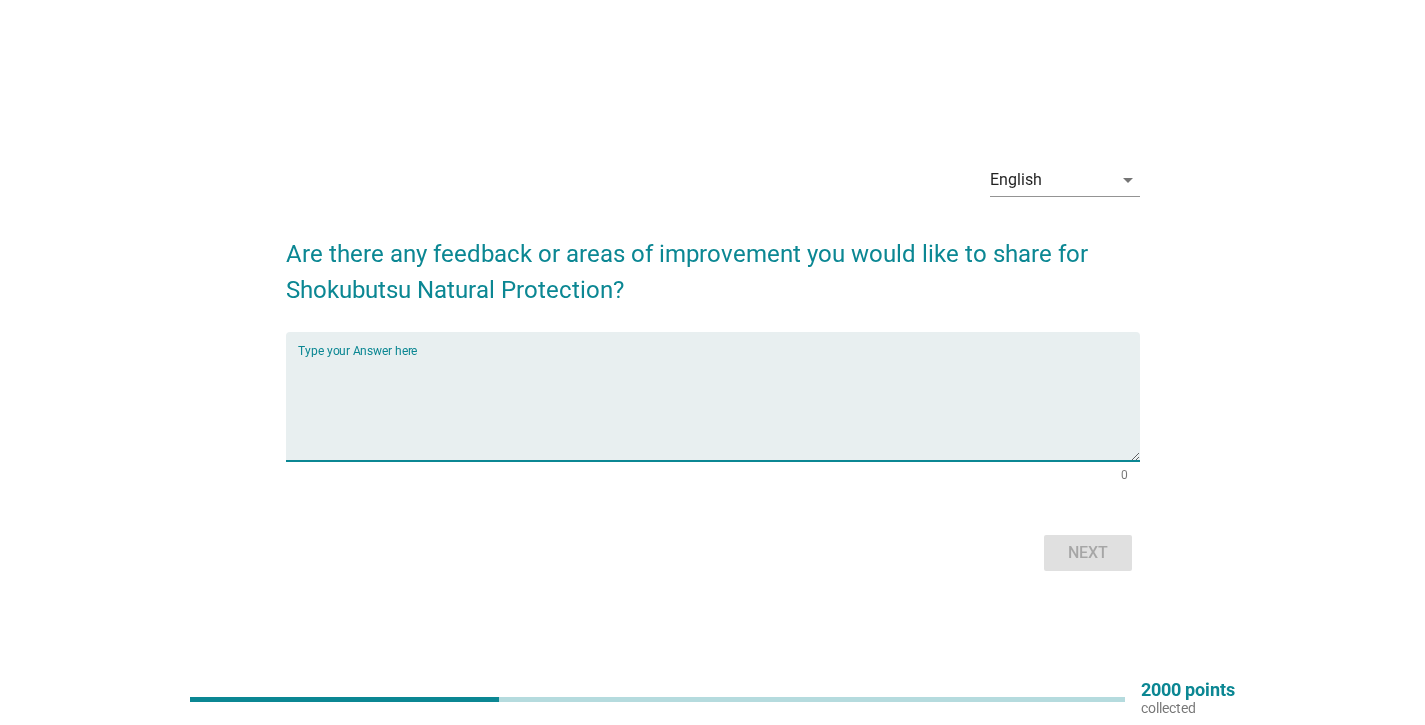 click at bounding box center (719, 408) 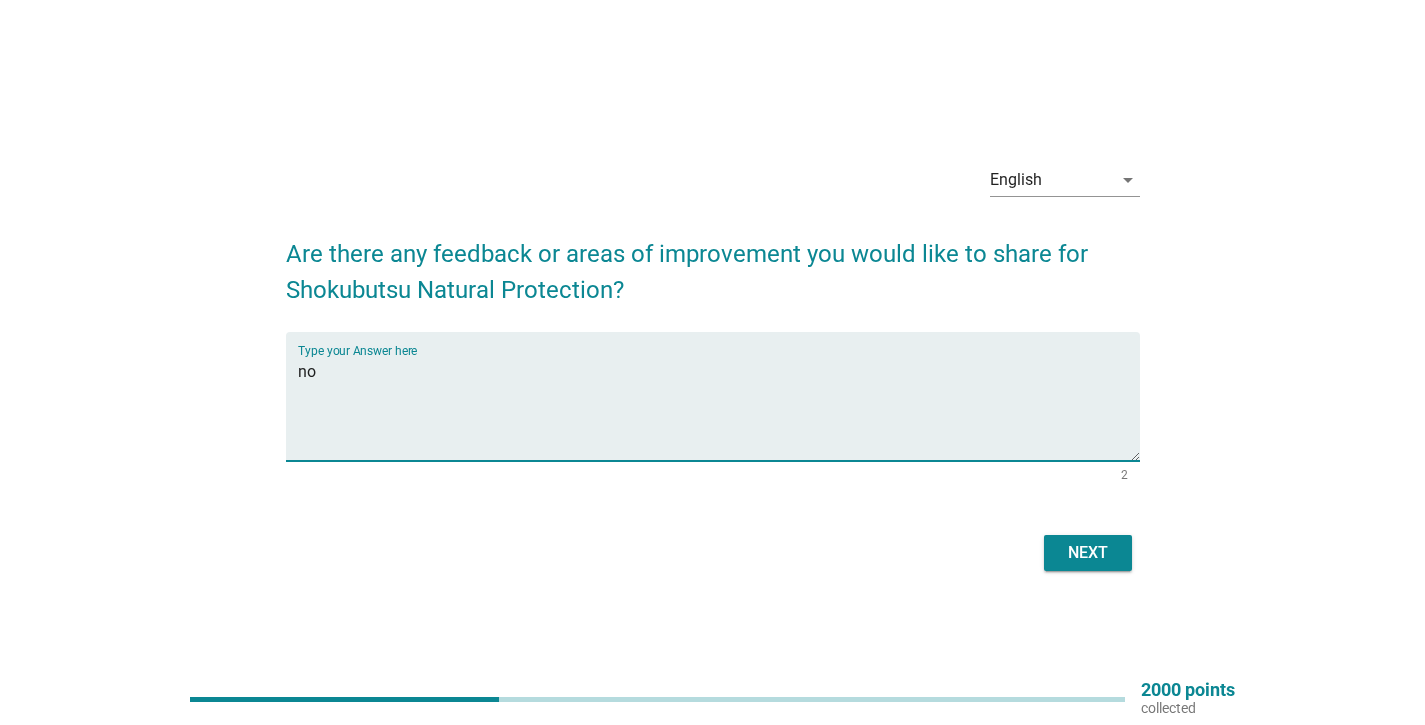 type on "no" 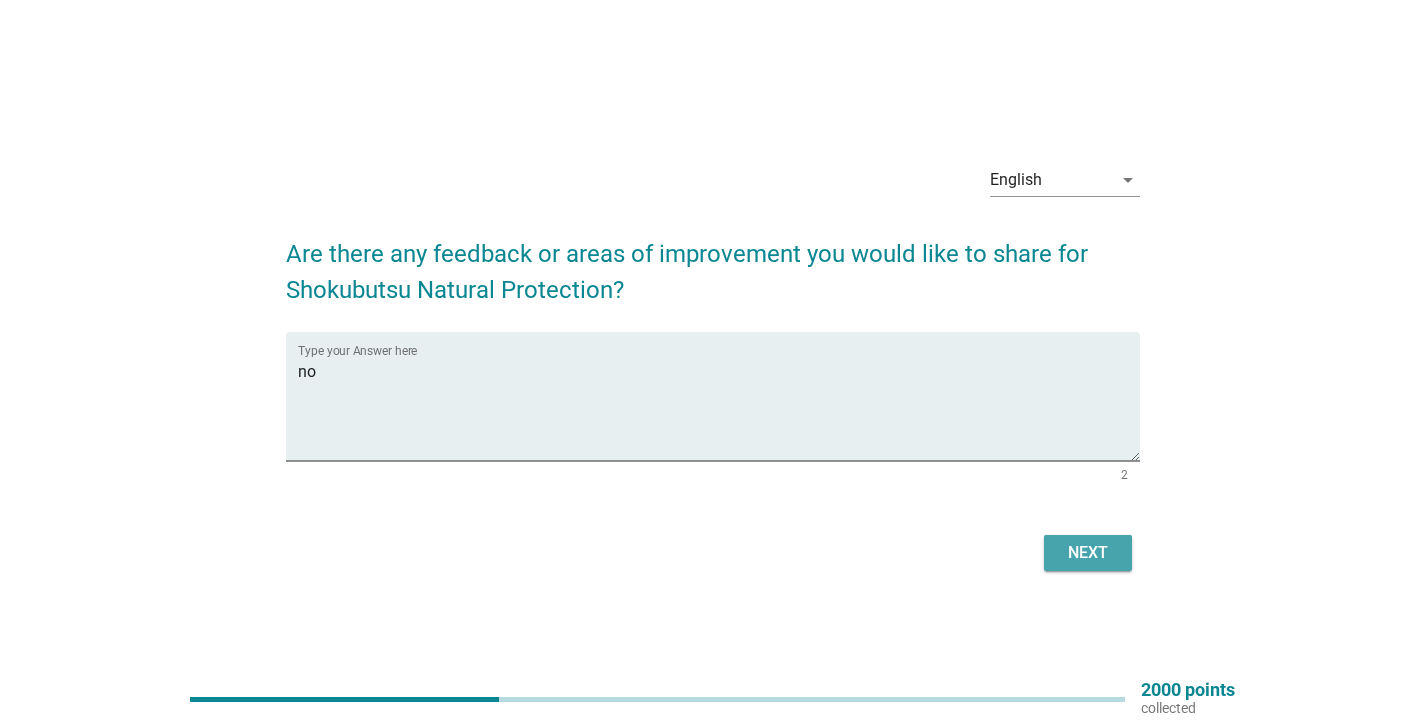 click on "Next" at bounding box center [1088, 553] 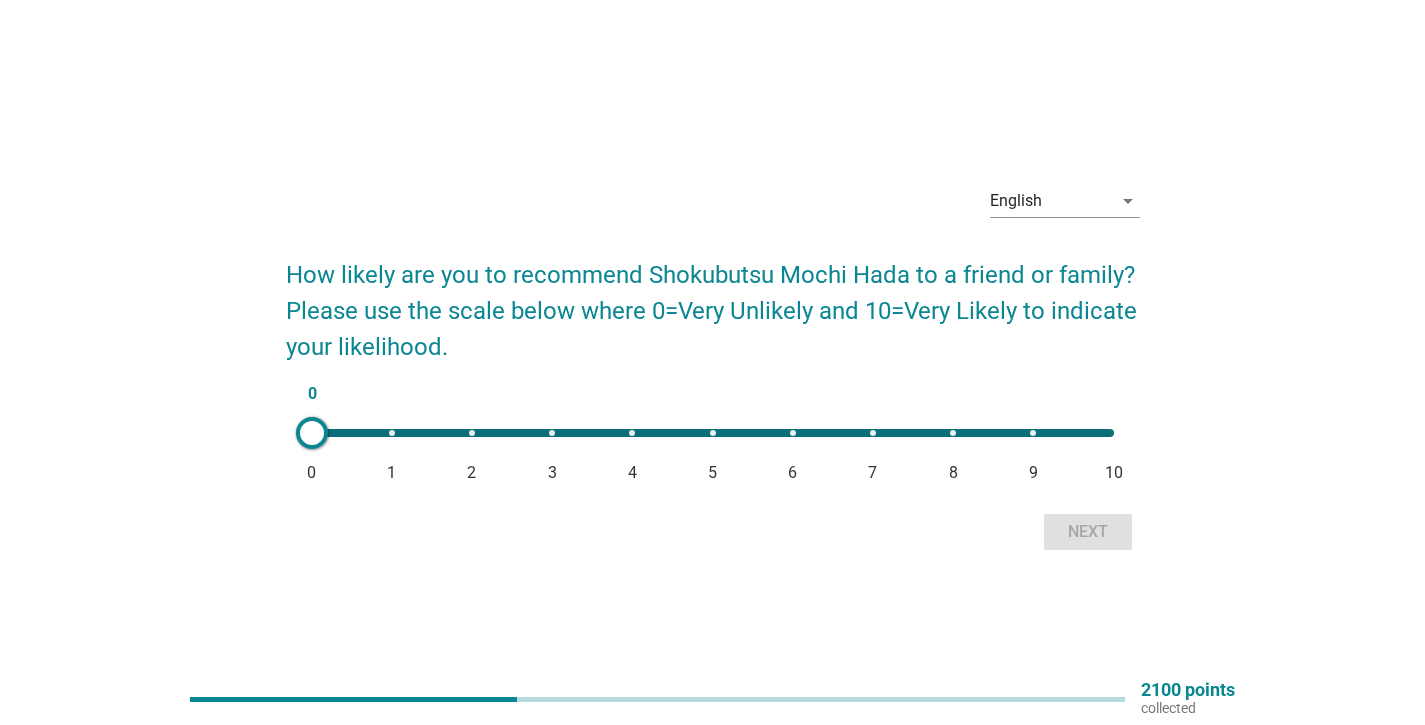 click on "0
0
1
2
3
4
5
6
7
8
9
10" at bounding box center (713, 433) 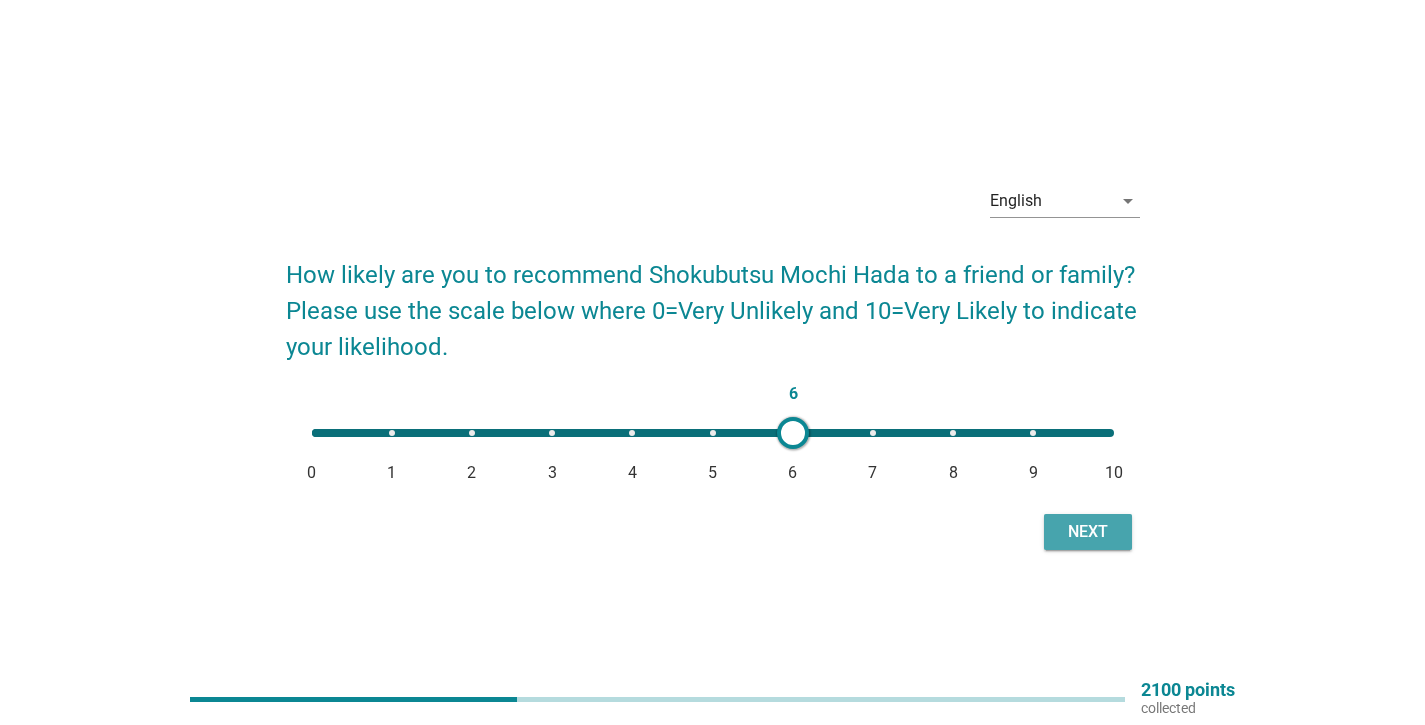 click on "Next" at bounding box center [1088, 532] 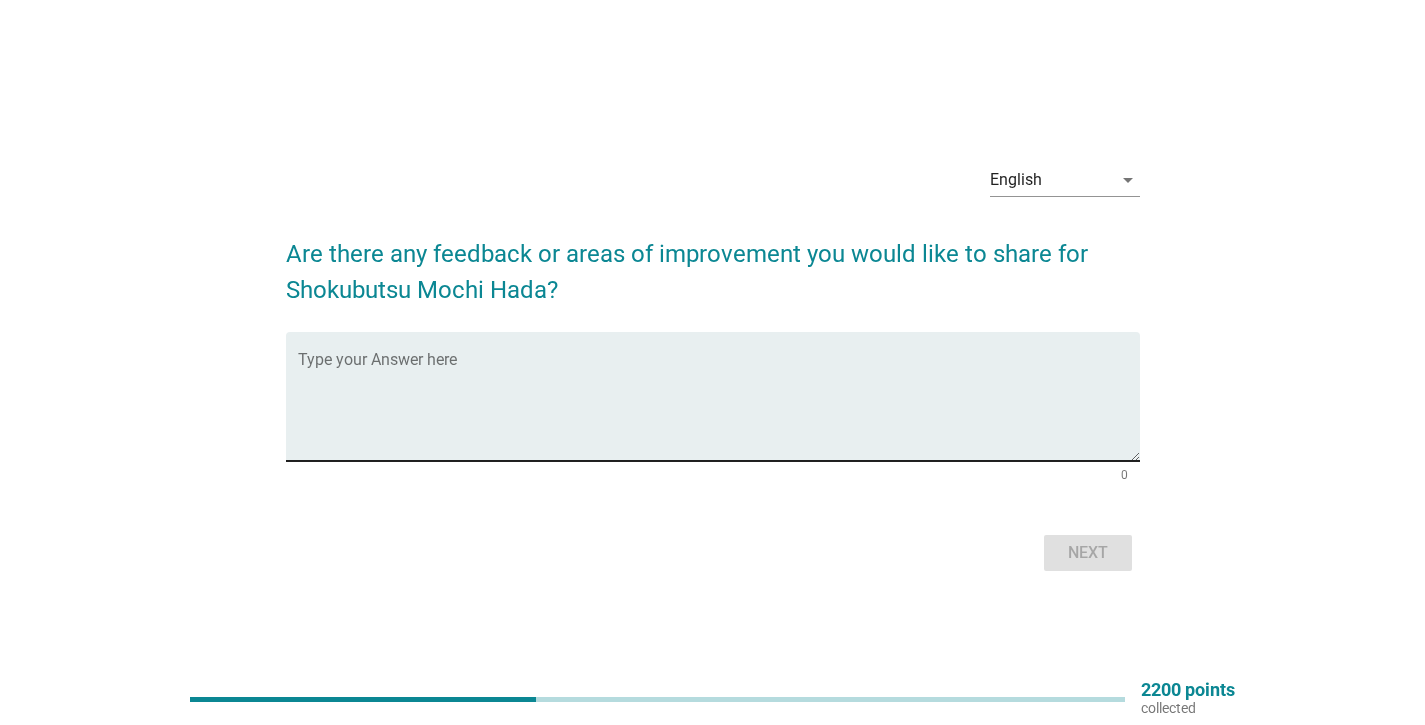 click at bounding box center (719, 408) 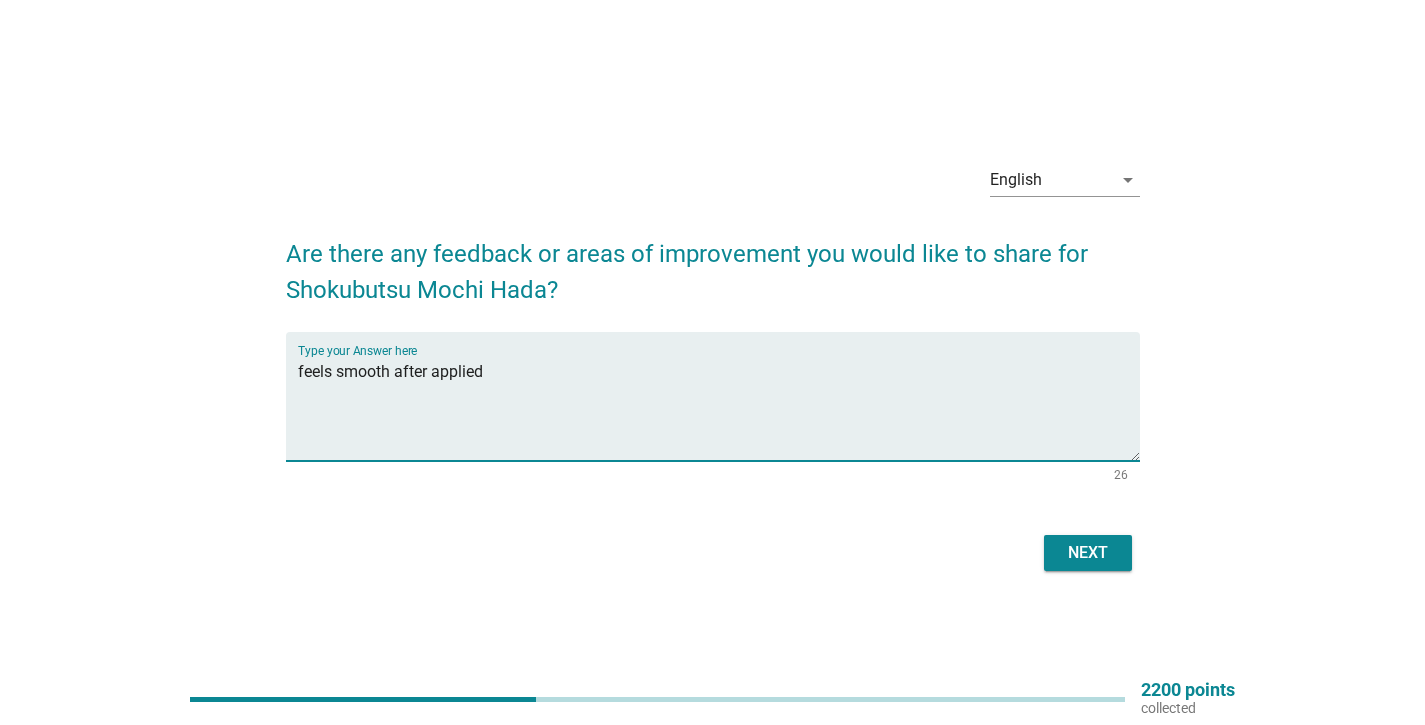 type on "feels smooth after applied" 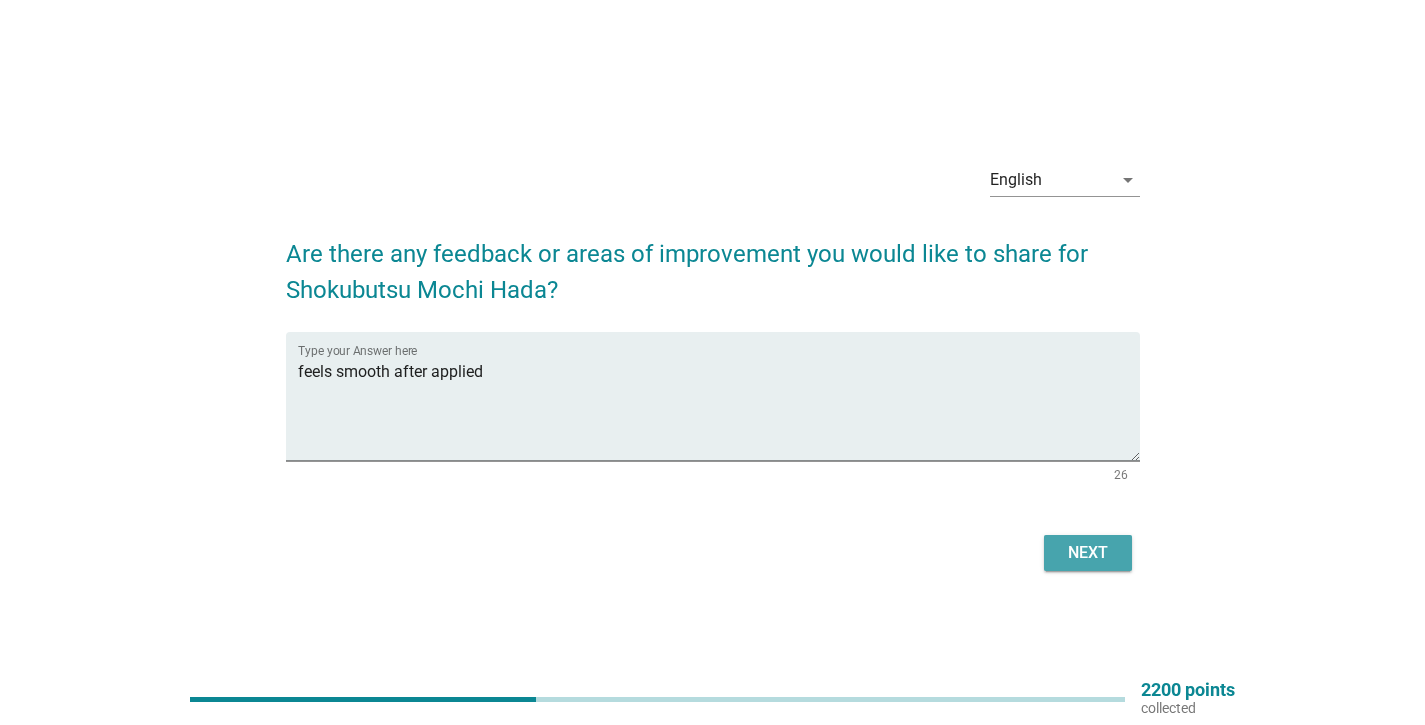 click on "Next" at bounding box center (1088, 553) 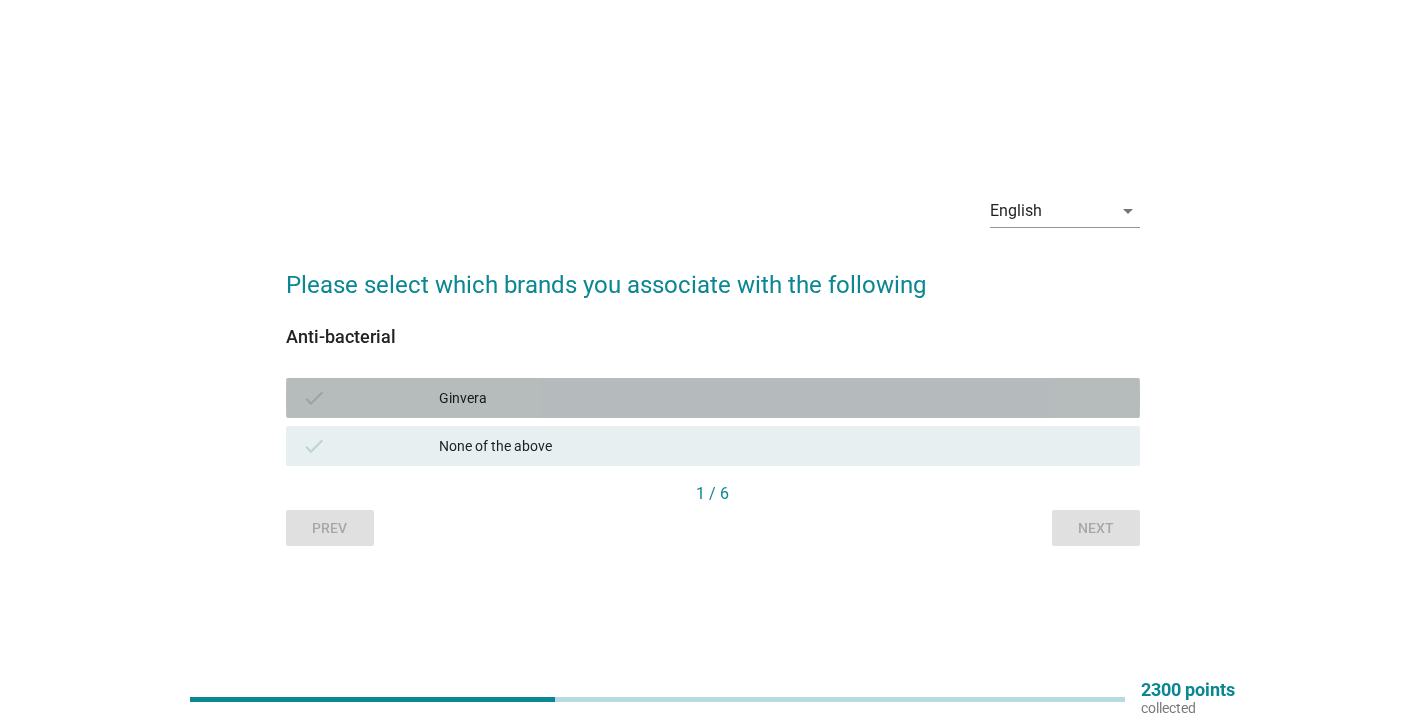 click on "check   Ginvera" at bounding box center (713, 398) 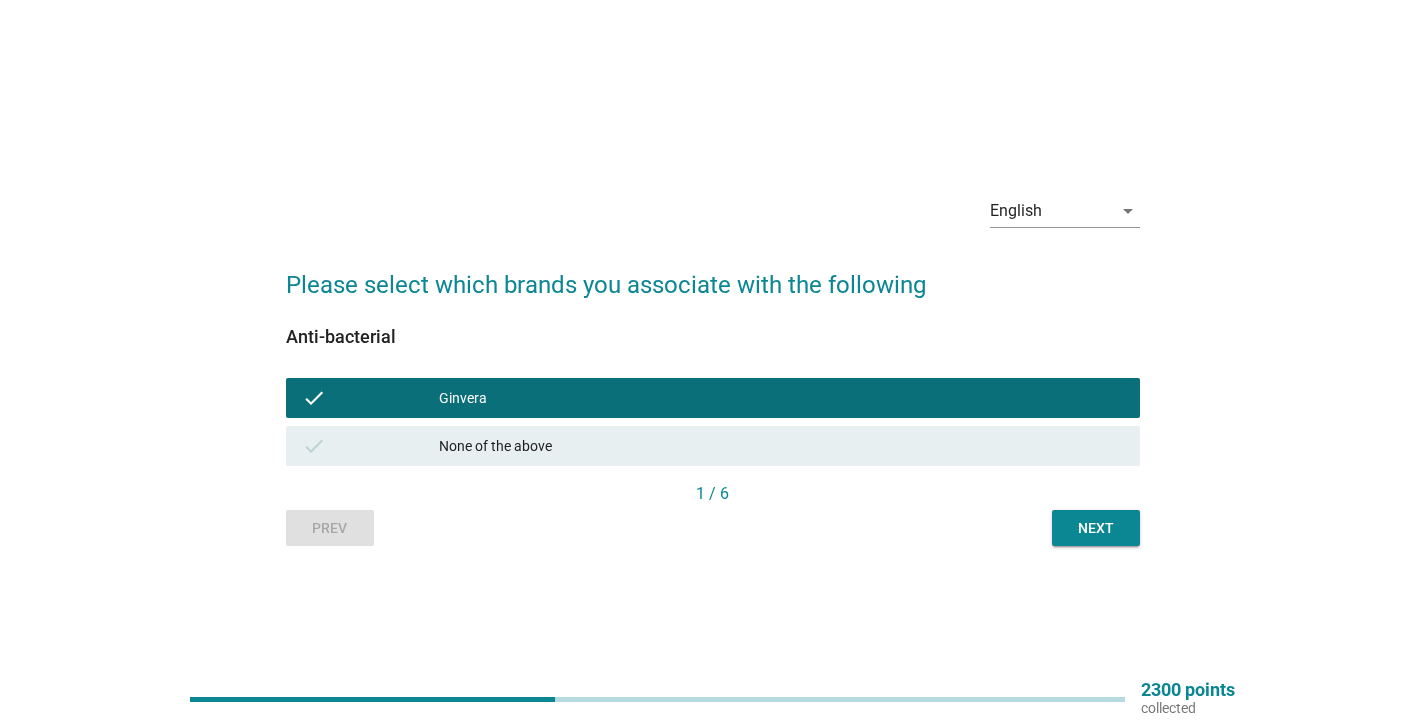 click on "Next" at bounding box center (1096, 528) 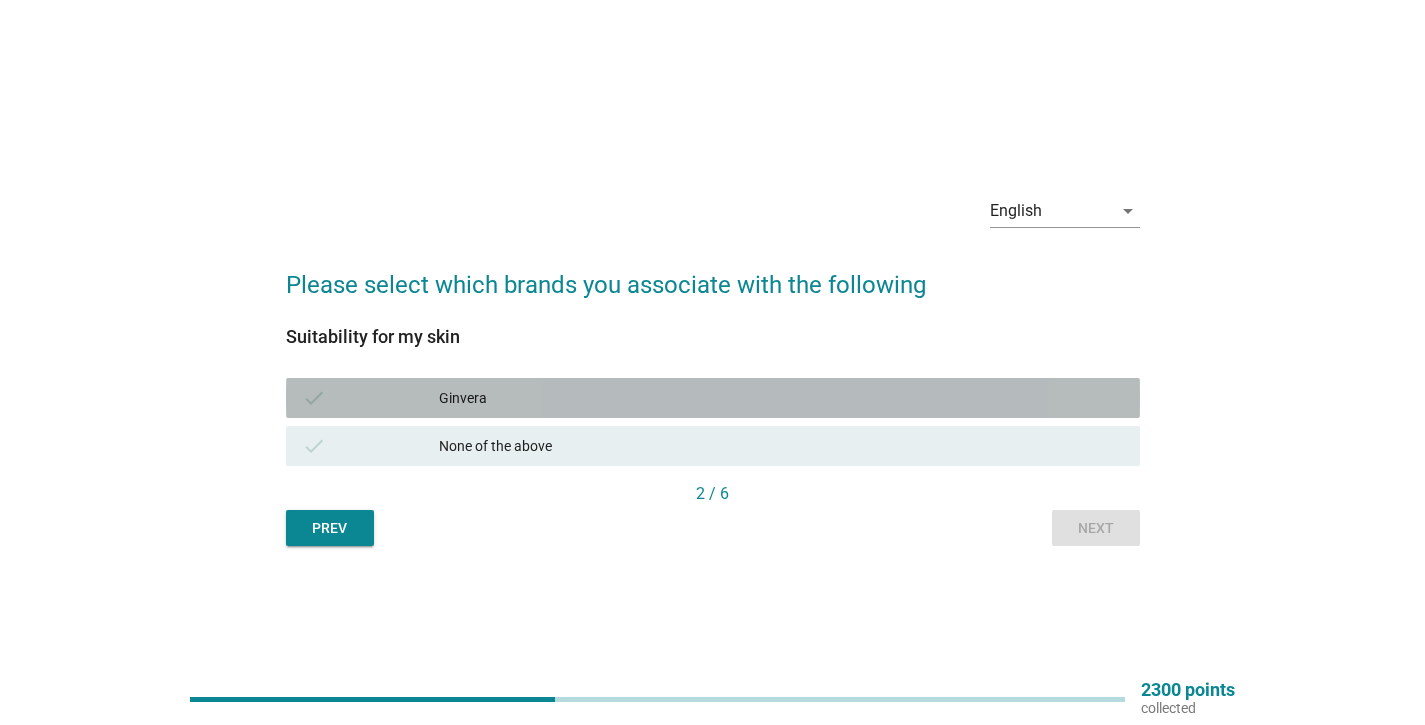 click on "Ginvera" at bounding box center (781, 398) 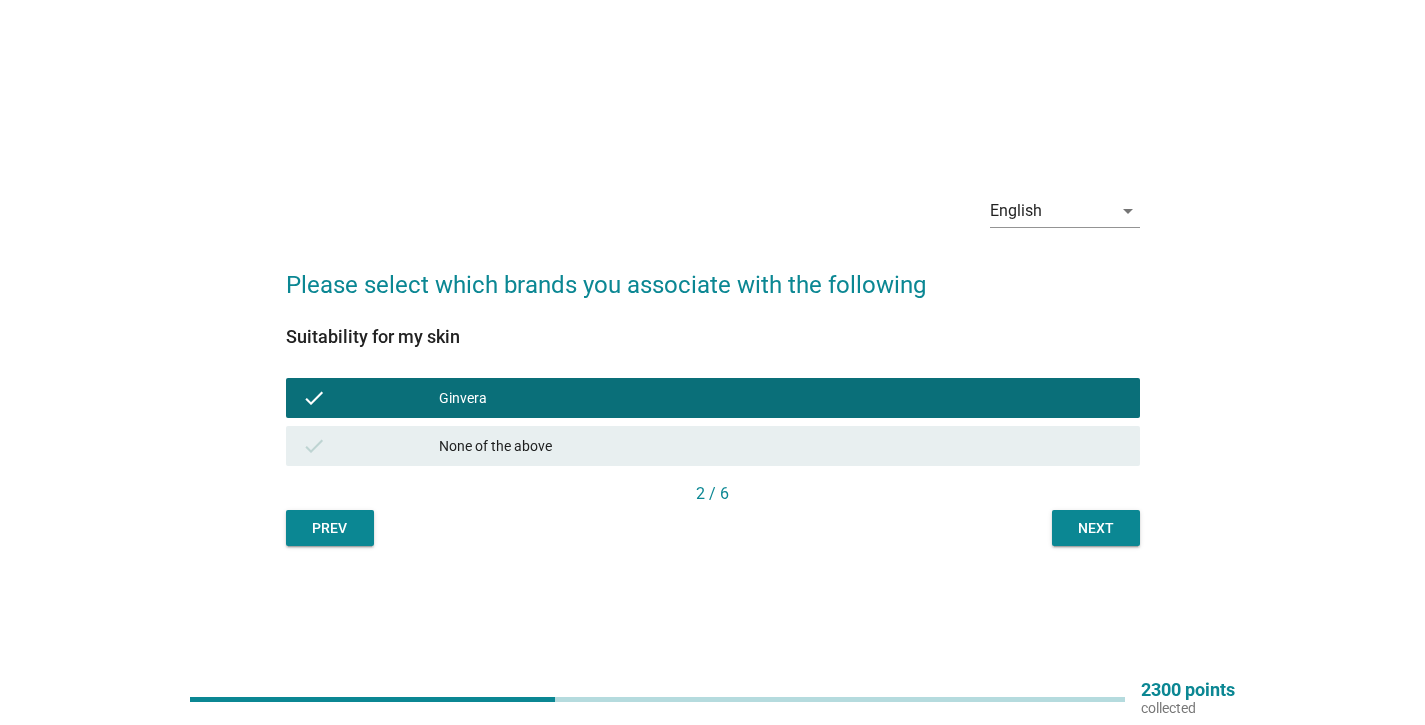 click on "Next" at bounding box center (1096, 528) 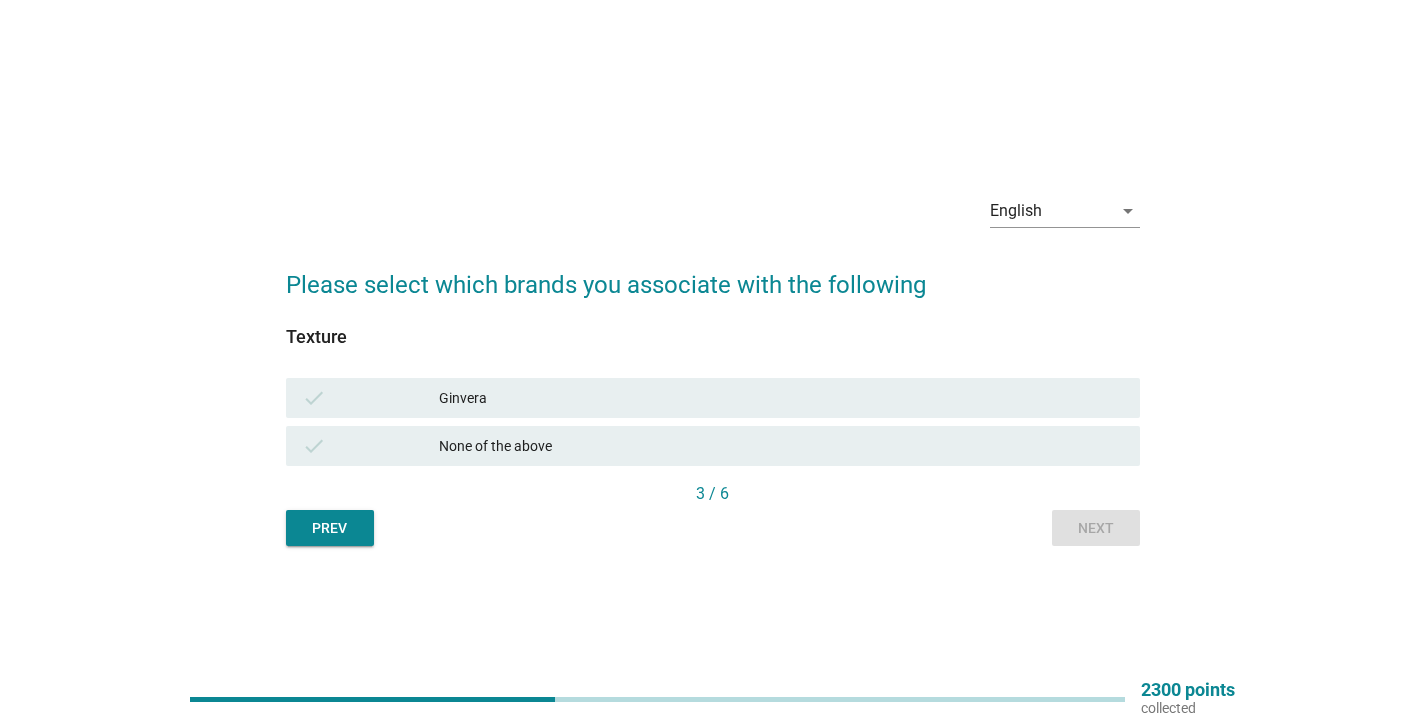 click on "Ginvera" at bounding box center (781, 398) 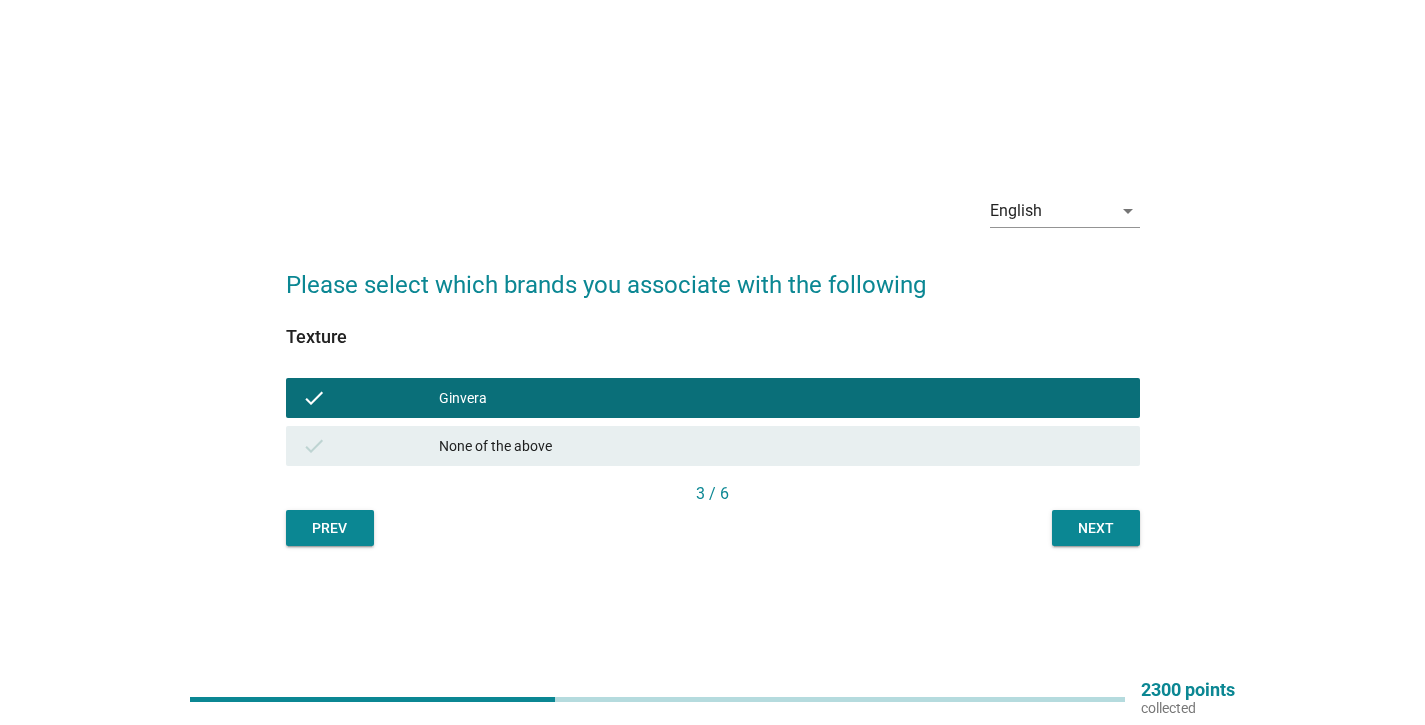 click on "Next" at bounding box center (1096, 528) 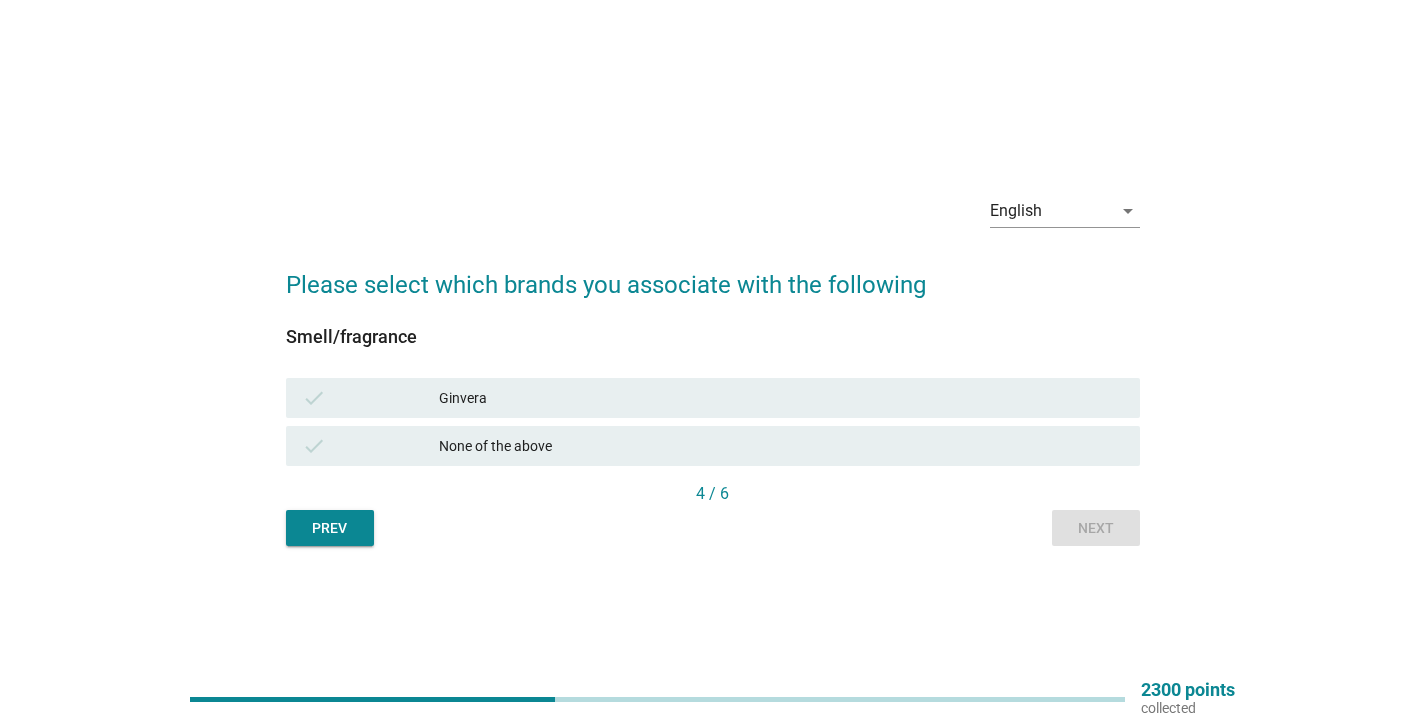 click on "Ginvera" at bounding box center [781, 398] 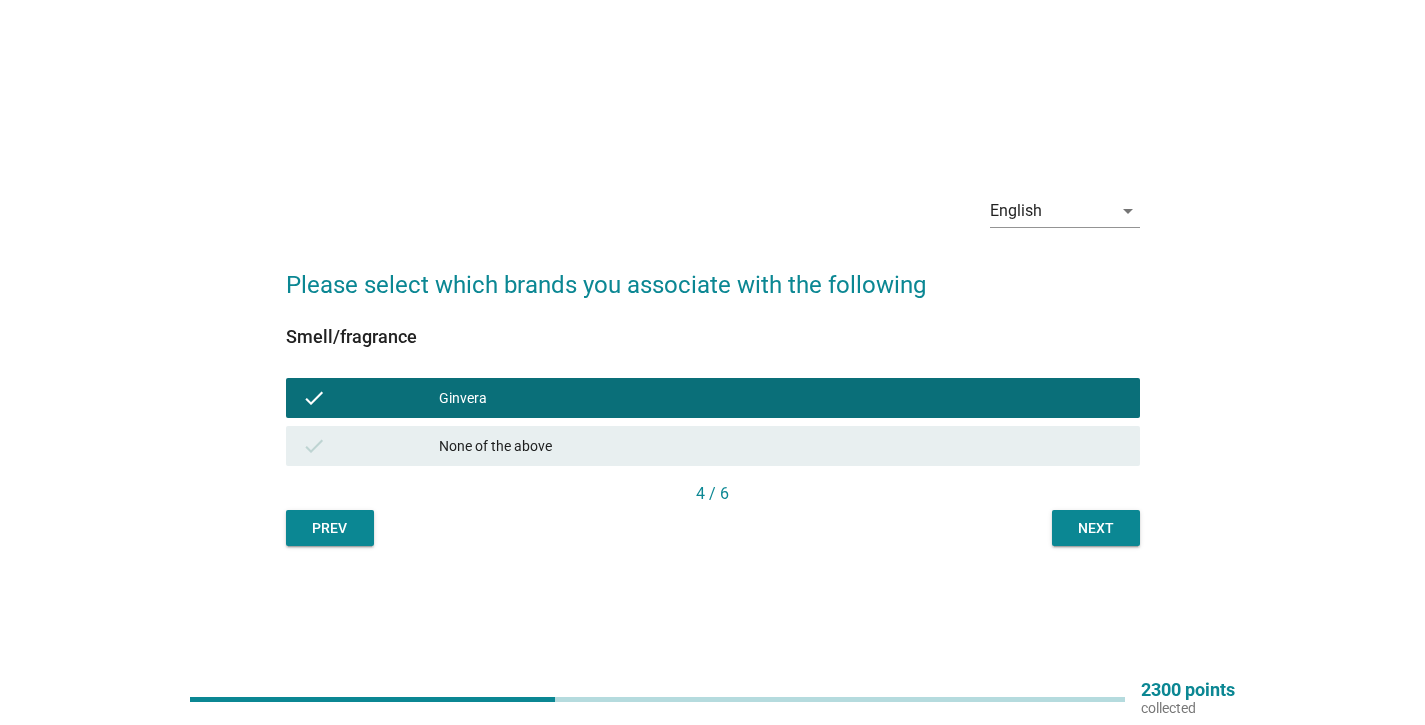 click on "English arrow_drop_down   Please select which brands you associate with the following
Smell/fragrance
check   Ginvera check   None of the above
4 / 6
Prev   Next" at bounding box center [713, 362] 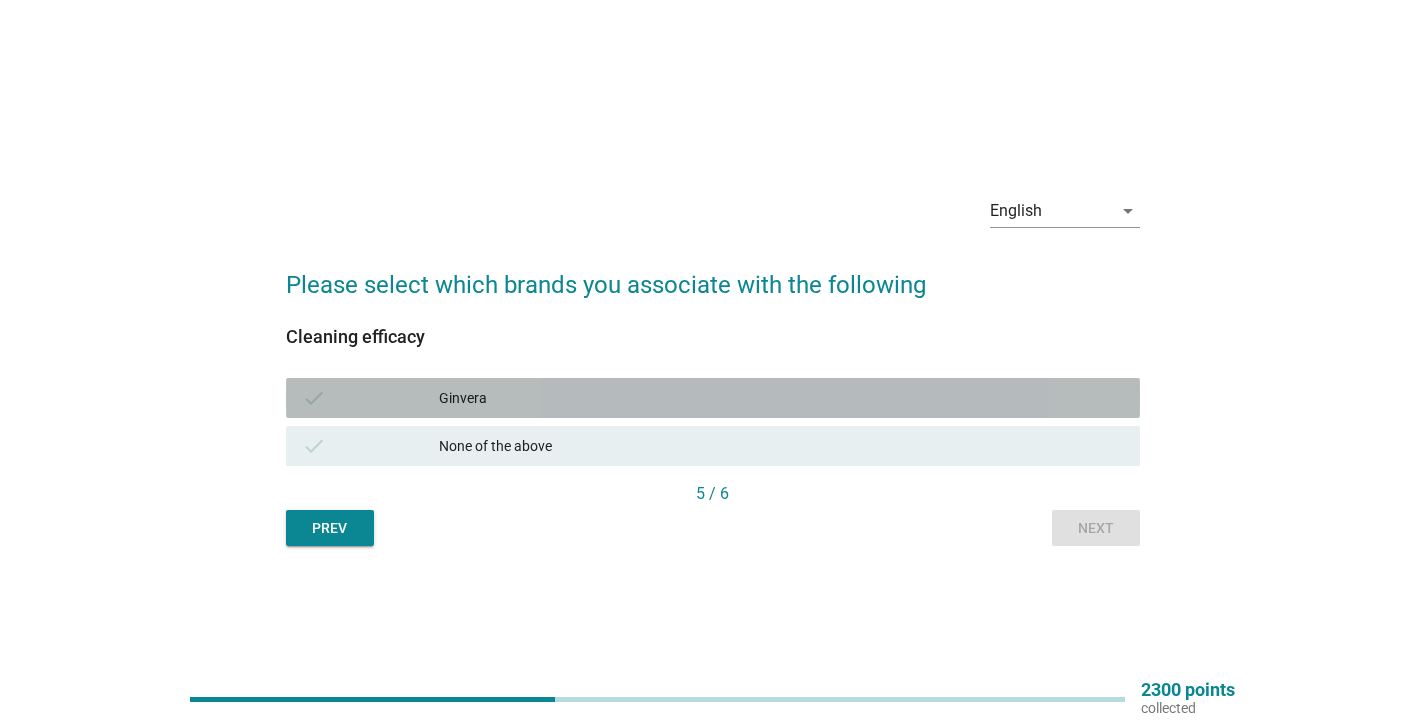 click on "Ginvera" at bounding box center [781, 398] 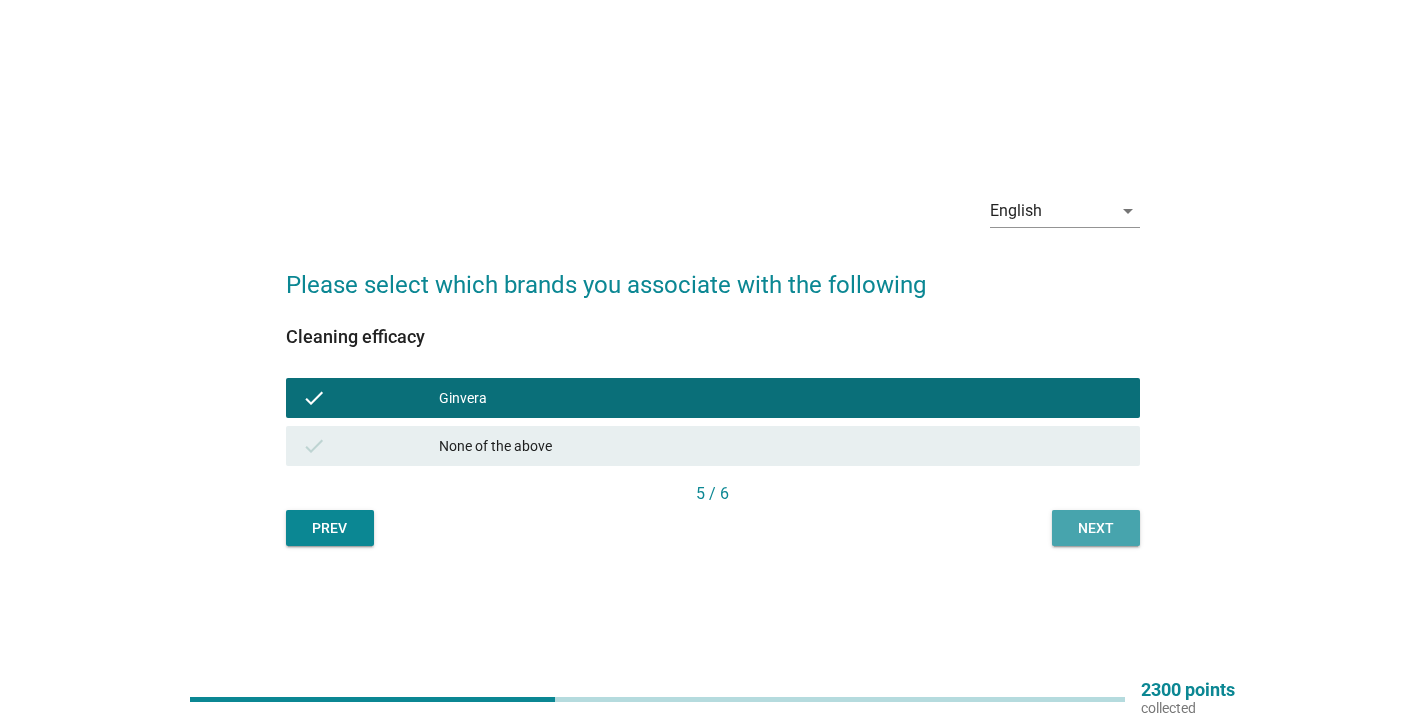 click on "Next" at bounding box center (1096, 528) 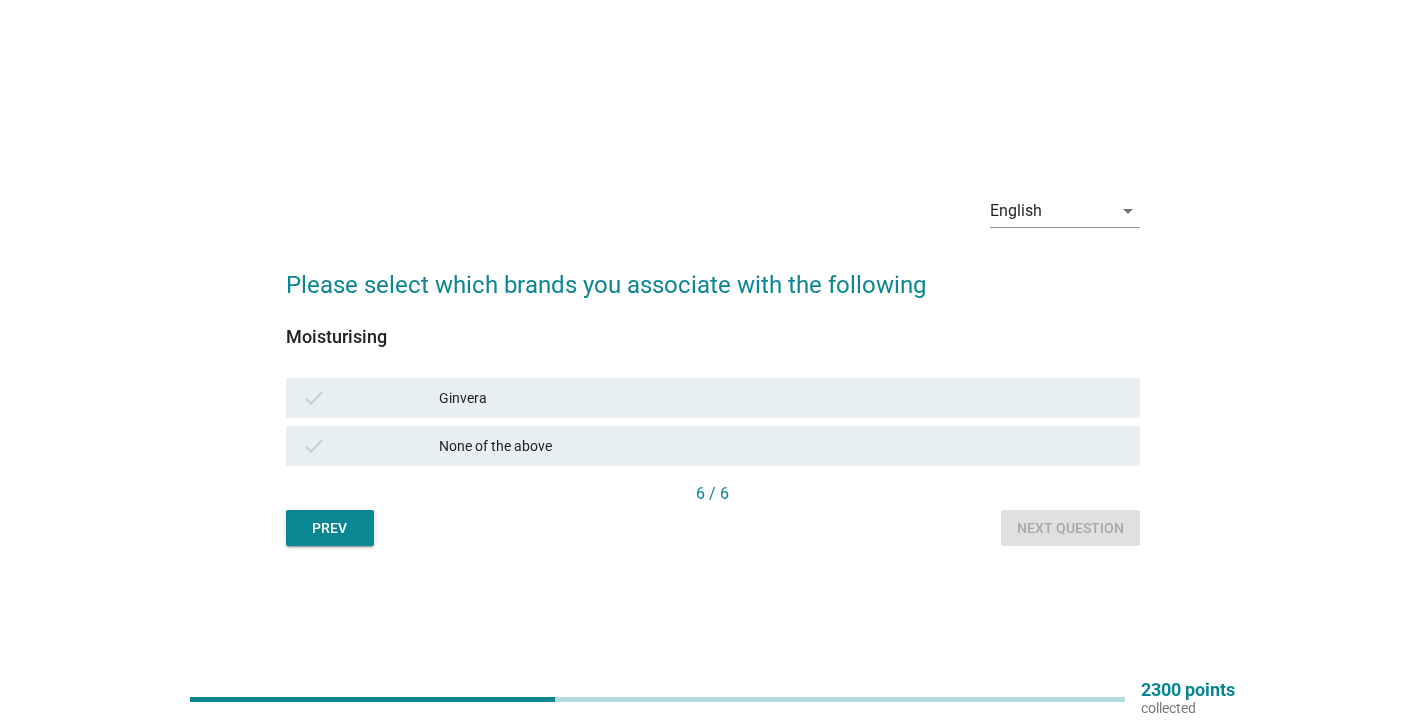 click on "Ginvera" at bounding box center [781, 398] 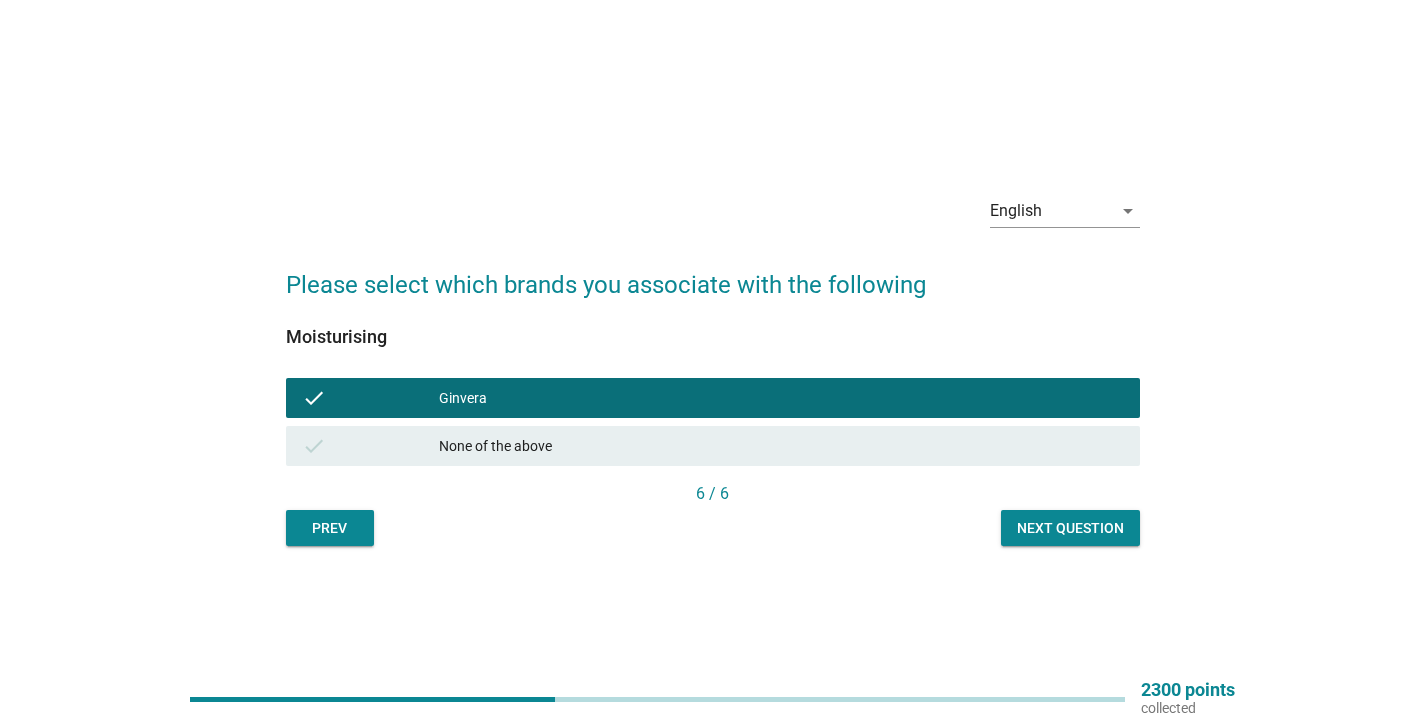 click on "Next question" at bounding box center [1070, 528] 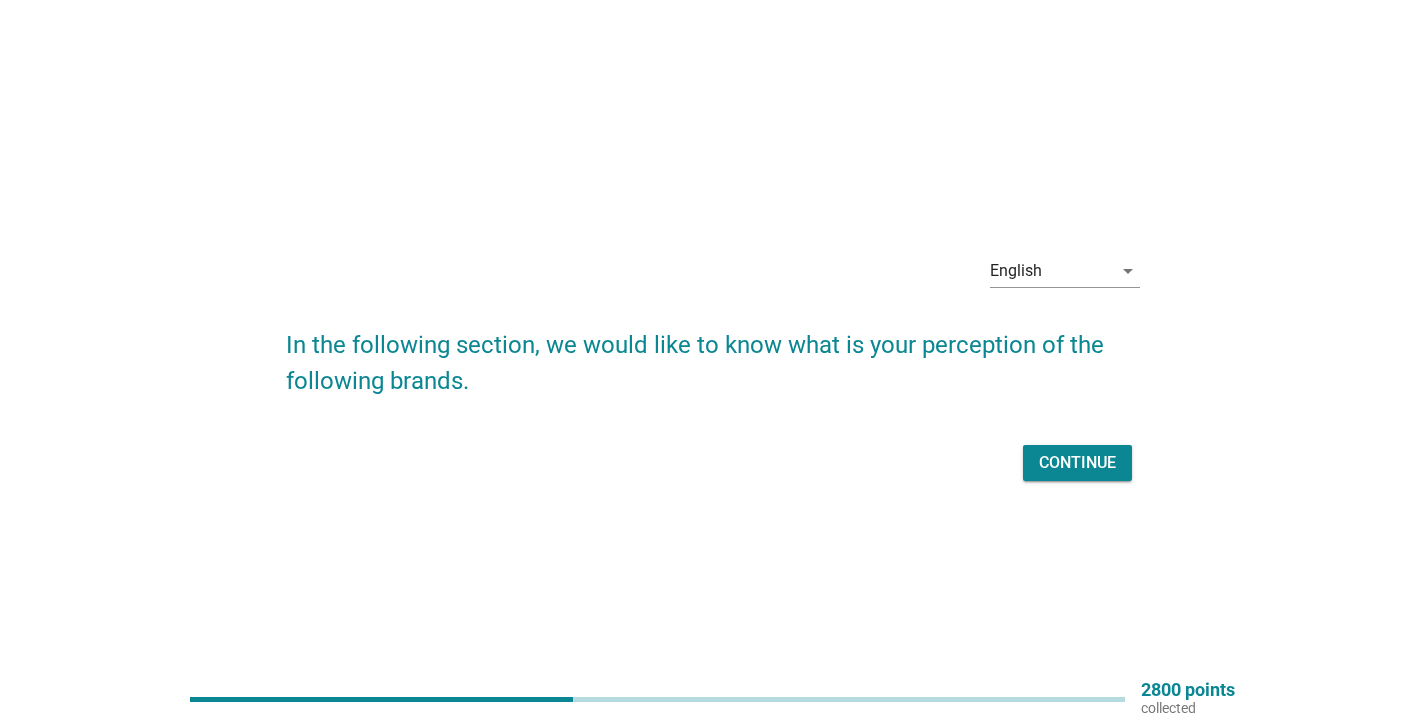 click on "Continue" at bounding box center [1077, 463] 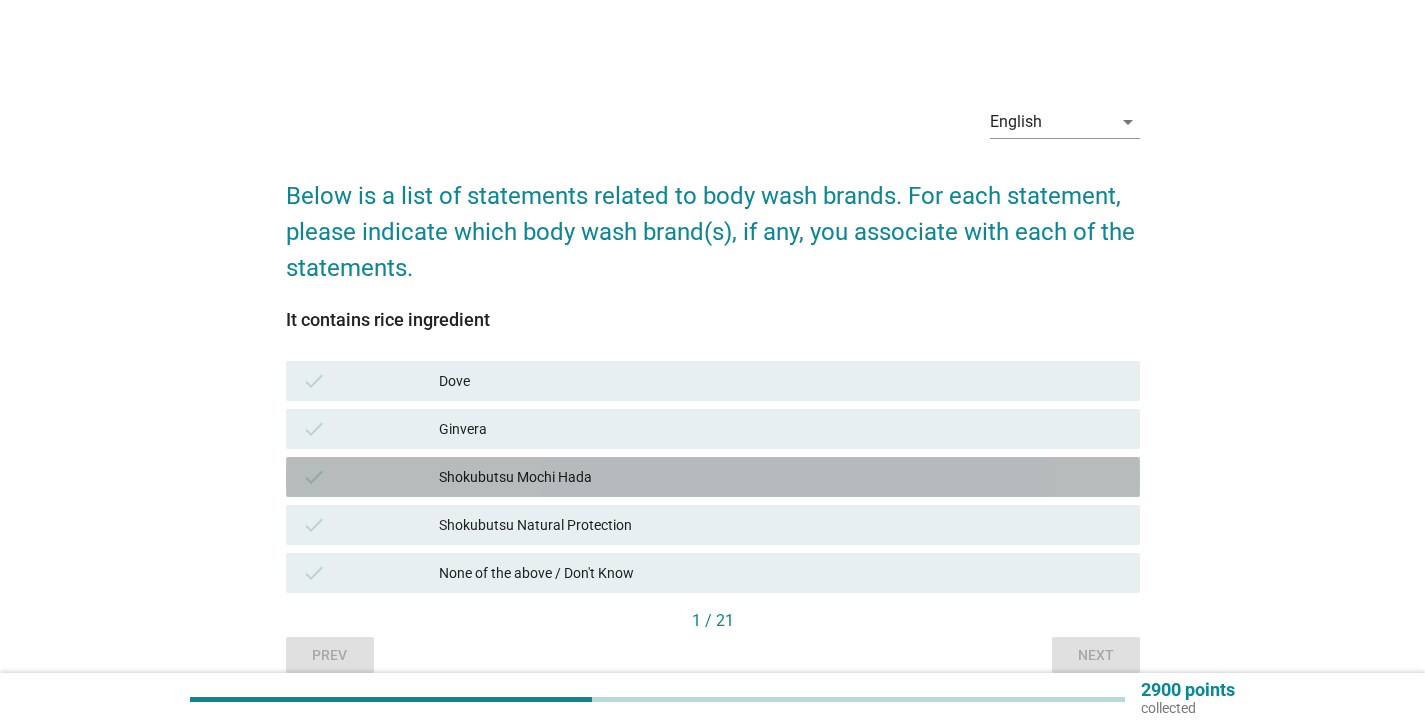 click on "Shokubutsu Mochi Hada" at bounding box center [781, 477] 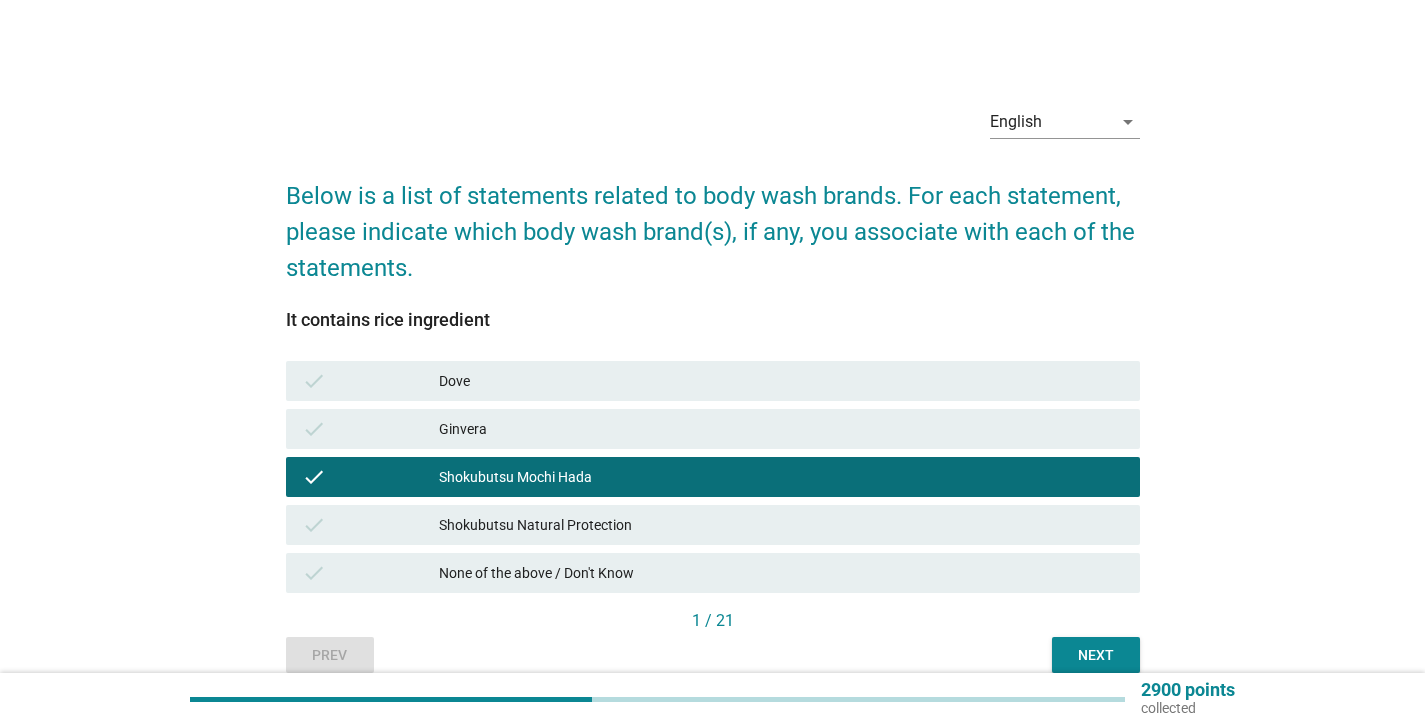 click on "Shokubutsu Natural Protection" at bounding box center (781, 525) 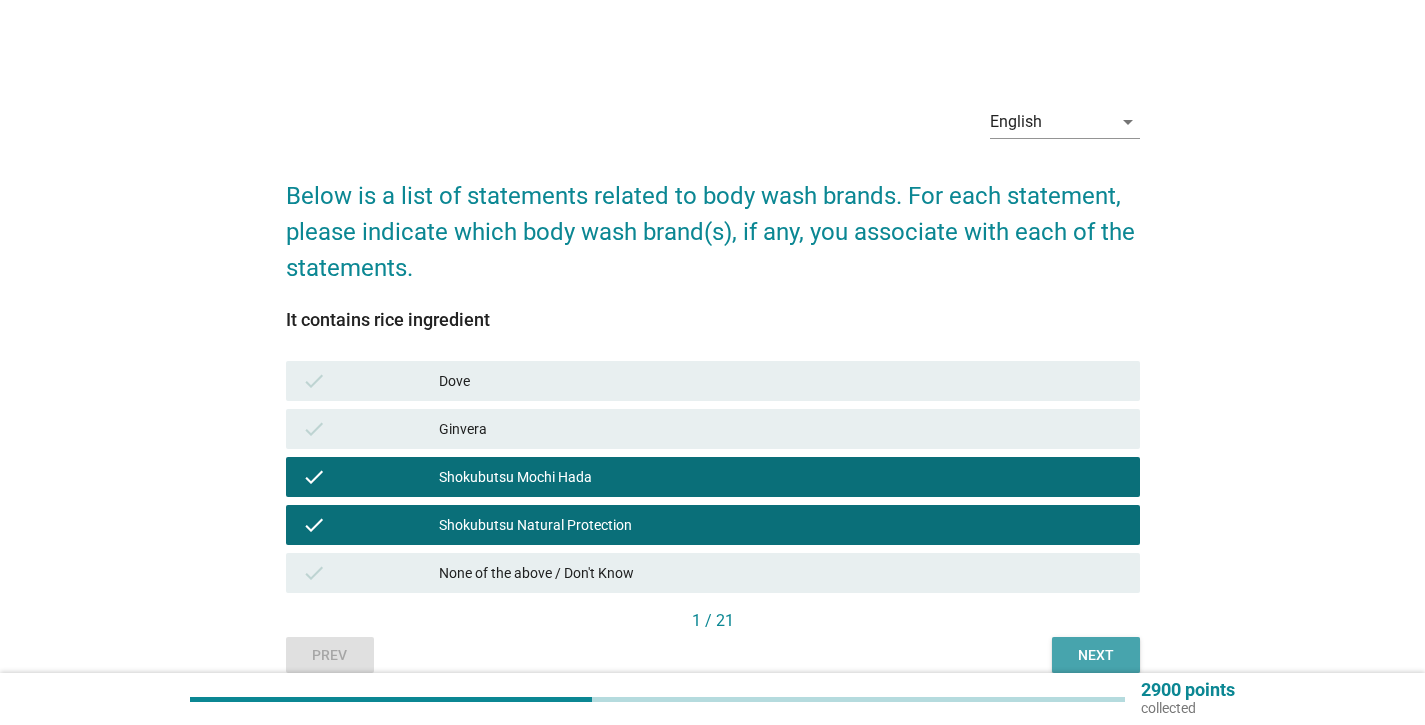 click on "Next" at bounding box center (1096, 655) 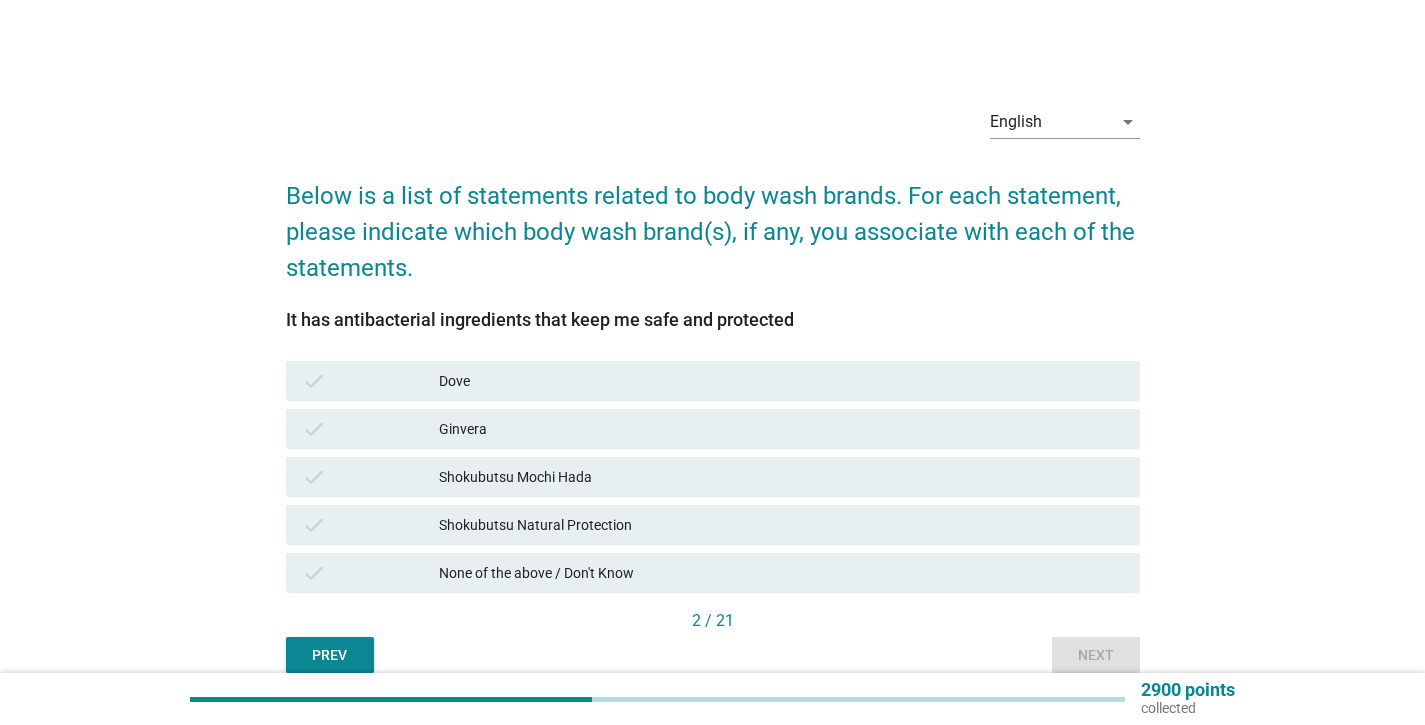 click on "check   Shokubutsu Natural Protection" at bounding box center [713, 525] 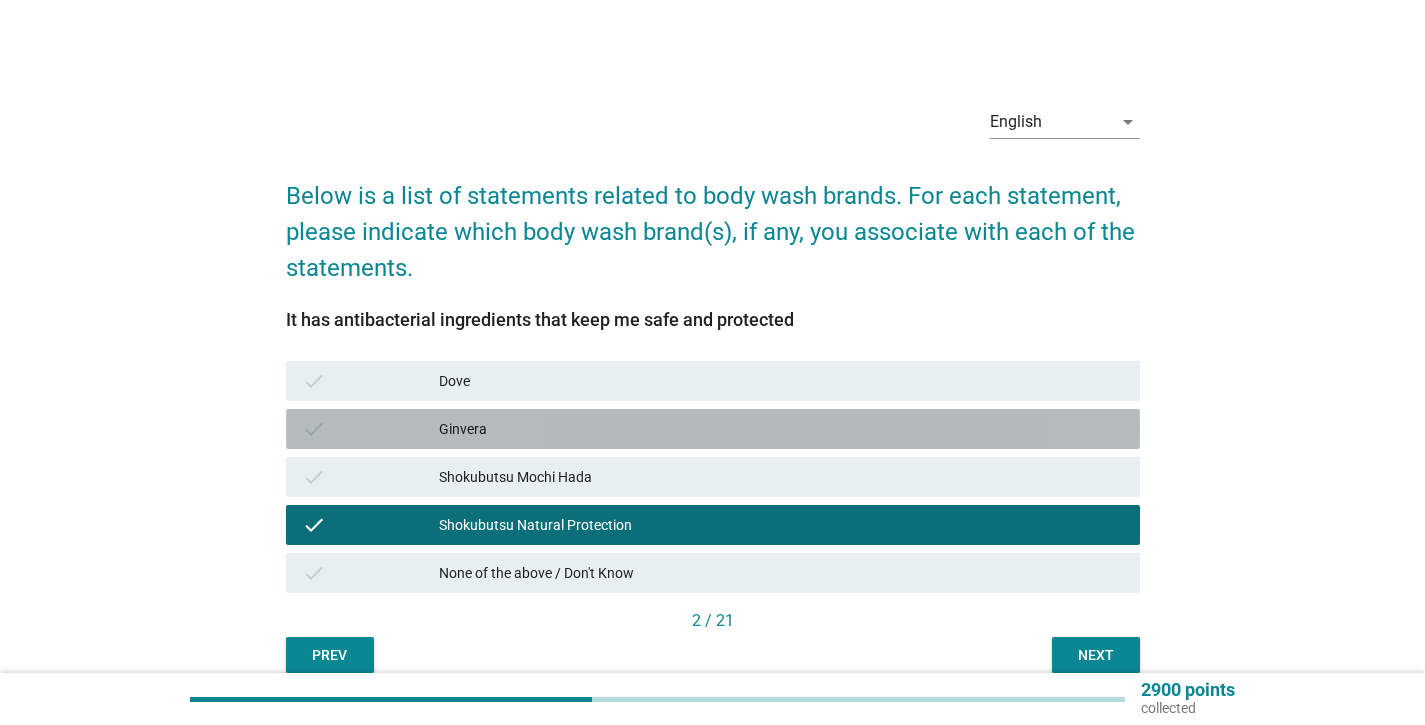 click on "check   Ginvera" at bounding box center (713, 429) 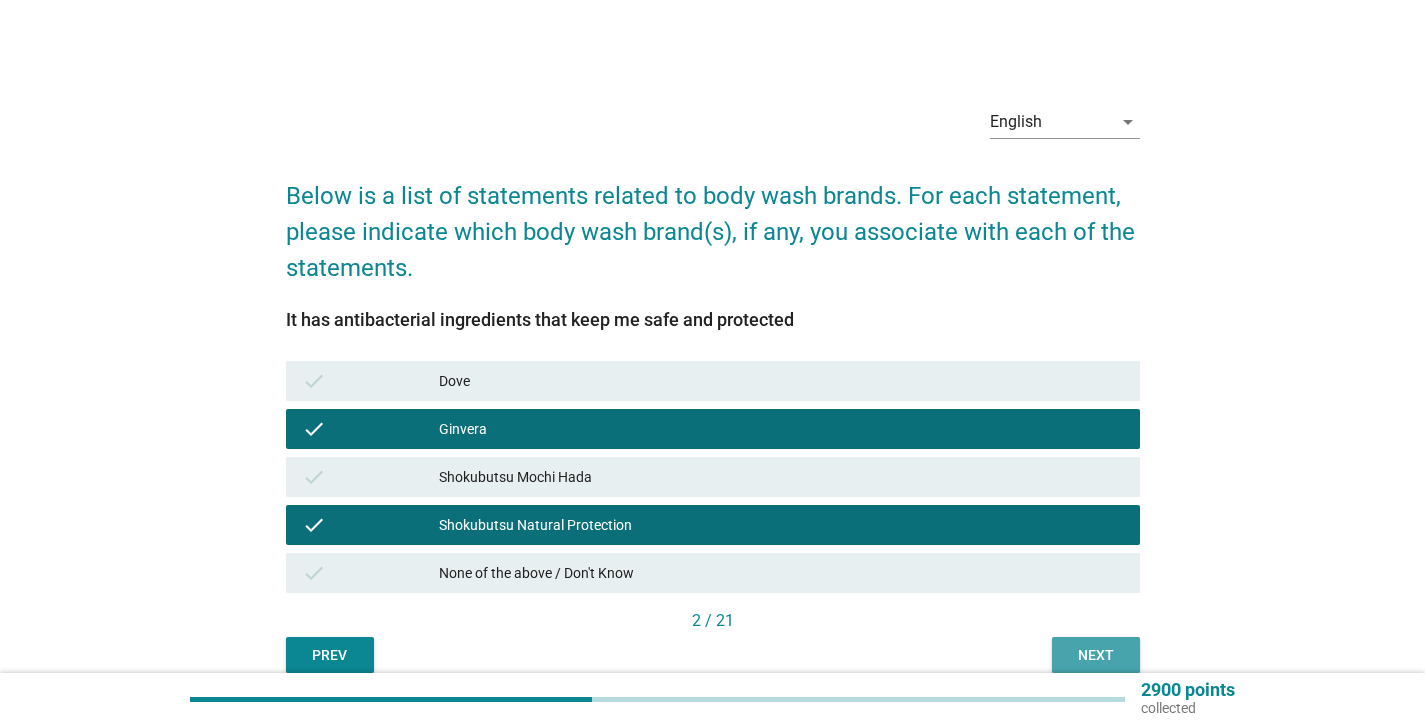 click on "Next" at bounding box center (1096, 655) 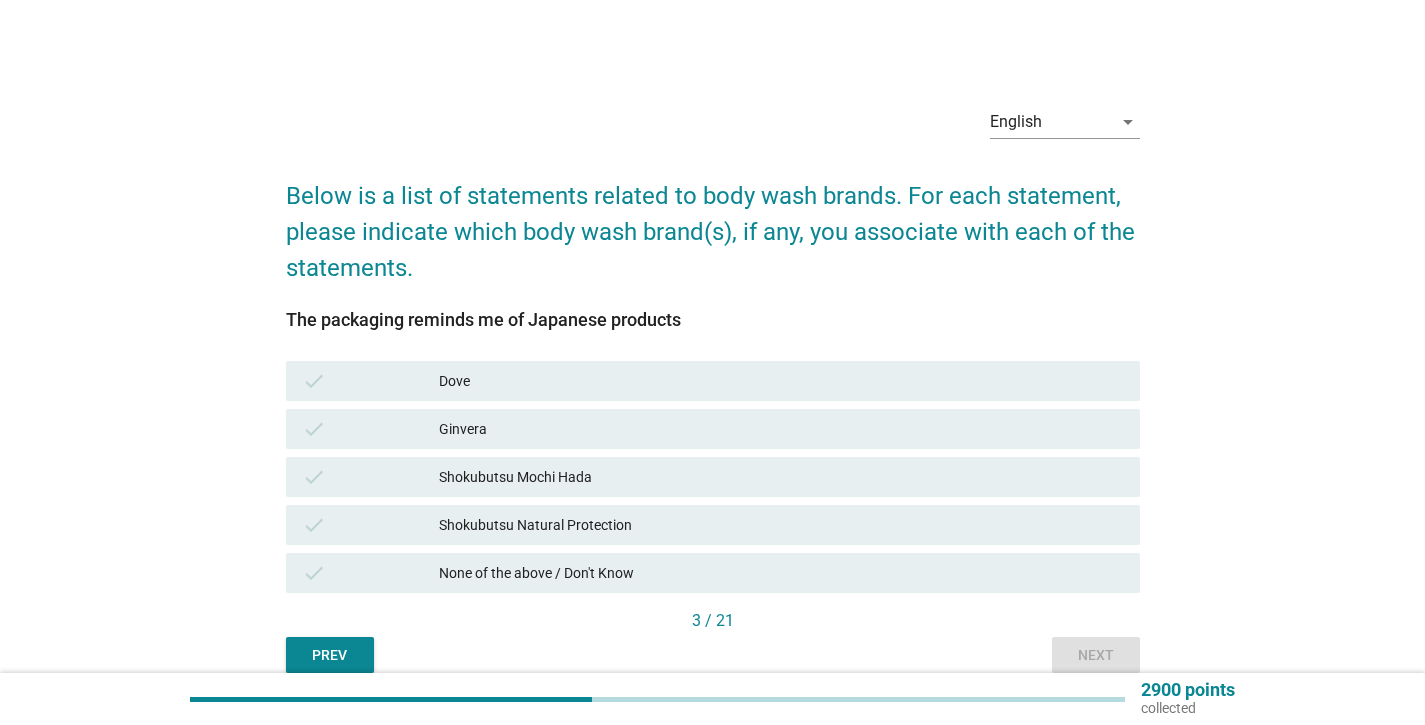 click on "check   Shokubutsu Mochi Hada" at bounding box center (713, 477) 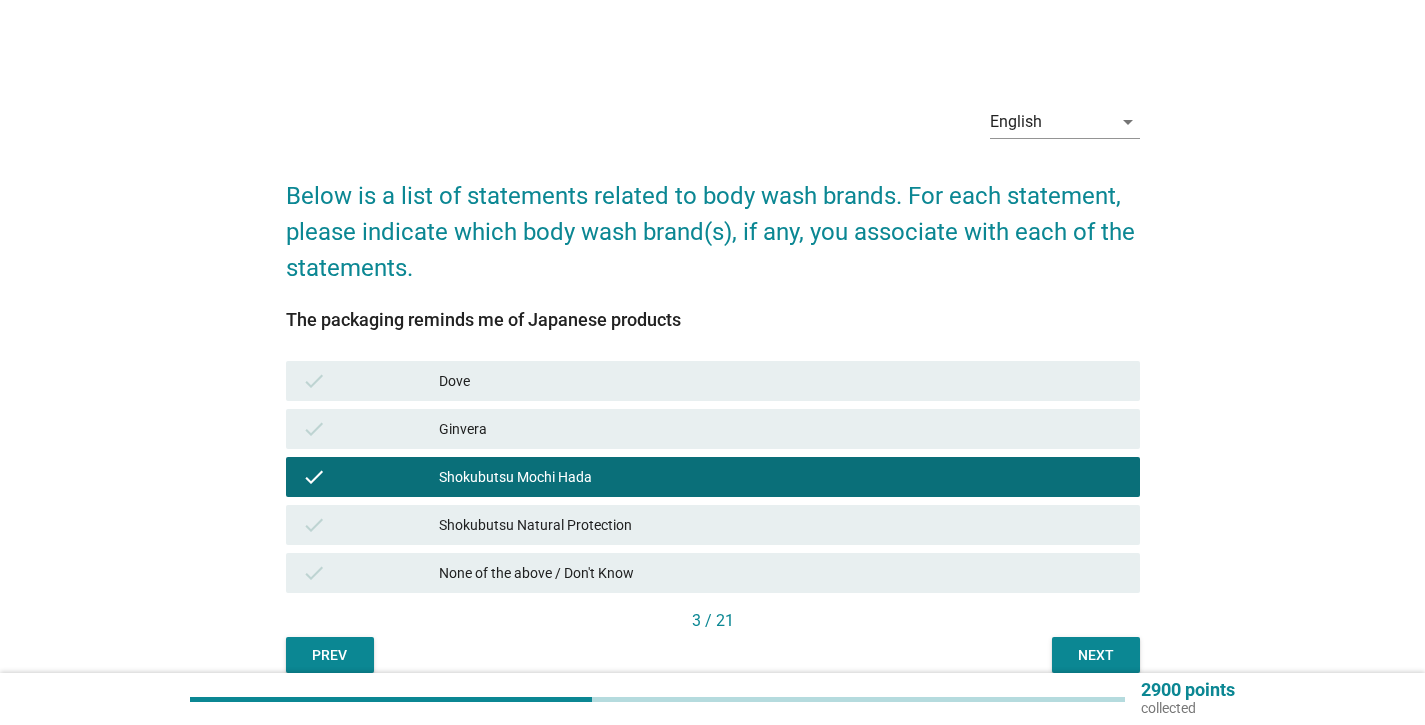 click on "check   Ginvera" at bounding box center [713, 429] 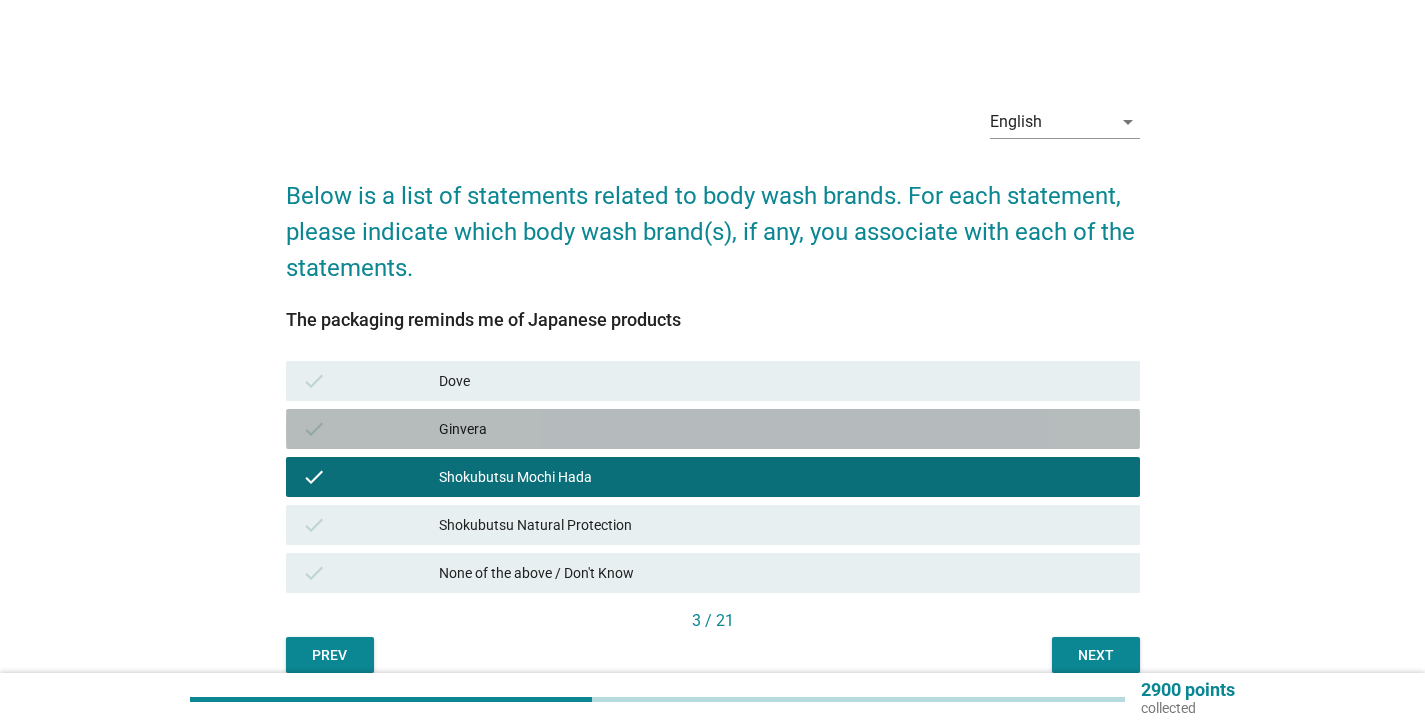 click on "Ginvera" at bounding box center [781, 429] 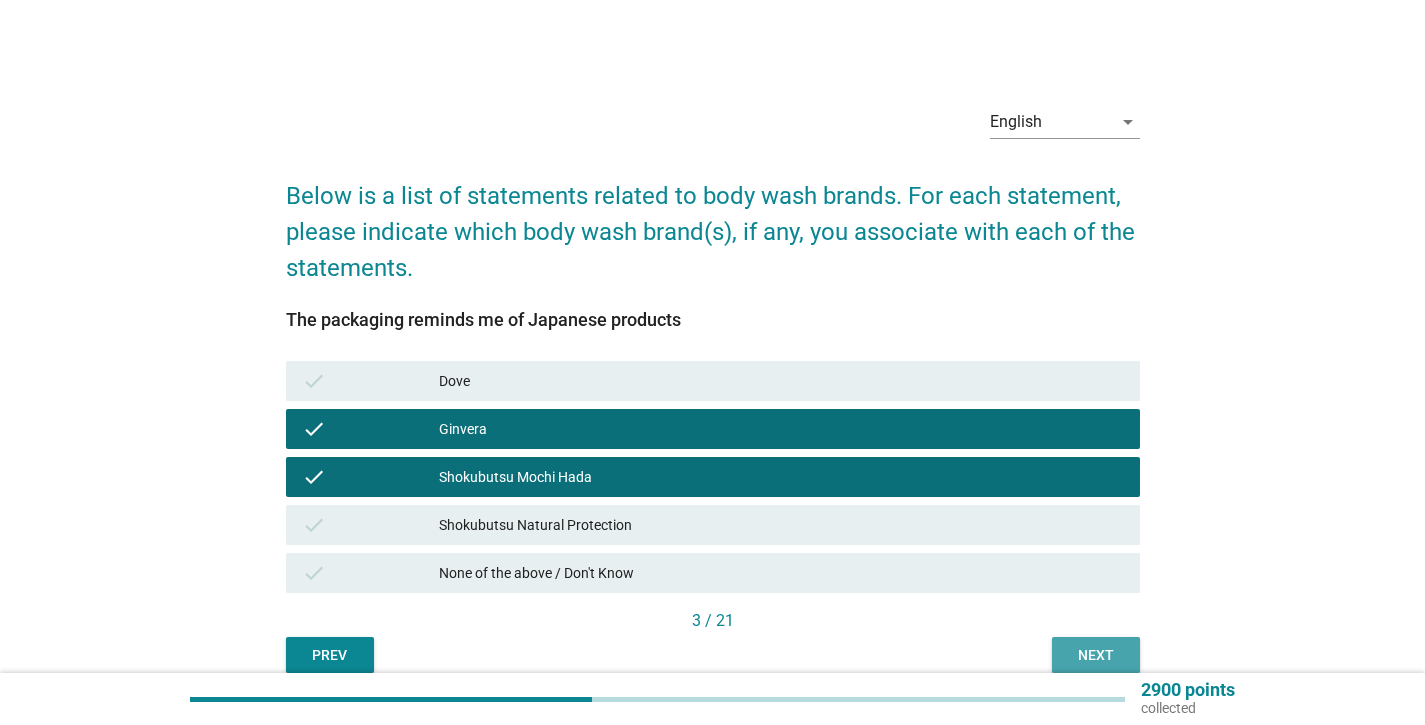 click on "Next" at bounding box center (1096, 655) 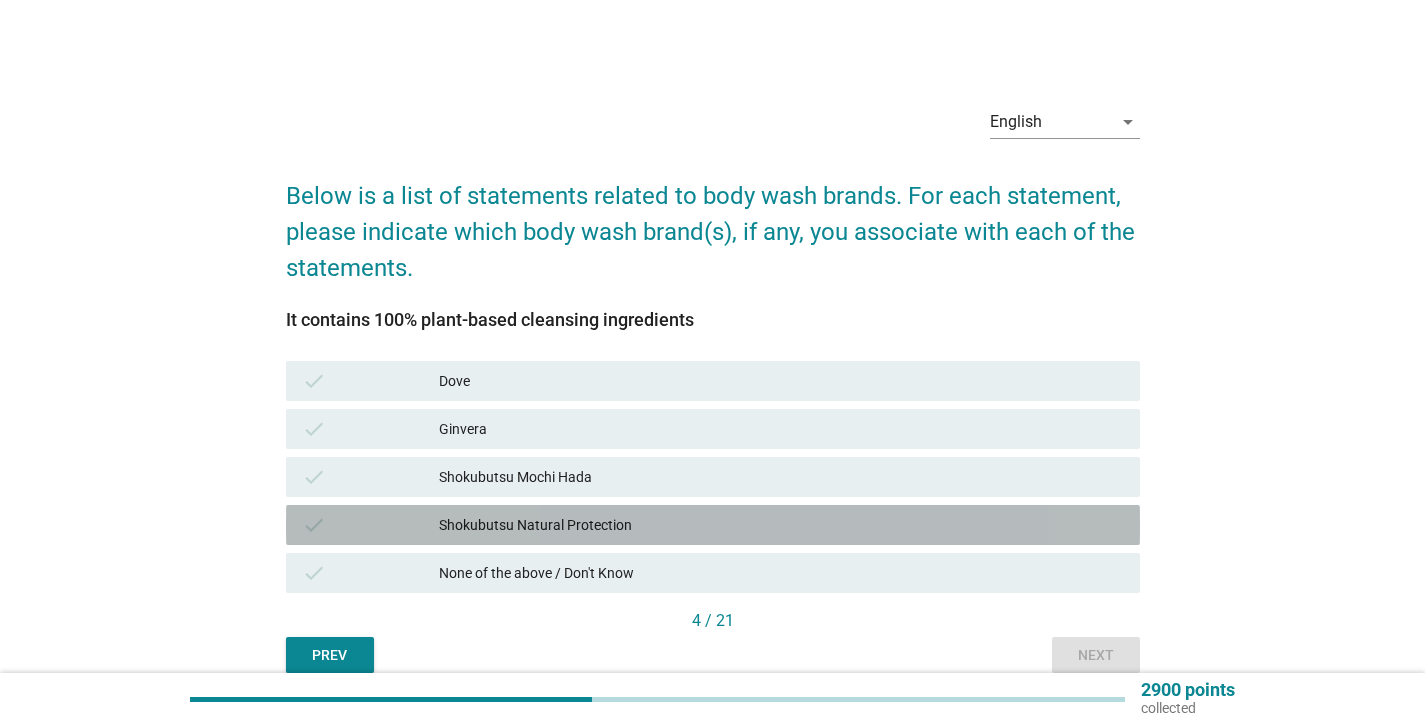 click on "Shokubutsu Natural Protection" at bounding box center [781, 525] 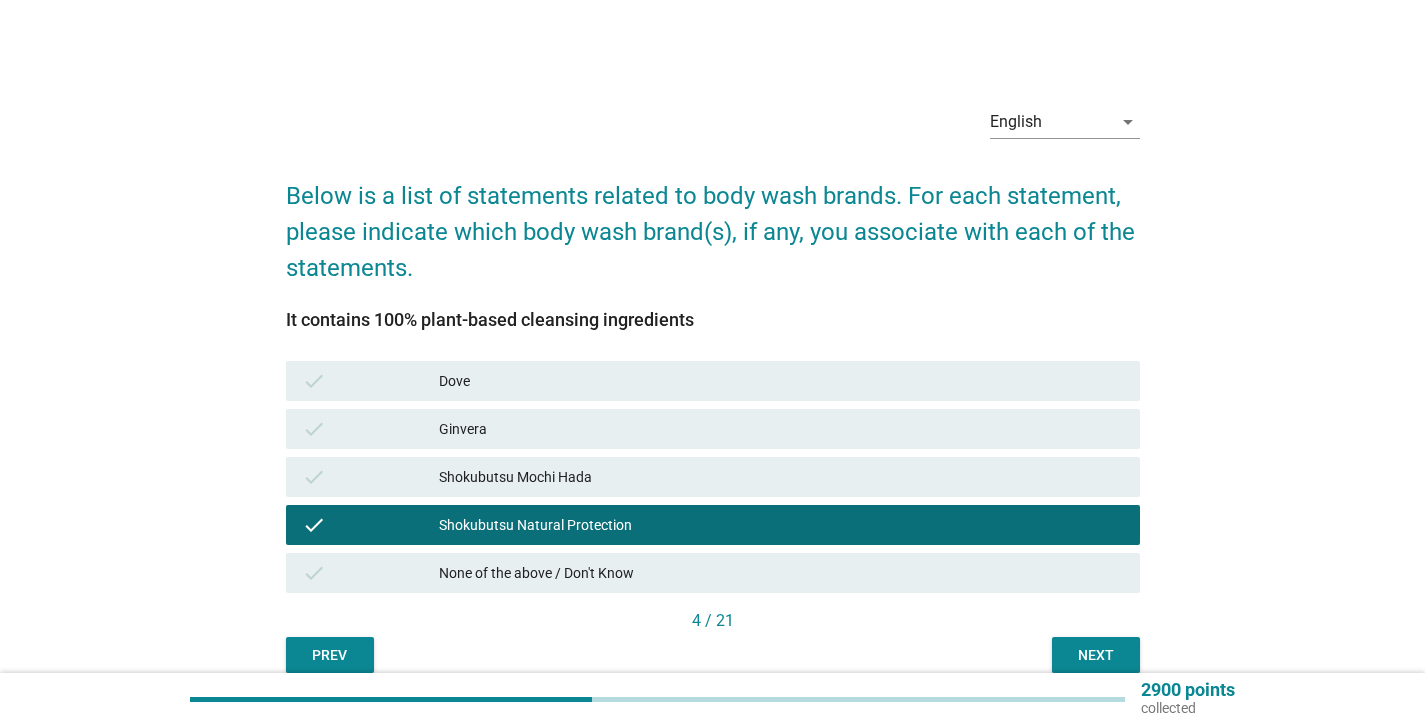 click on "Ginvera" at bounding box center [781, 429] 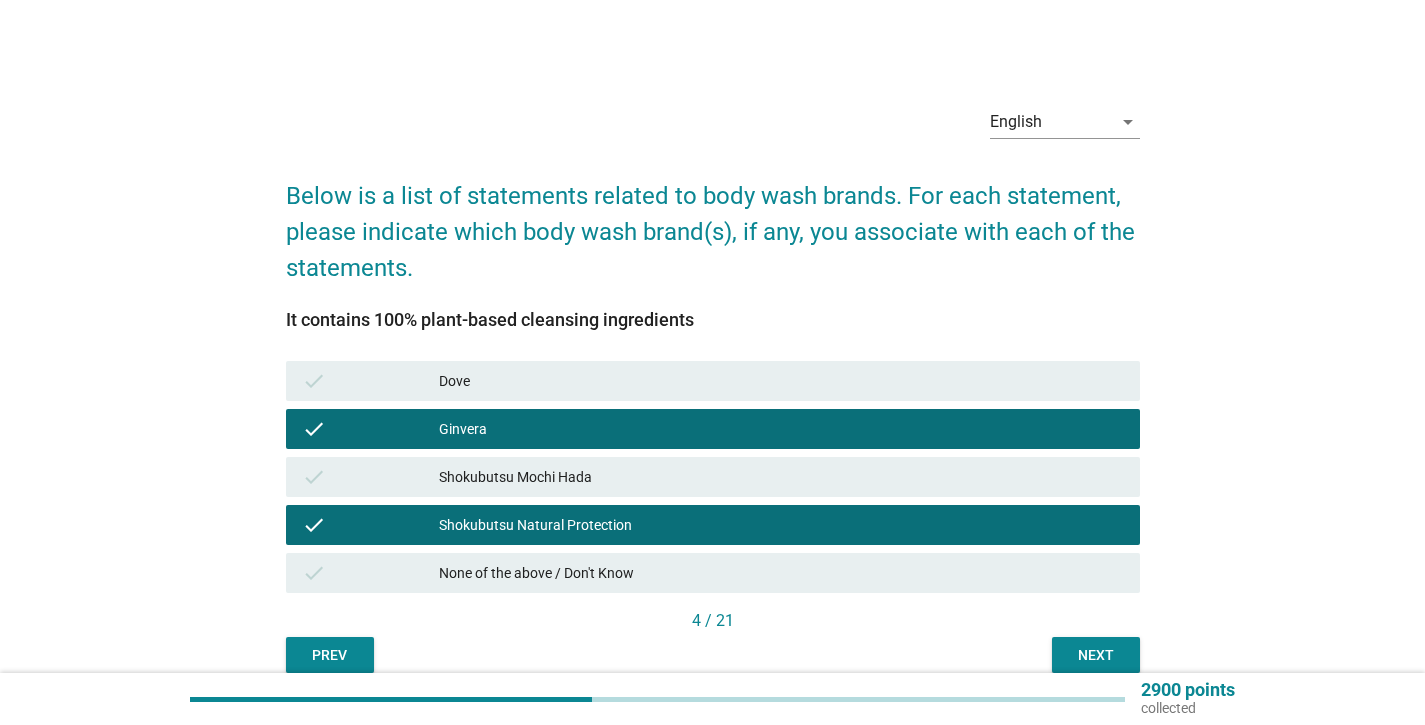 click on "Next" at bounding box center (1096, 655) 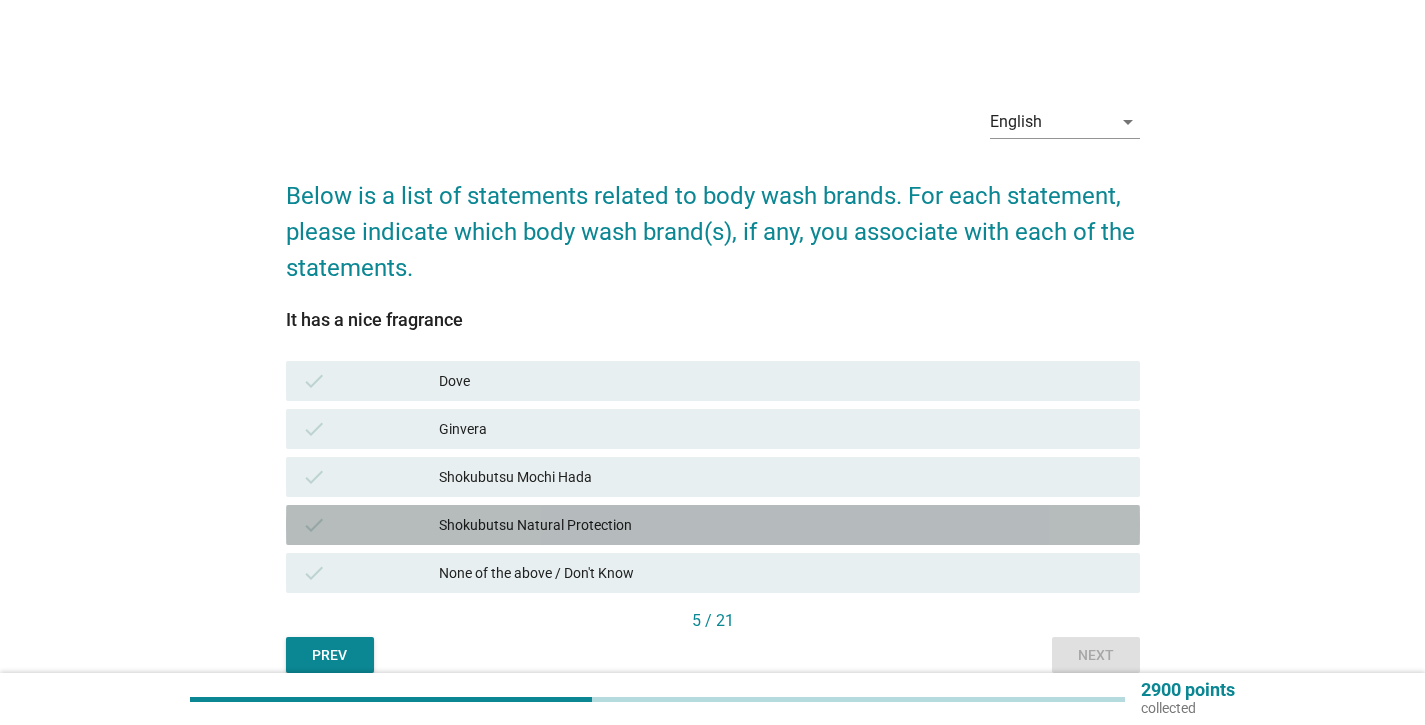 click on "Shokubutsu Natural Protection" at bounding box center (781, 525) 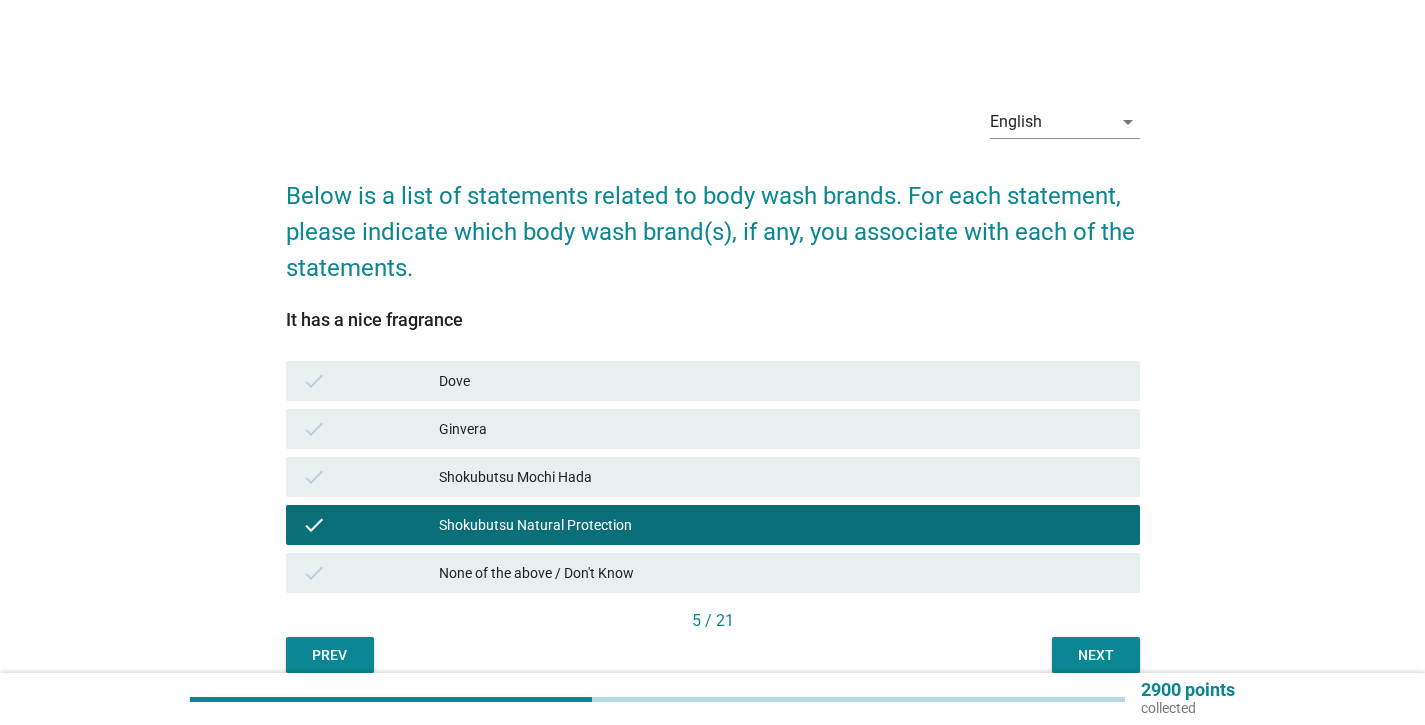 click on "Ginvera" at bounding box center (781, 429) 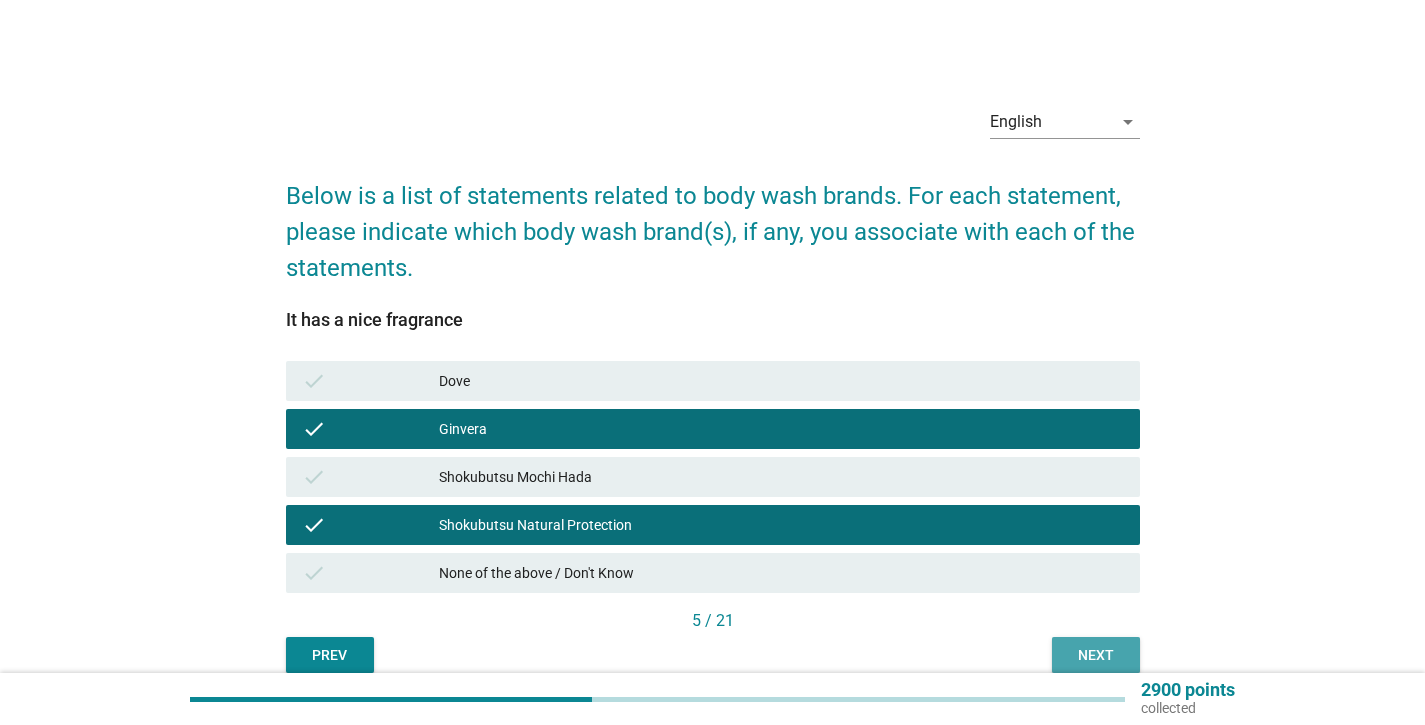 click on "Next" at bounding box center [1096, 655] 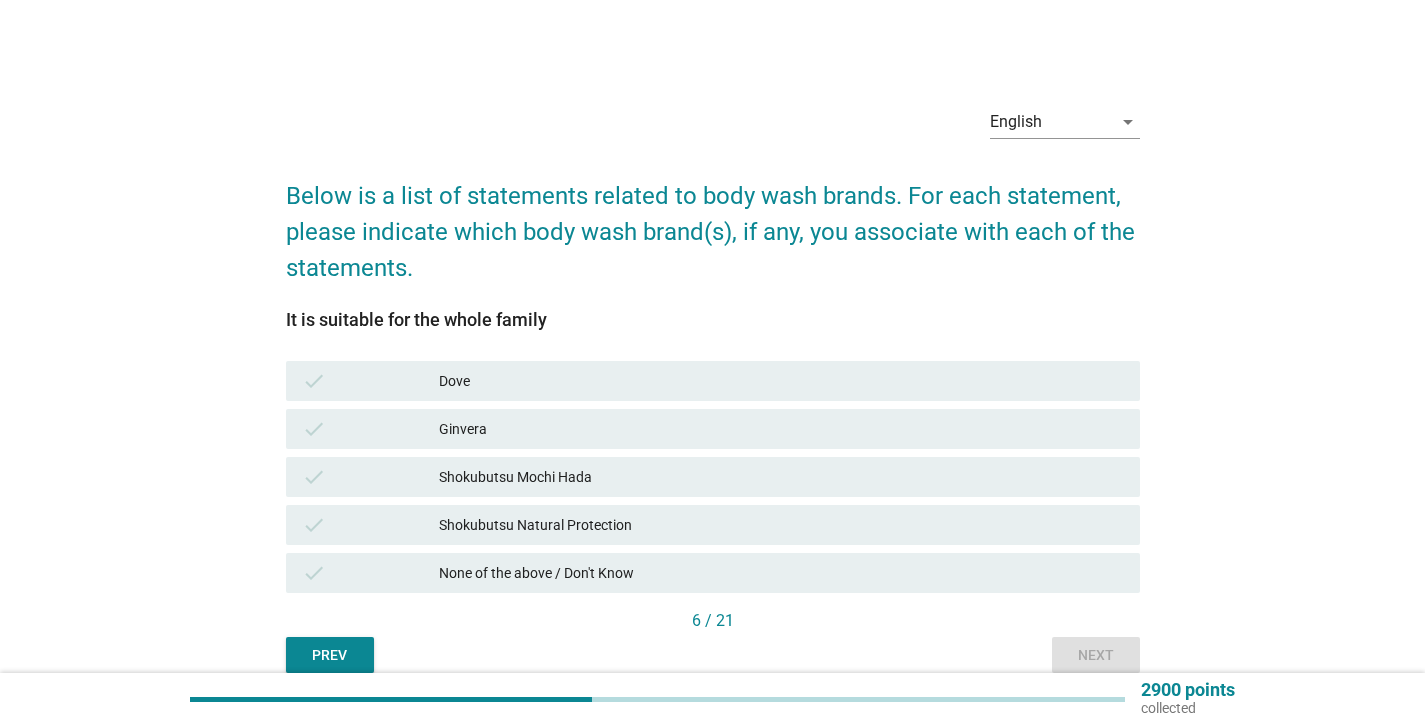 click on "check   Shokubutsu Natural Protection" at bounding box center [713, 525] 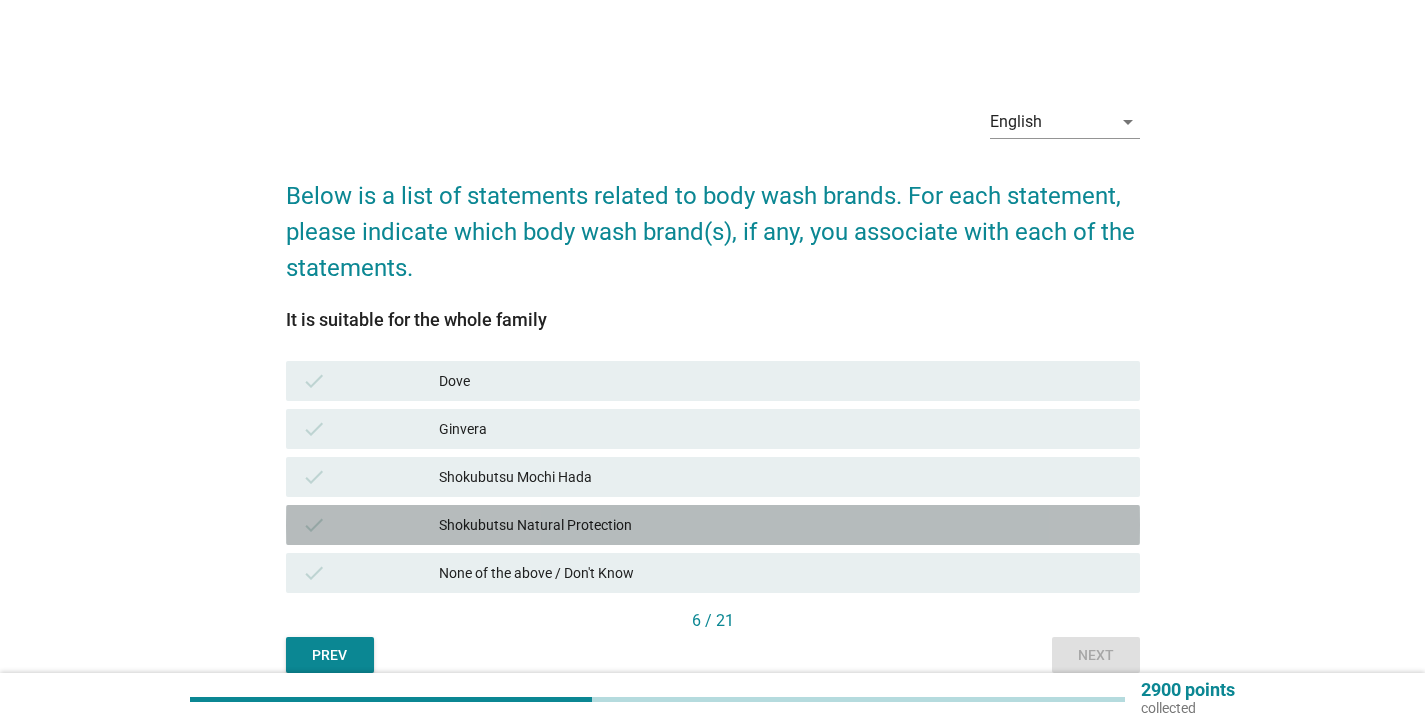 click on "Shokubutsu Natural Protection" at bounding box center [781, 525] 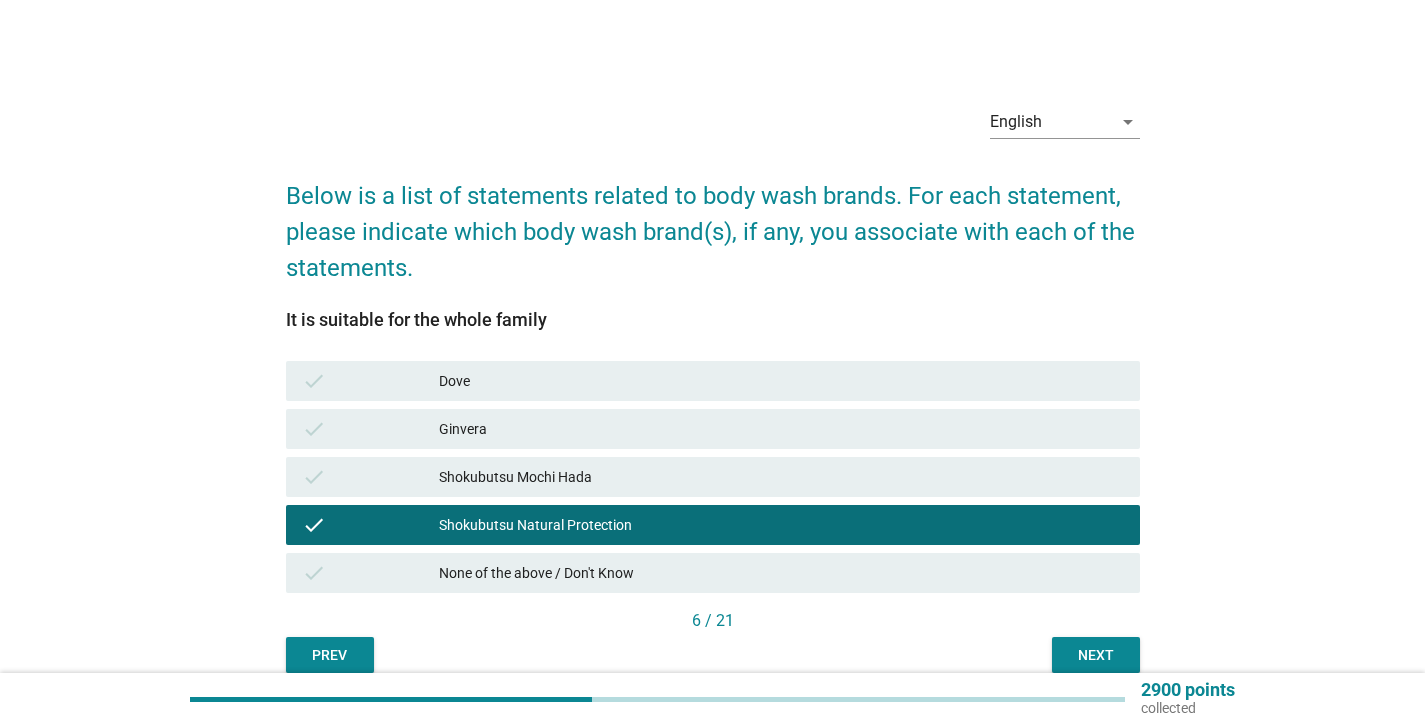 click on "check   Ginvera" at bounding box center [713, 429] 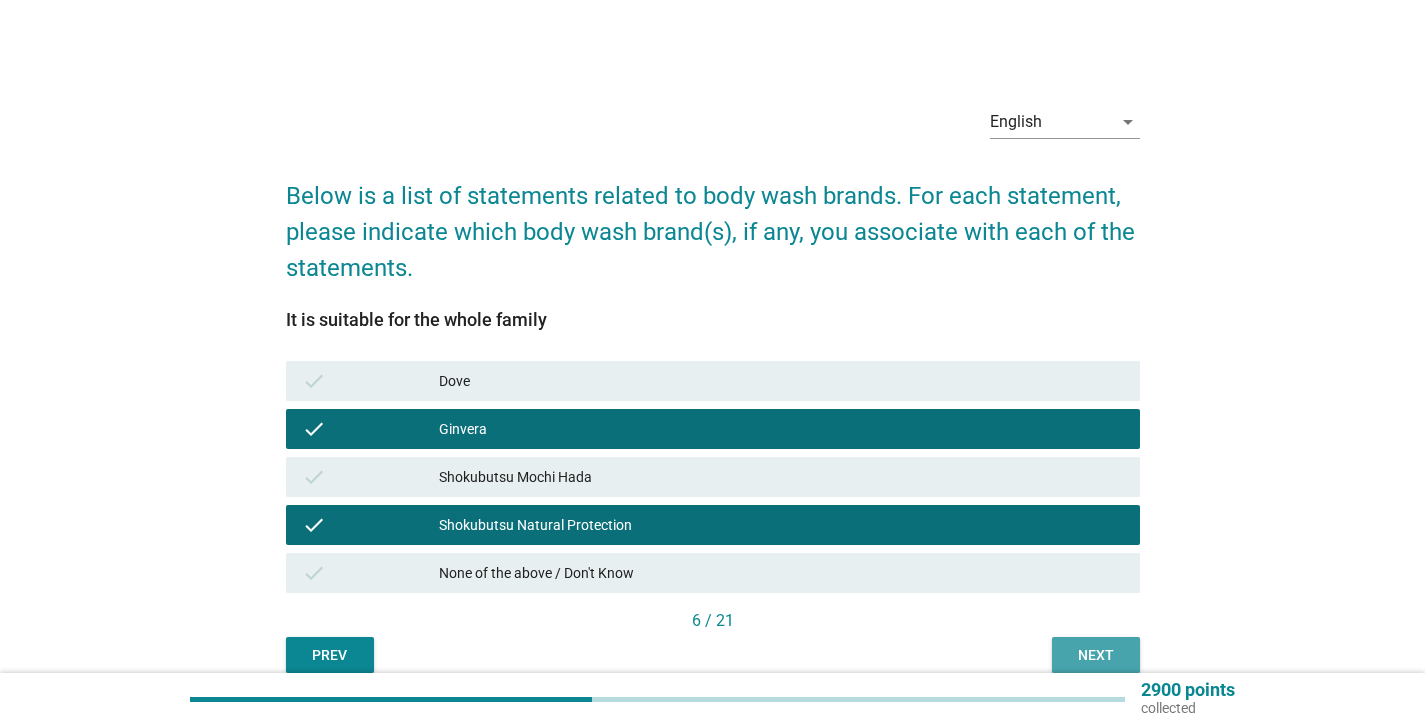 click on "Next" at bounding box center (1096, 655) 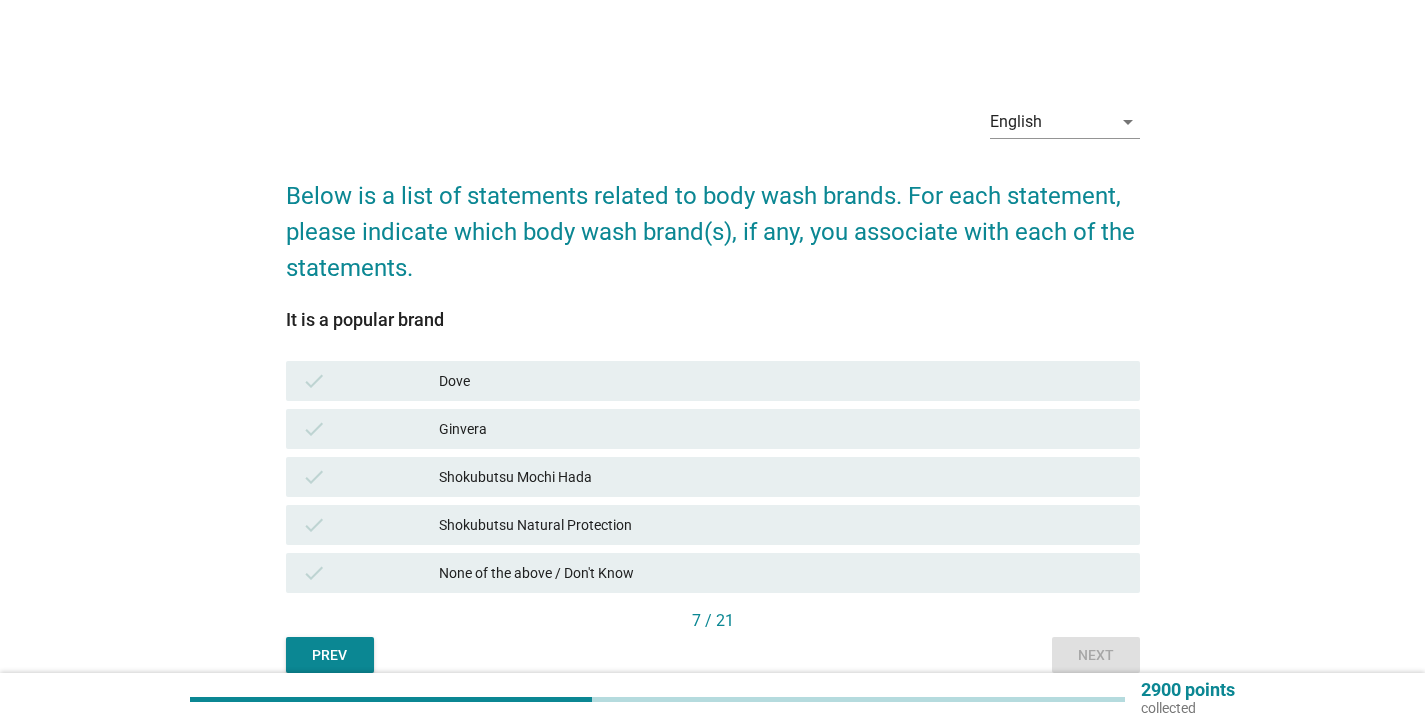 click on "check   Shokubutsu Mochi Hada" at bounding box center (713, 477) 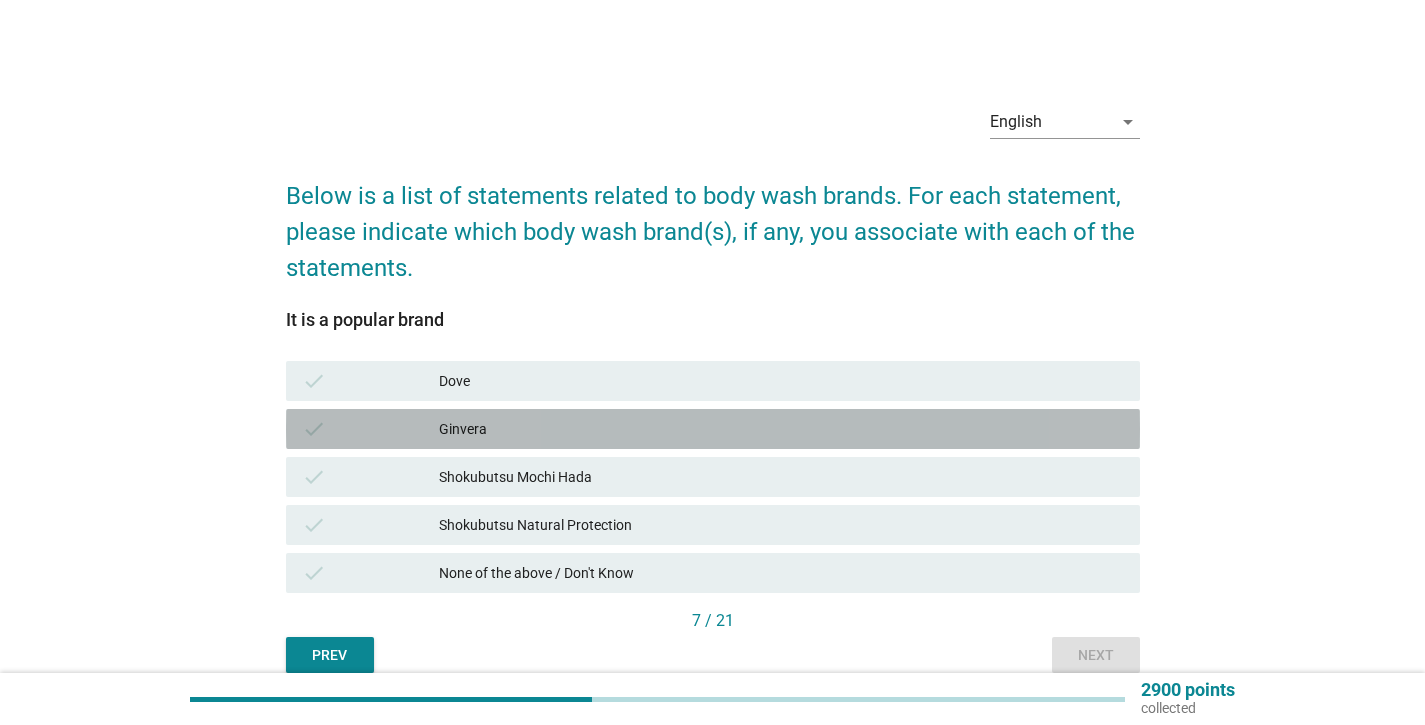click on "Ginvera" at bounding box center (781, 429) 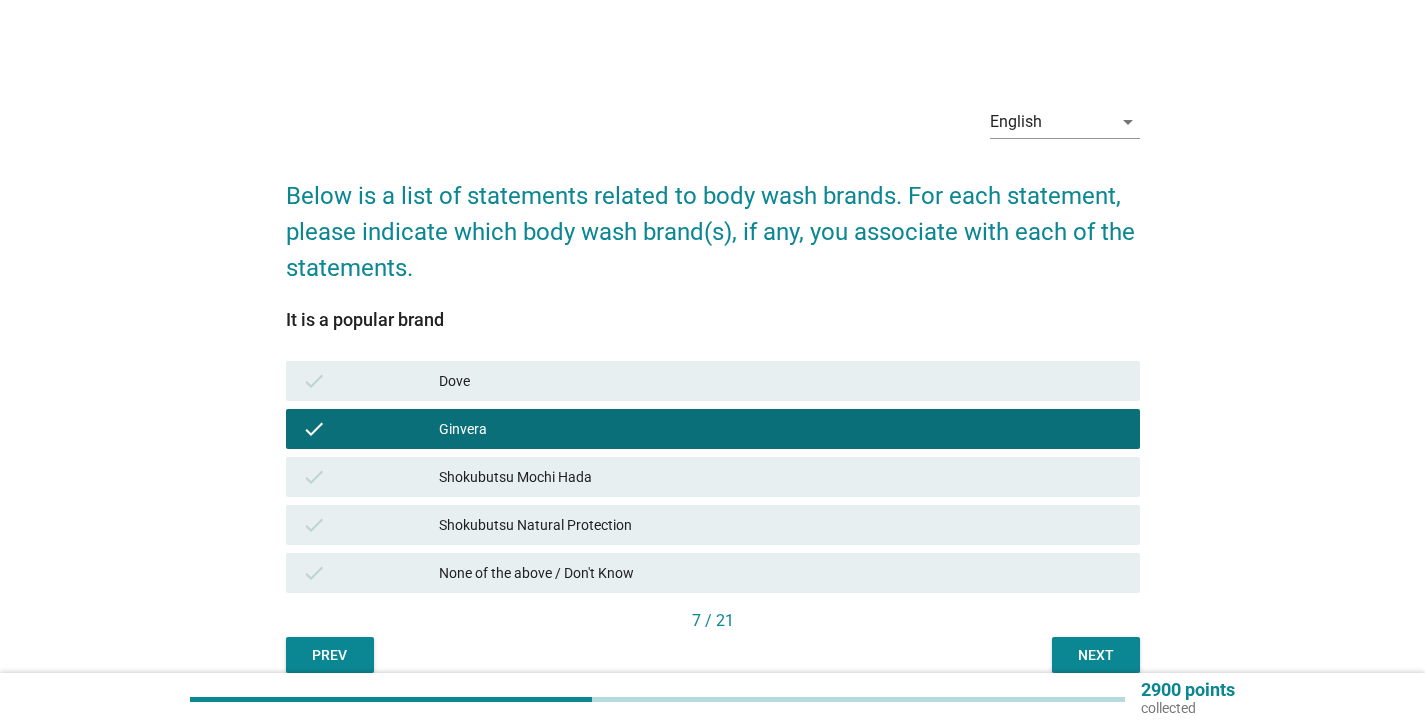 click on "Shokubutsu Natural Protection" at bounding box center (781, 525) 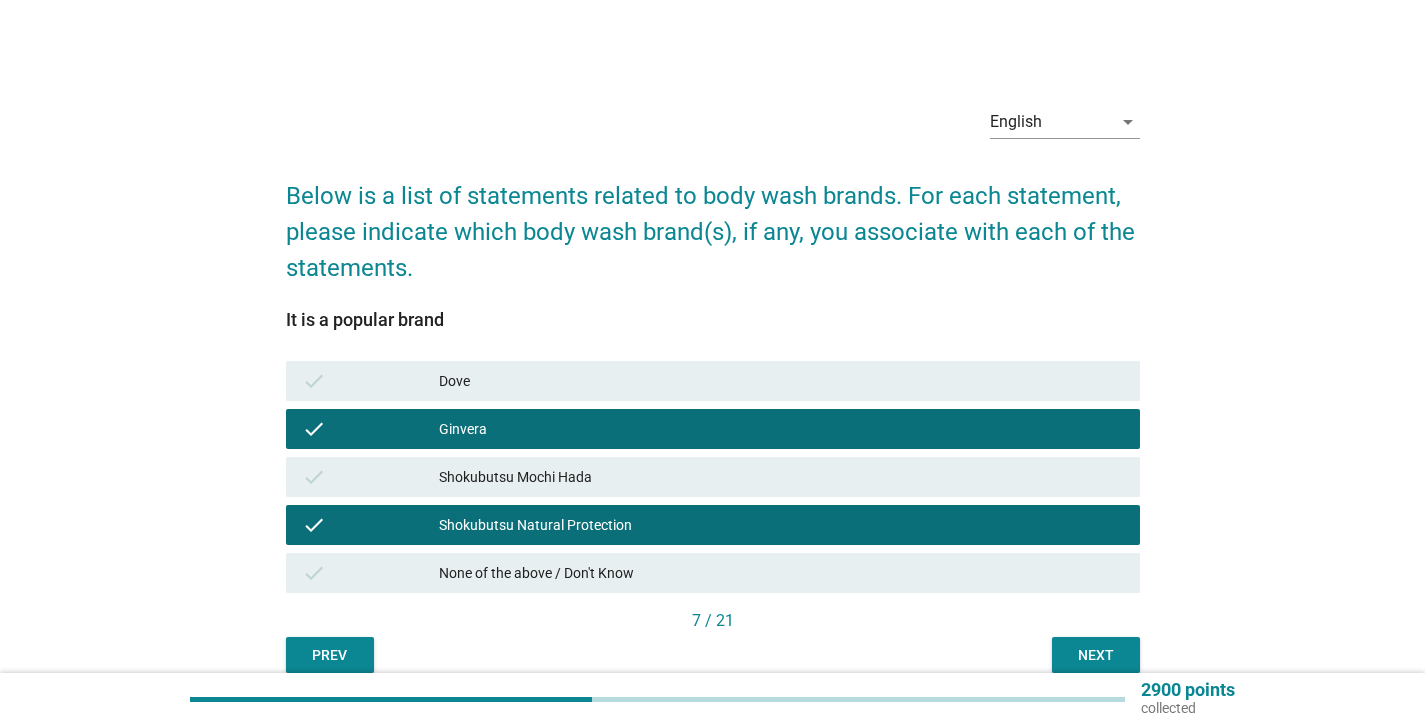 click on "Next" at bounding box center [1096, 655] 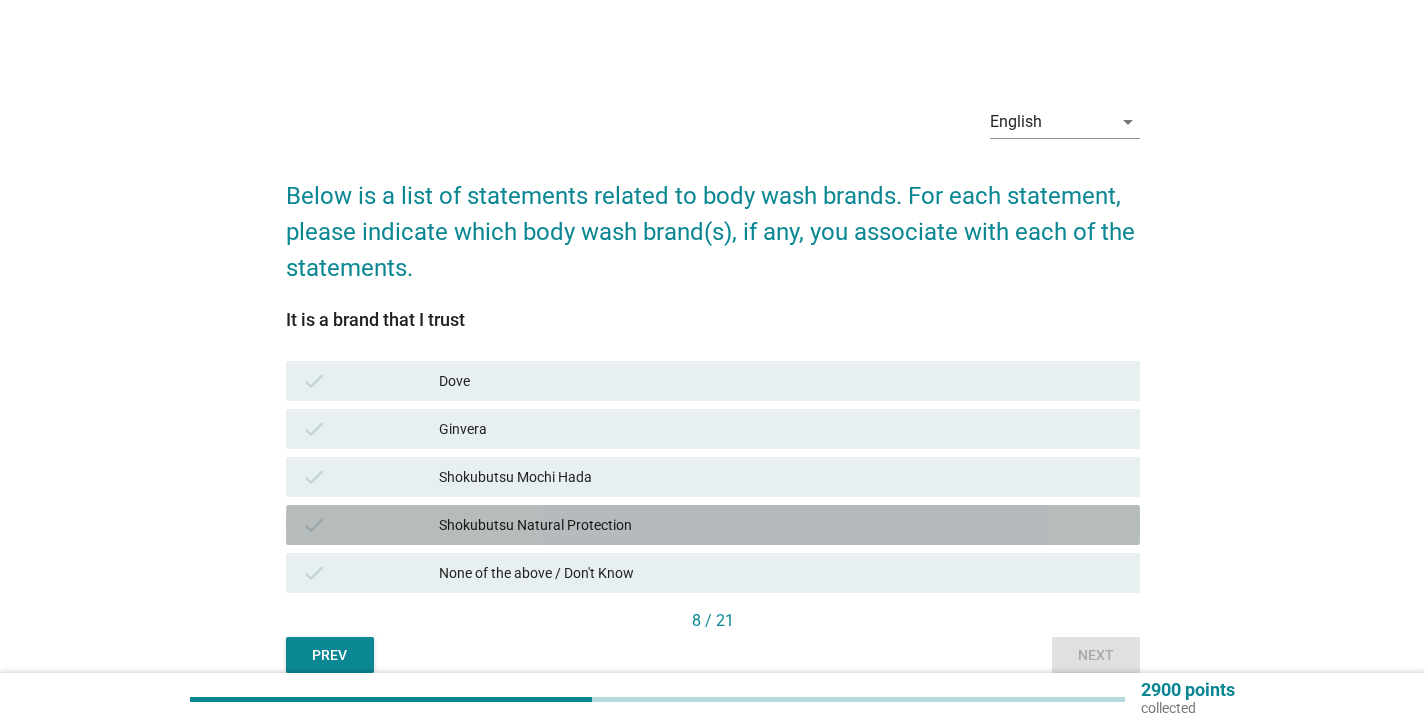 click on "Shokubutsu Natural Protection" at bounding box center (781, 525) 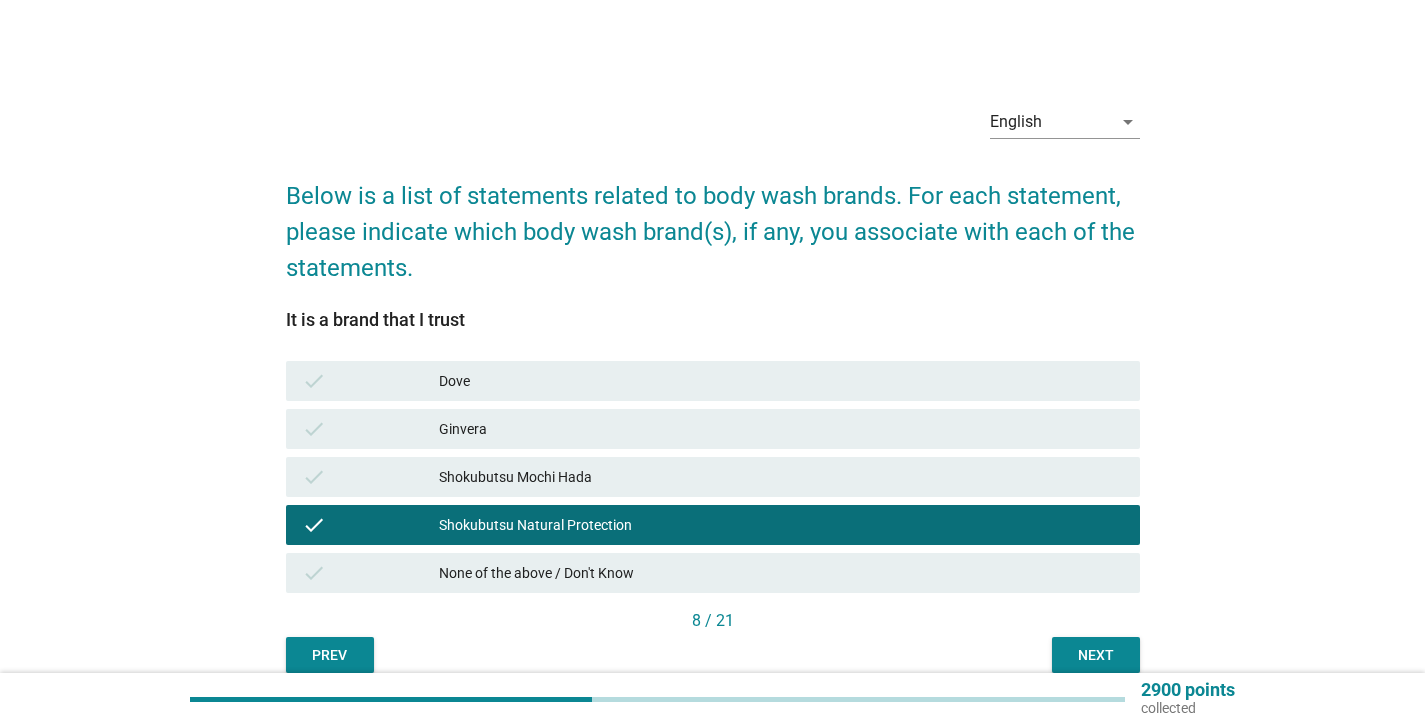 click on "check   Ginvera" at bounding box center [713, 429] 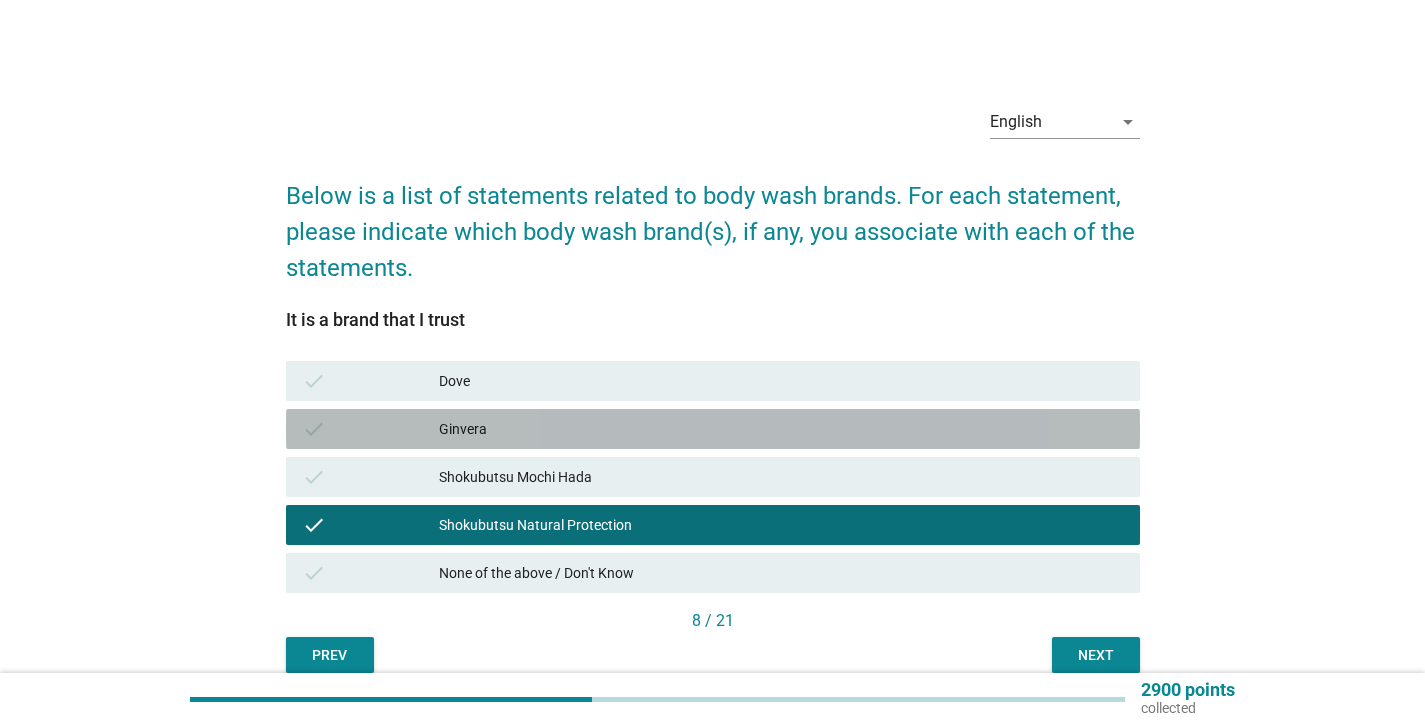 click on "Ginvera" at bounding box center [781, 429] 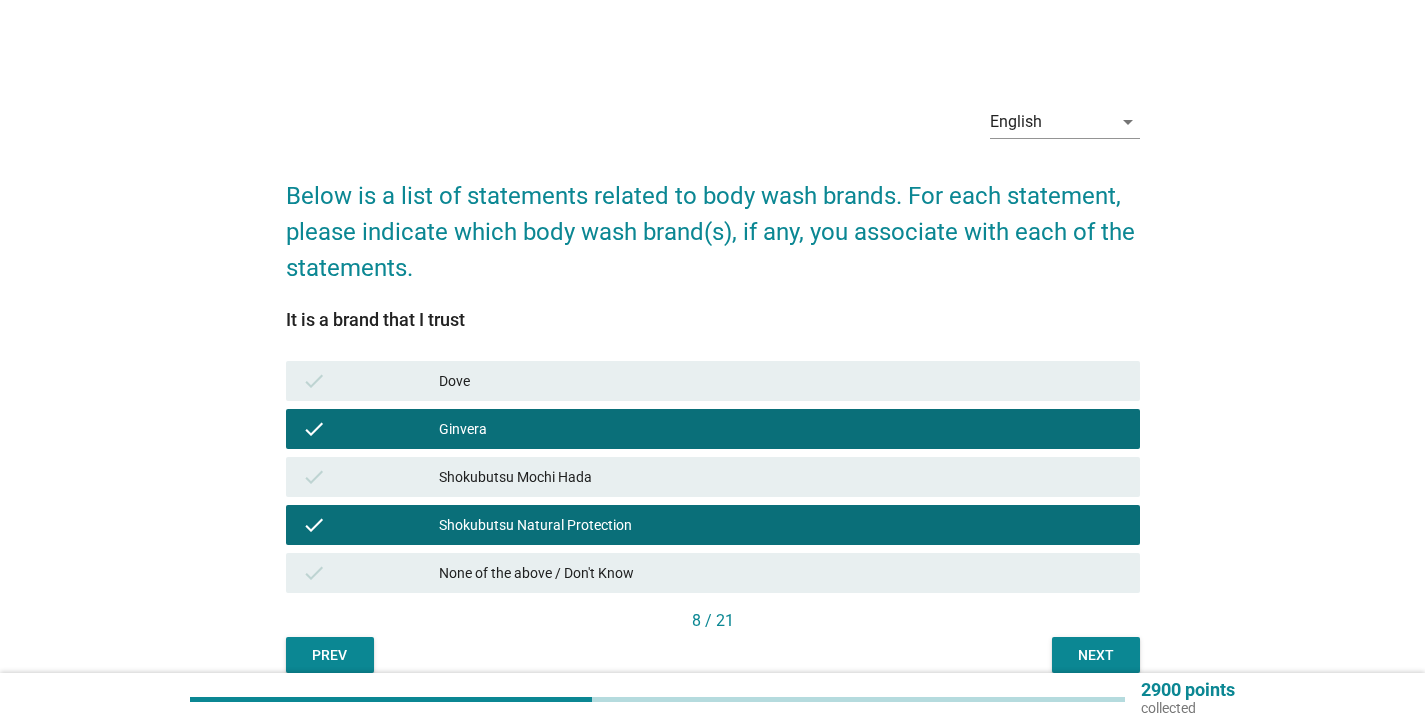 click on "Next" at bounding box center (1096, 655) 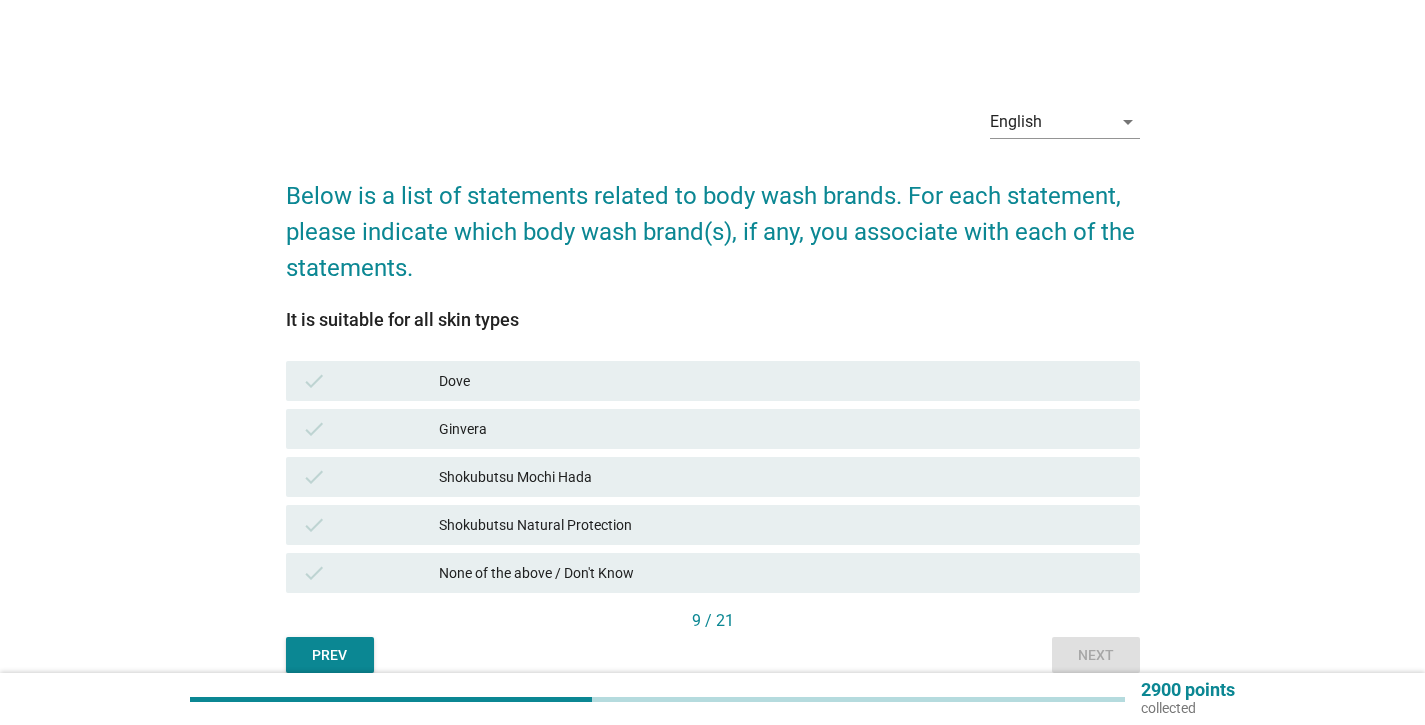click on "Shokubutsu Mochi Hada" at bounding box center [781, 477] 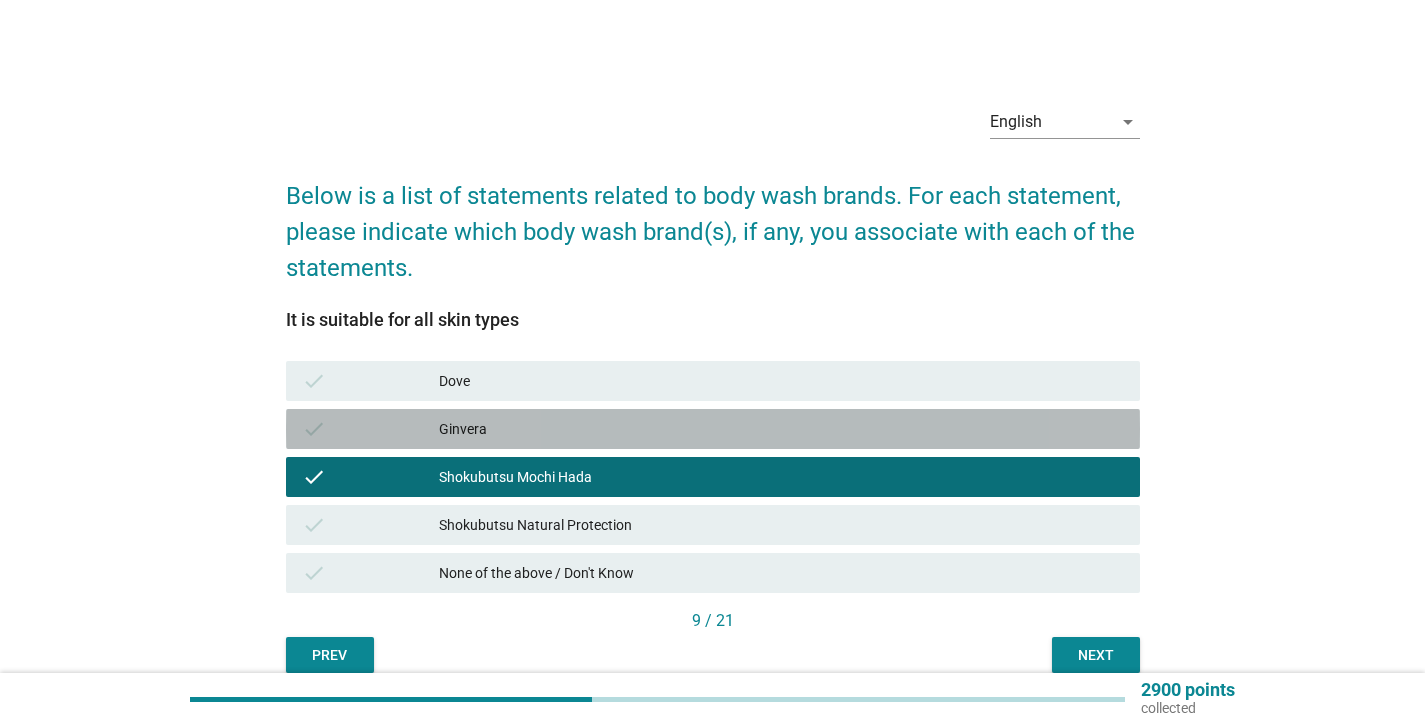 click on "check   Ginvera" at bounding box center [713, 429] 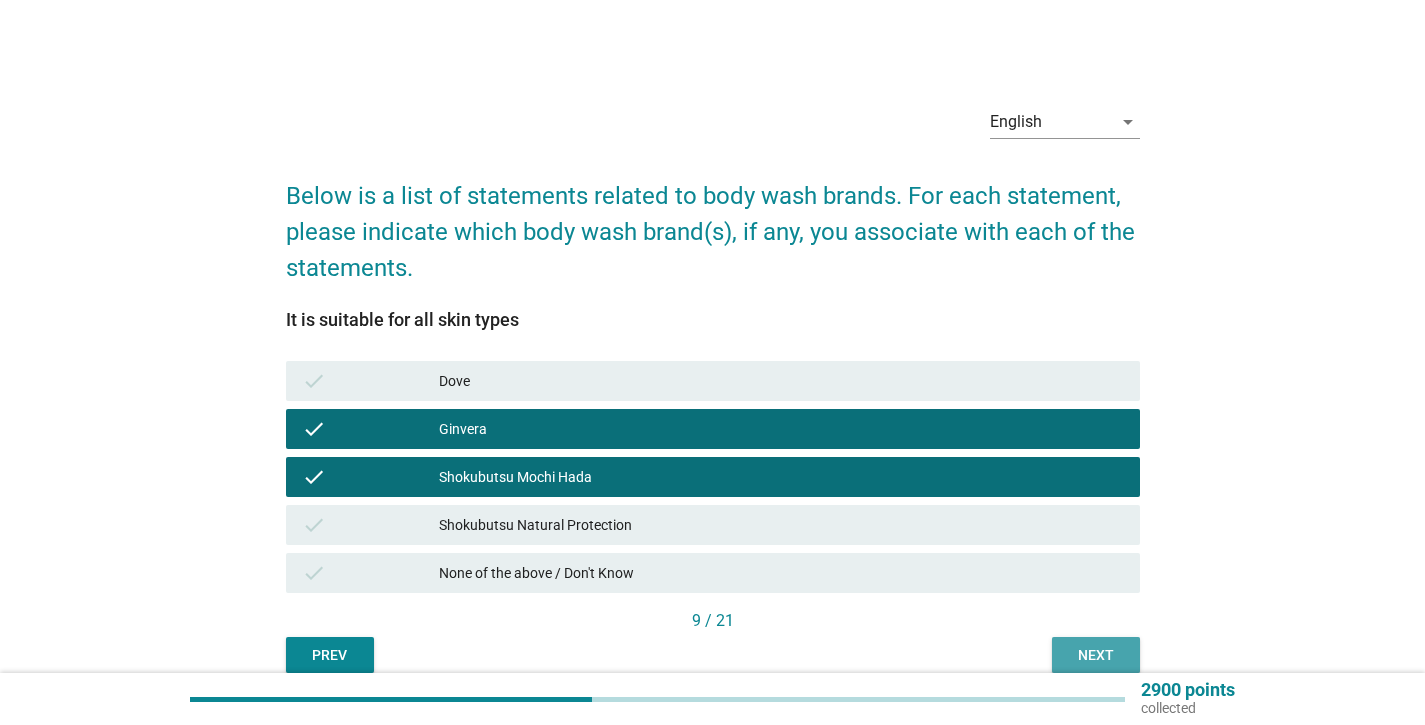 click on "Next" at bounding box center (1096, 655) 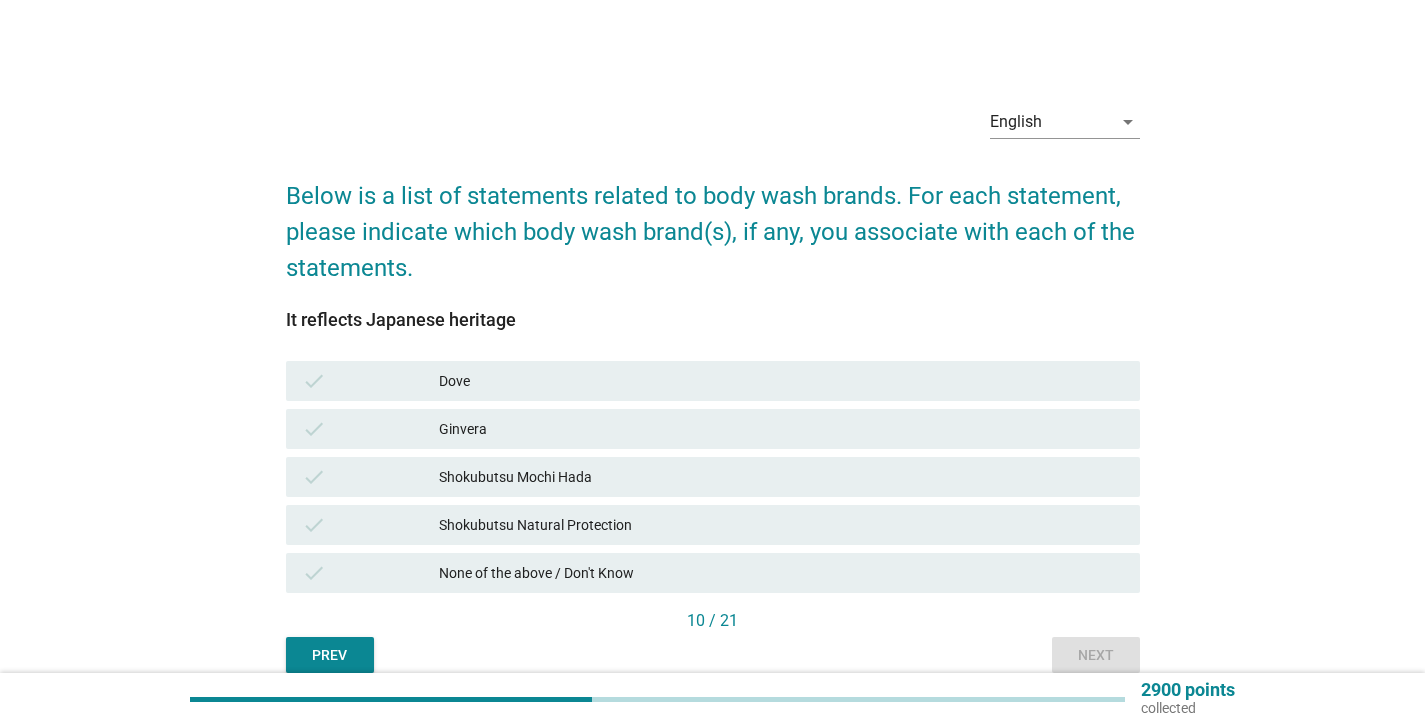click on "check   Dove" at bounding box center [713, 381] 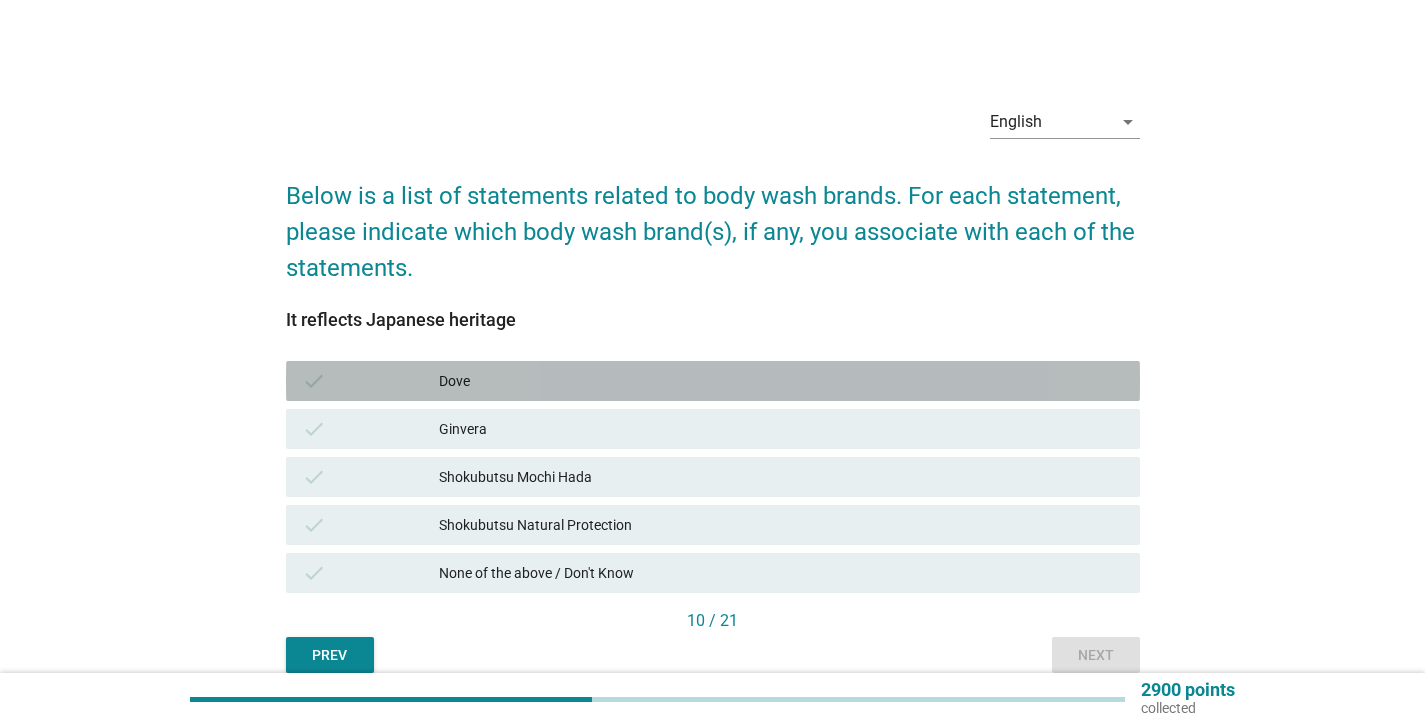 click on "check   Dove" at bounding box center (713, 381) 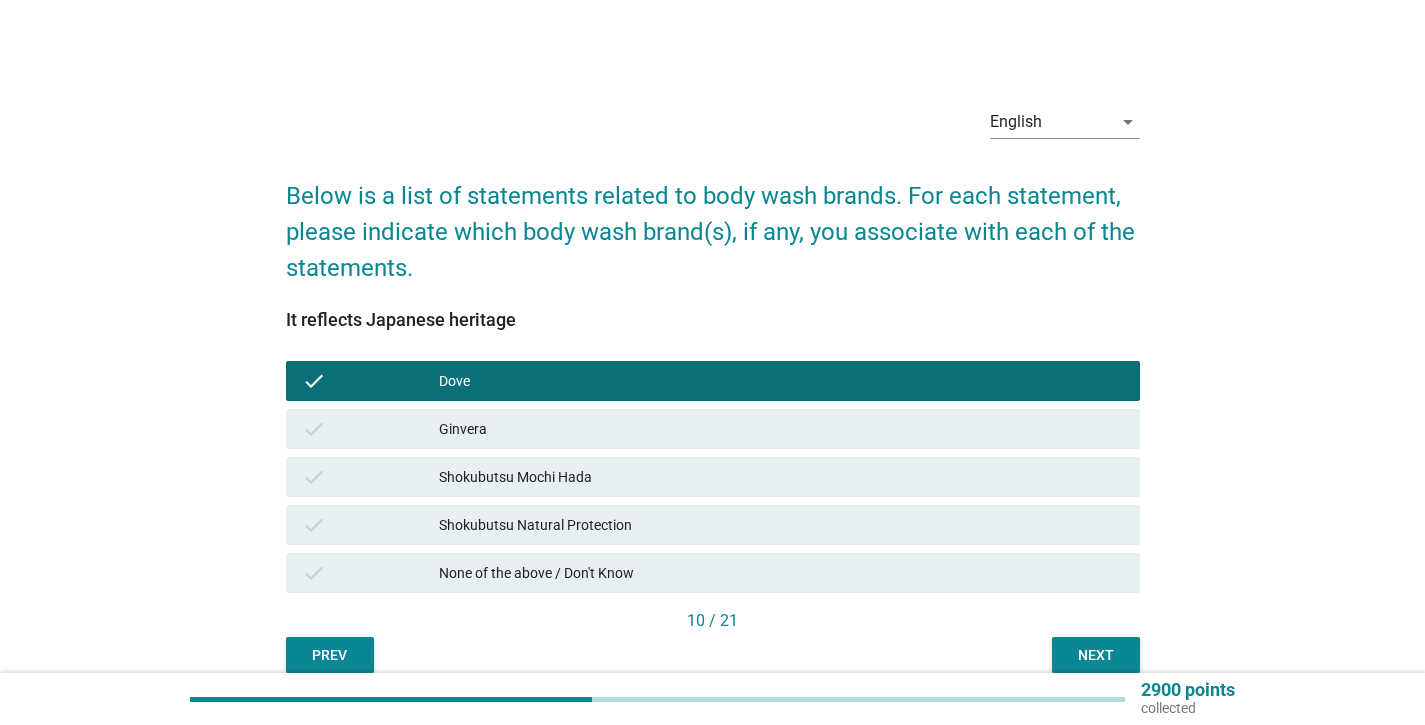 click on "Shokubutsu Mochi Hada" at bounding box center (781, 477) 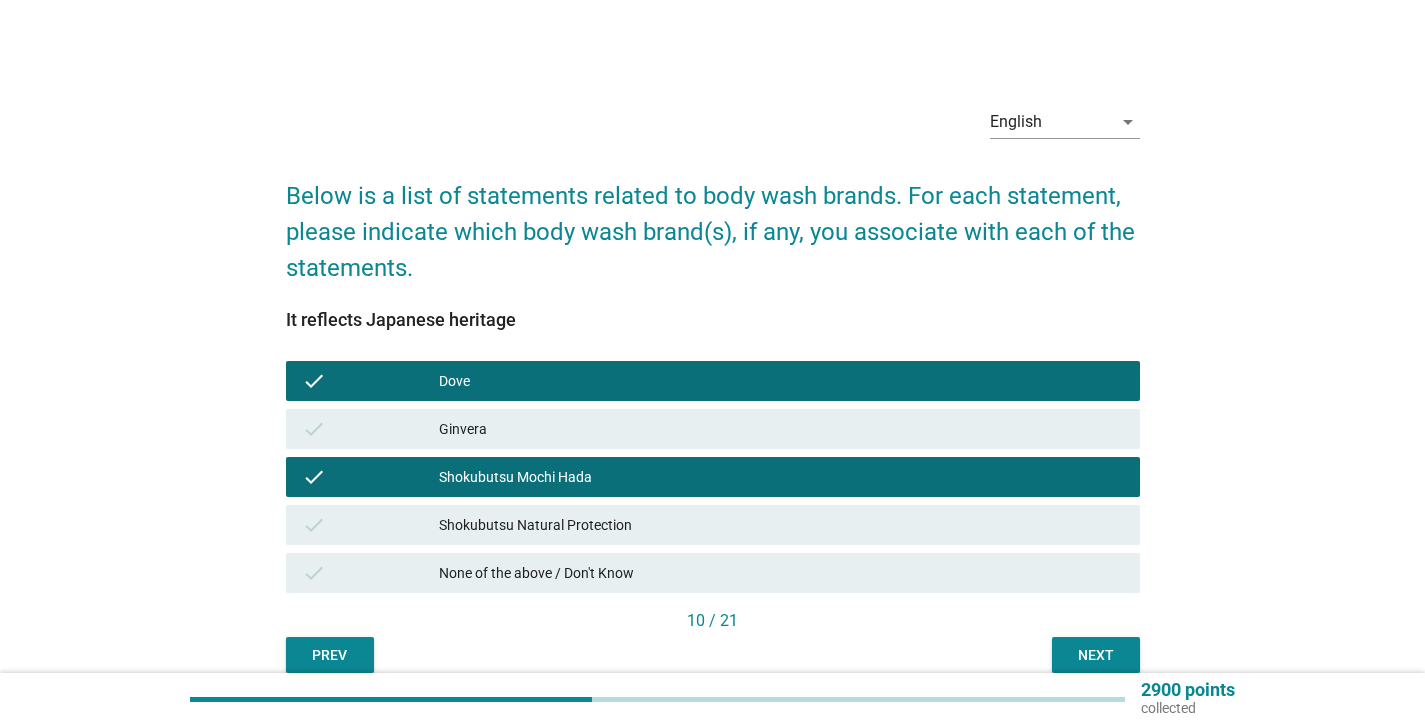 click on "Next" at bounding box center [1096, 655] 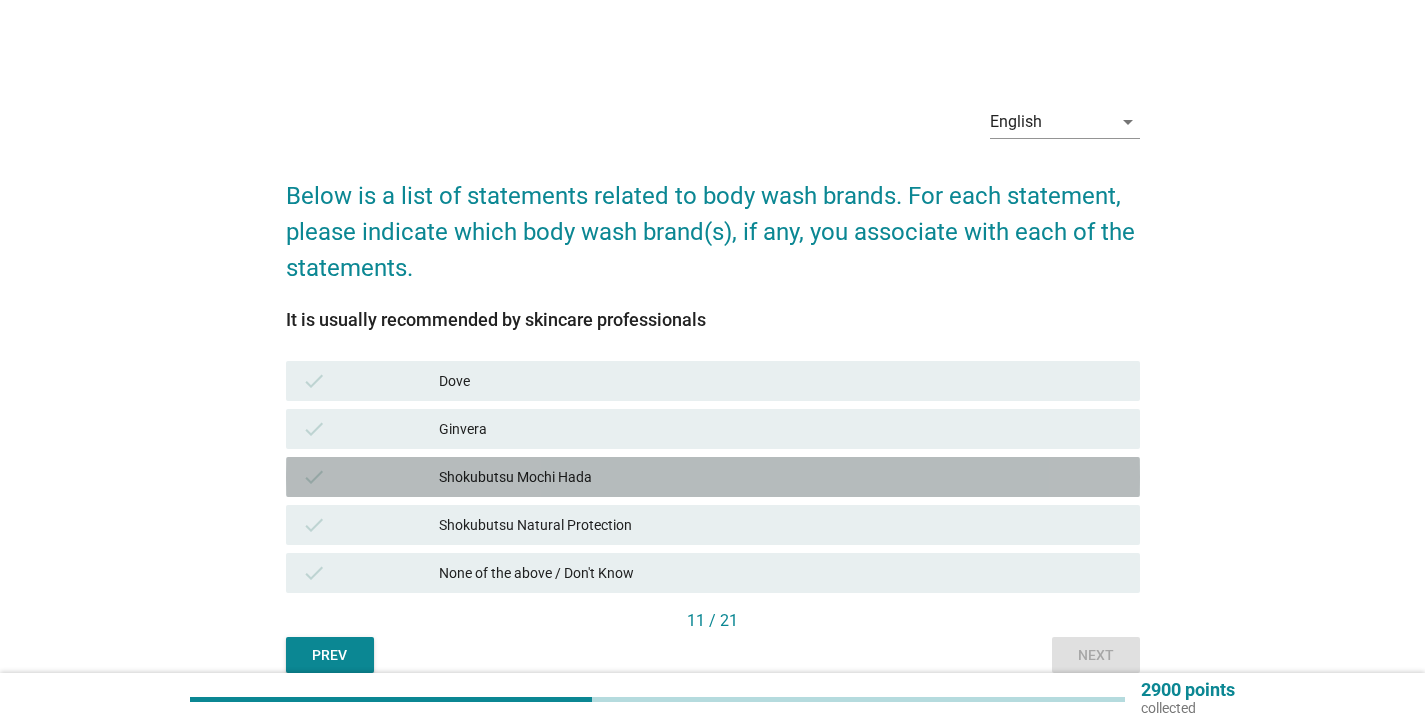 click on "check   Shokubutsu Mochi Hada" at bounding box center (713, 477) 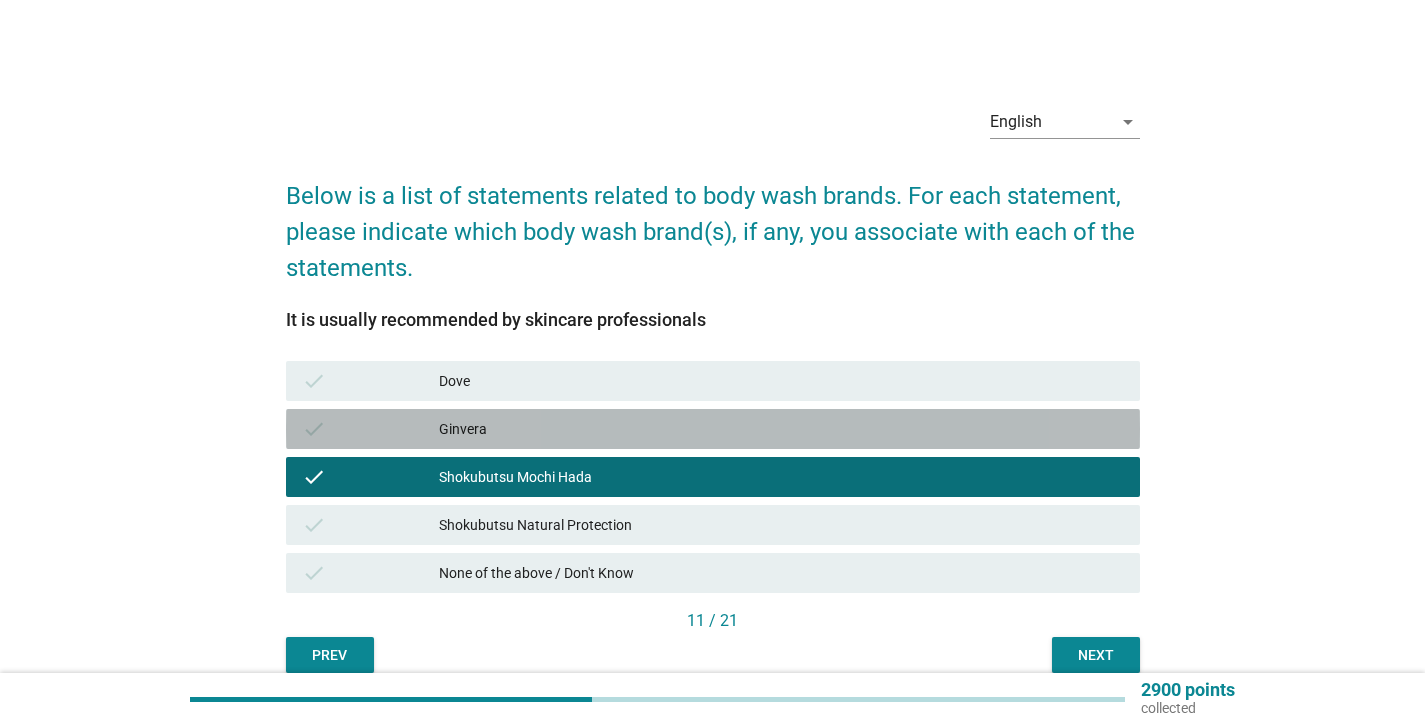 click on "check   Ginvera" at bounding box center (713, 429) 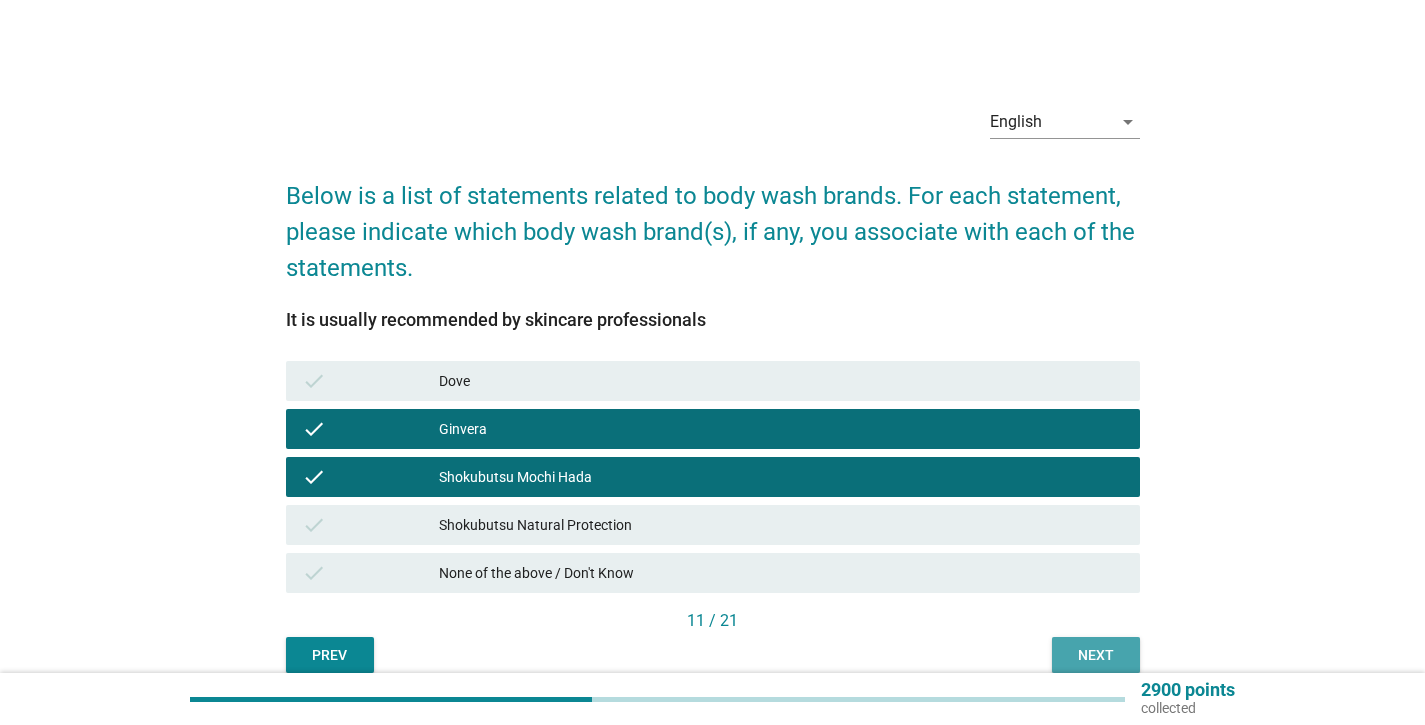 click on "Next" at bounding box center (1096, 655) 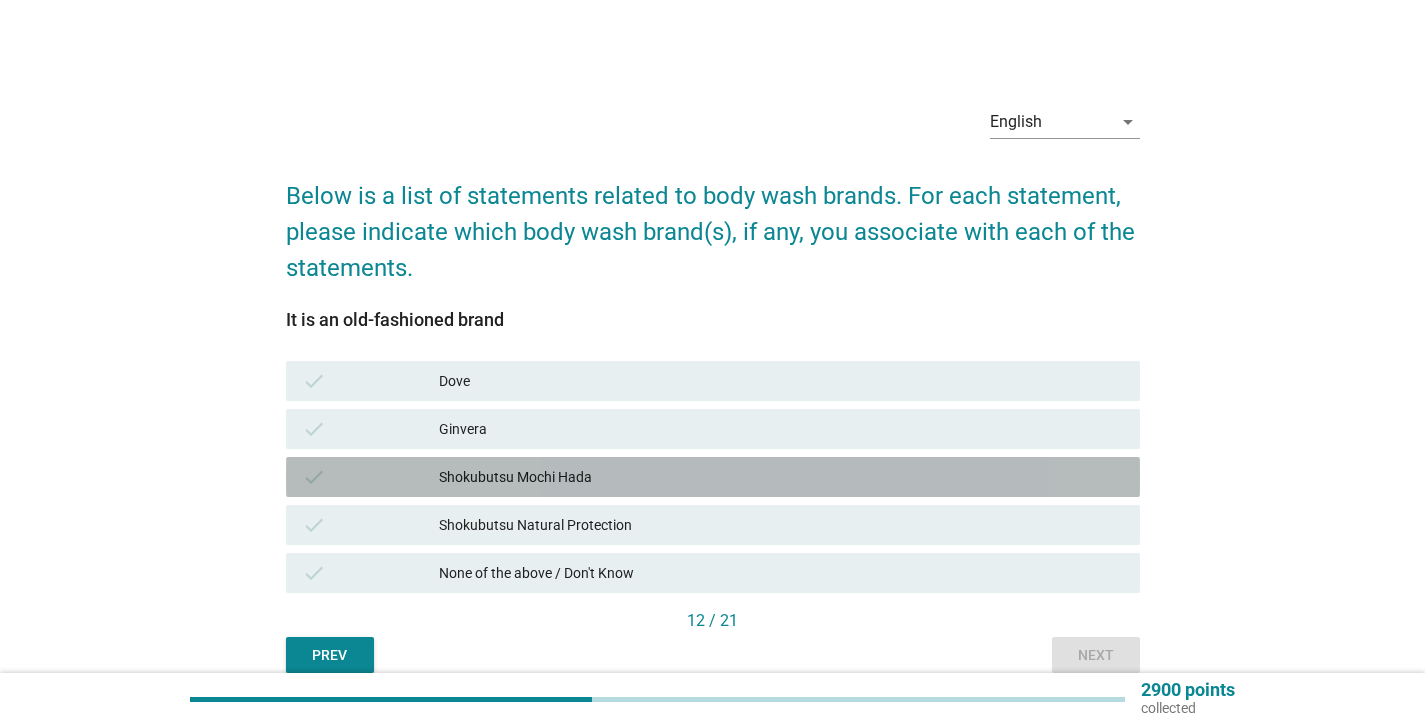 click on "Shokubutsu Mochi Hada" at bounding box center (781, 477) 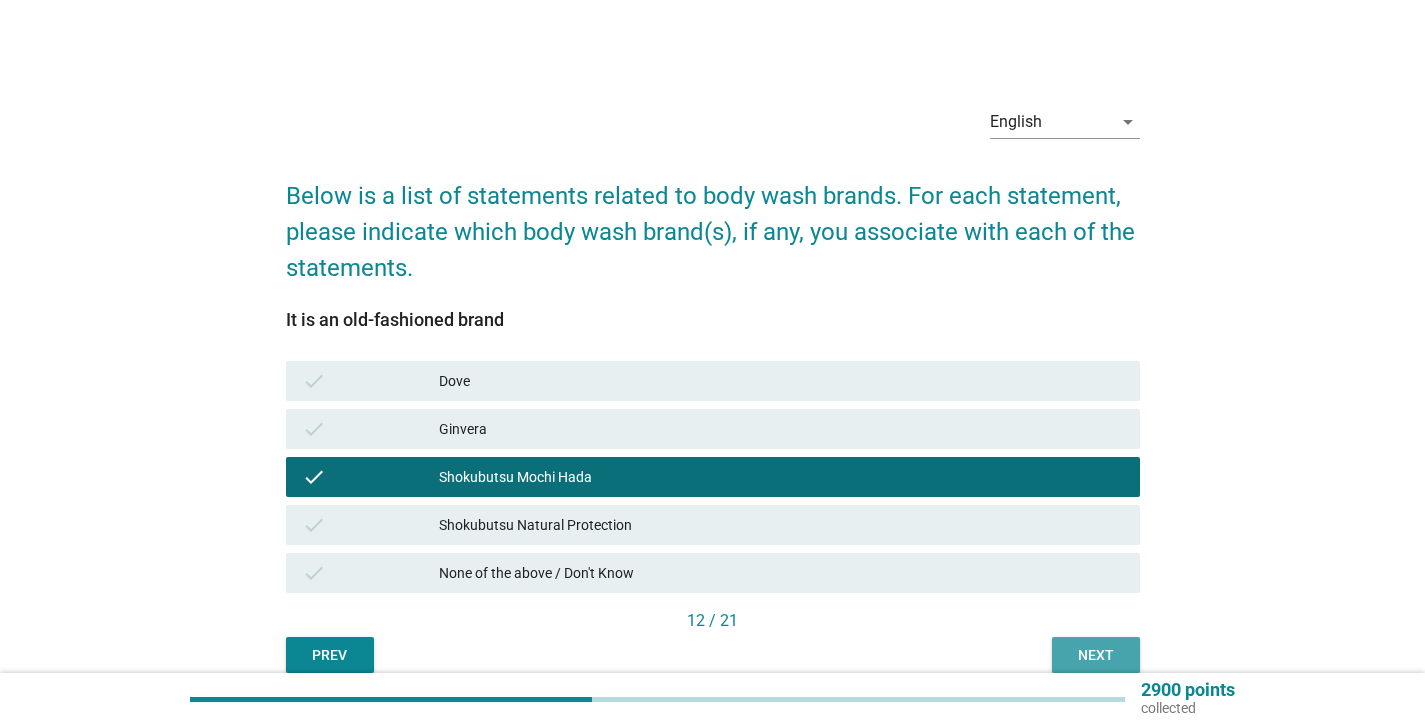 click on "Next" at bounding box center (1096, 655) 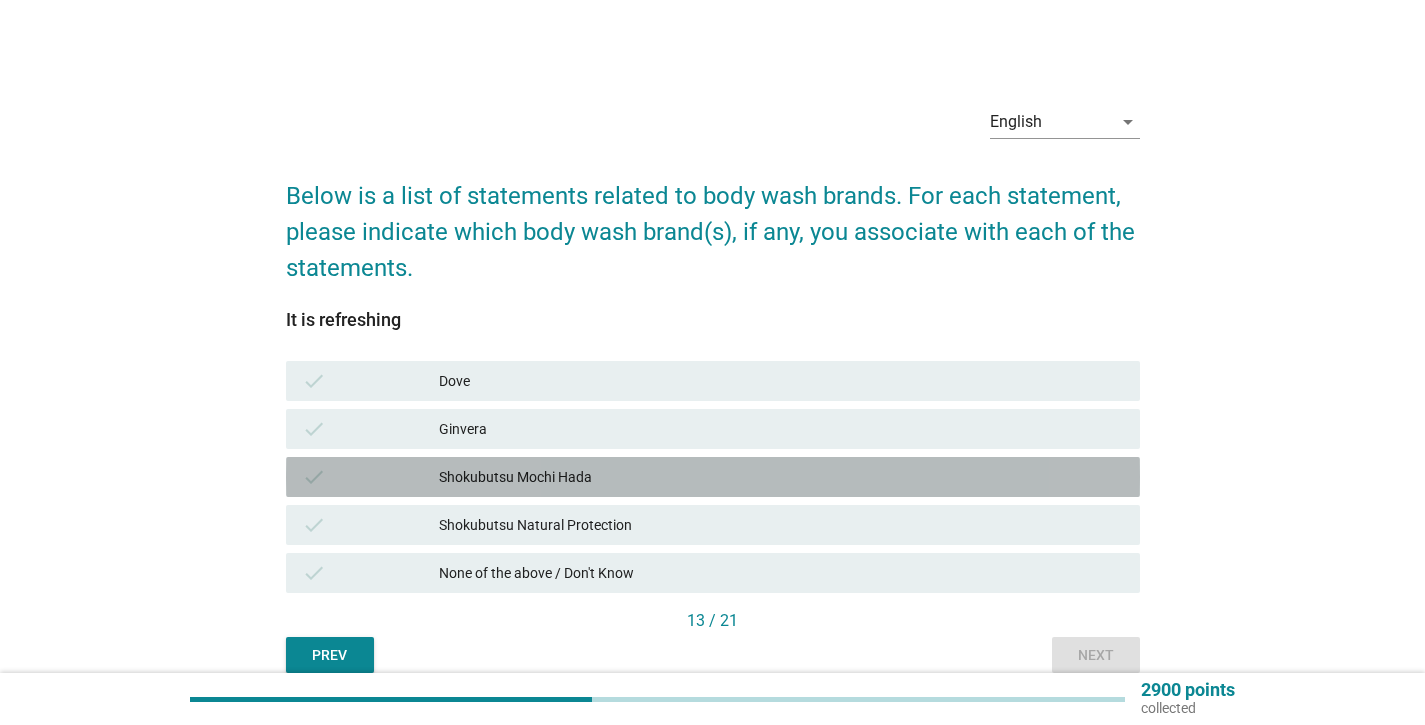 click on "Shokubutsu Mochi Hada" at bounding box center (781, 477) 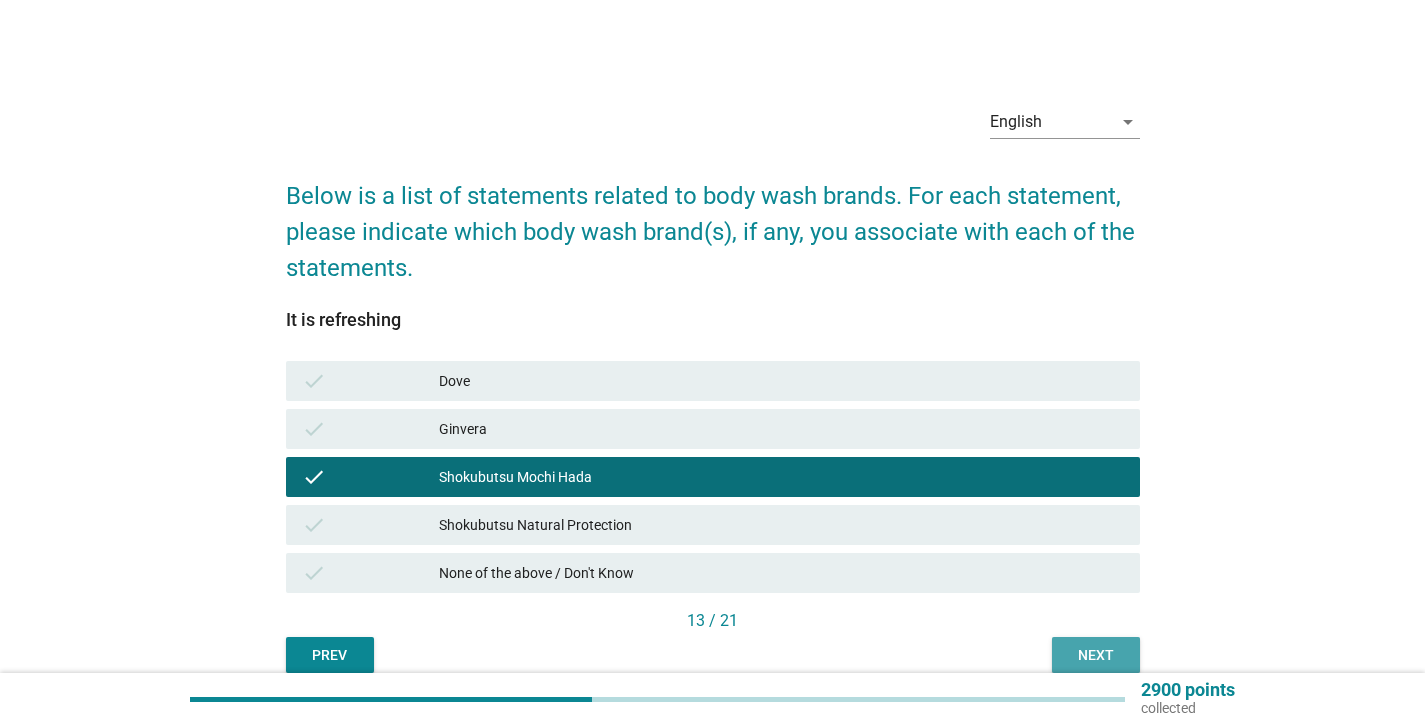 click on "Next" at bounding box center (1096, 655) 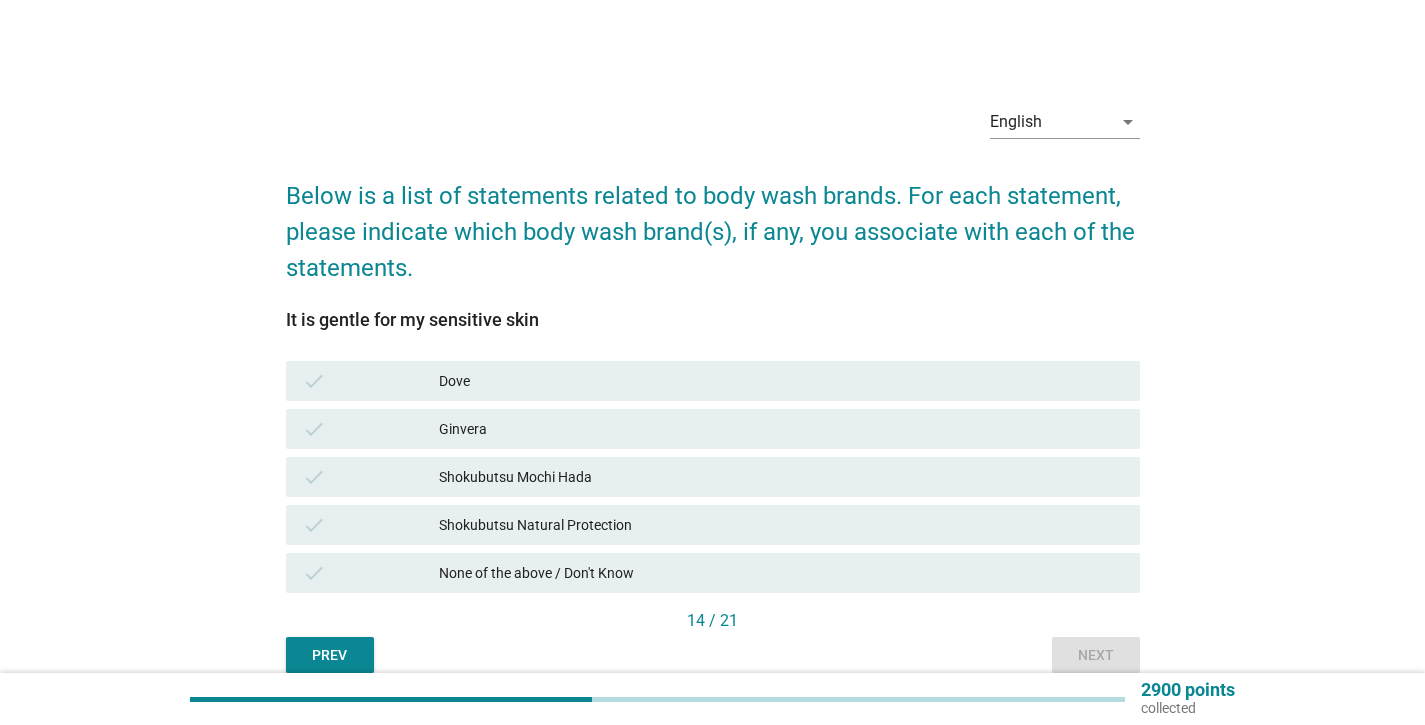 click on "check   Shokubutsu Mochi Hada" at bounding box center (713, 477) 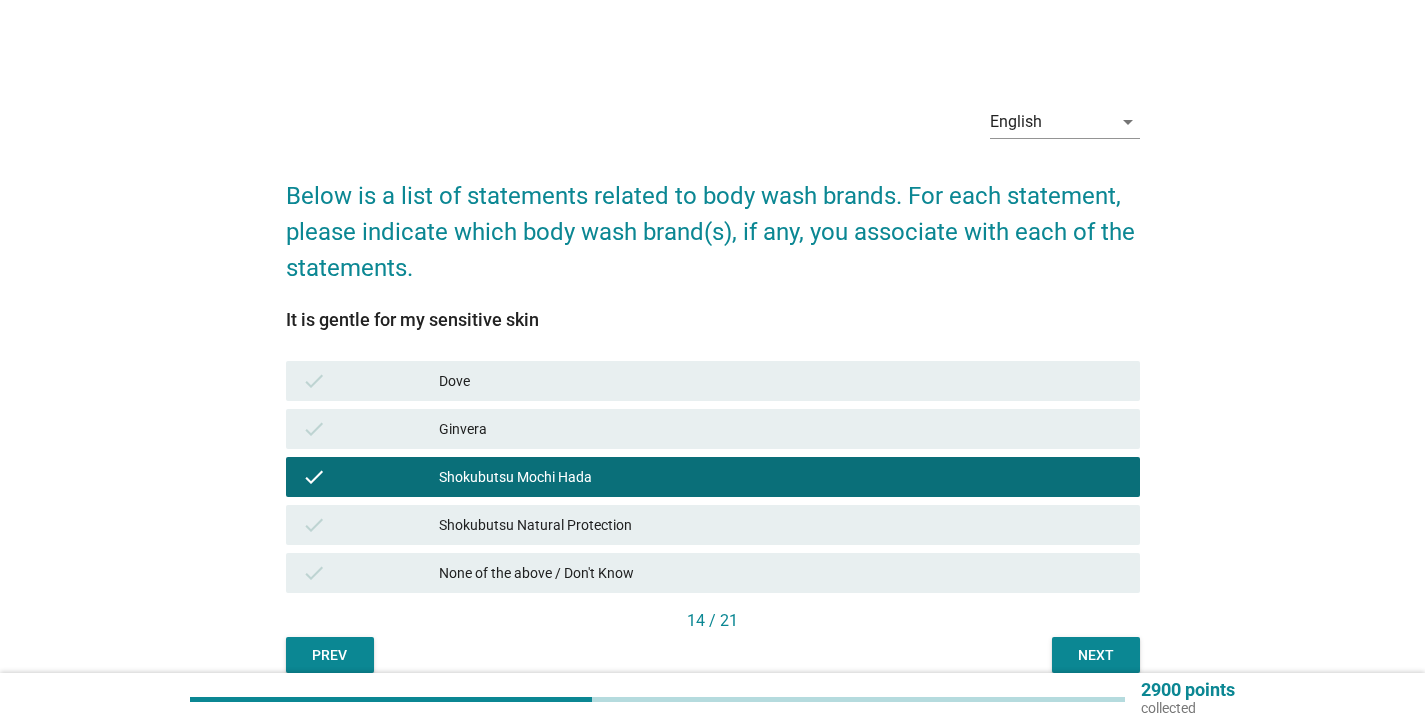 click on "2900 points
collected" at bounding box center (712, 699) 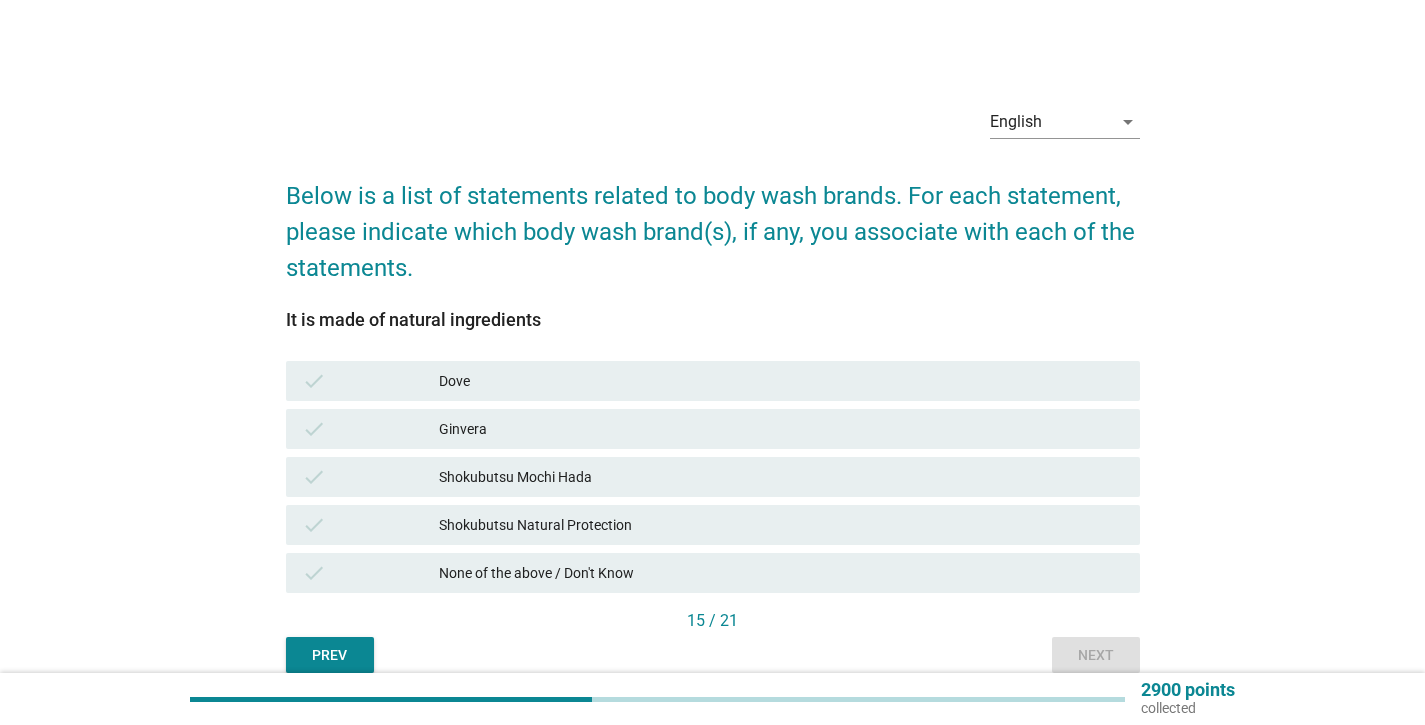 click on "check   Ginvera" at bounding box center (713, 429) 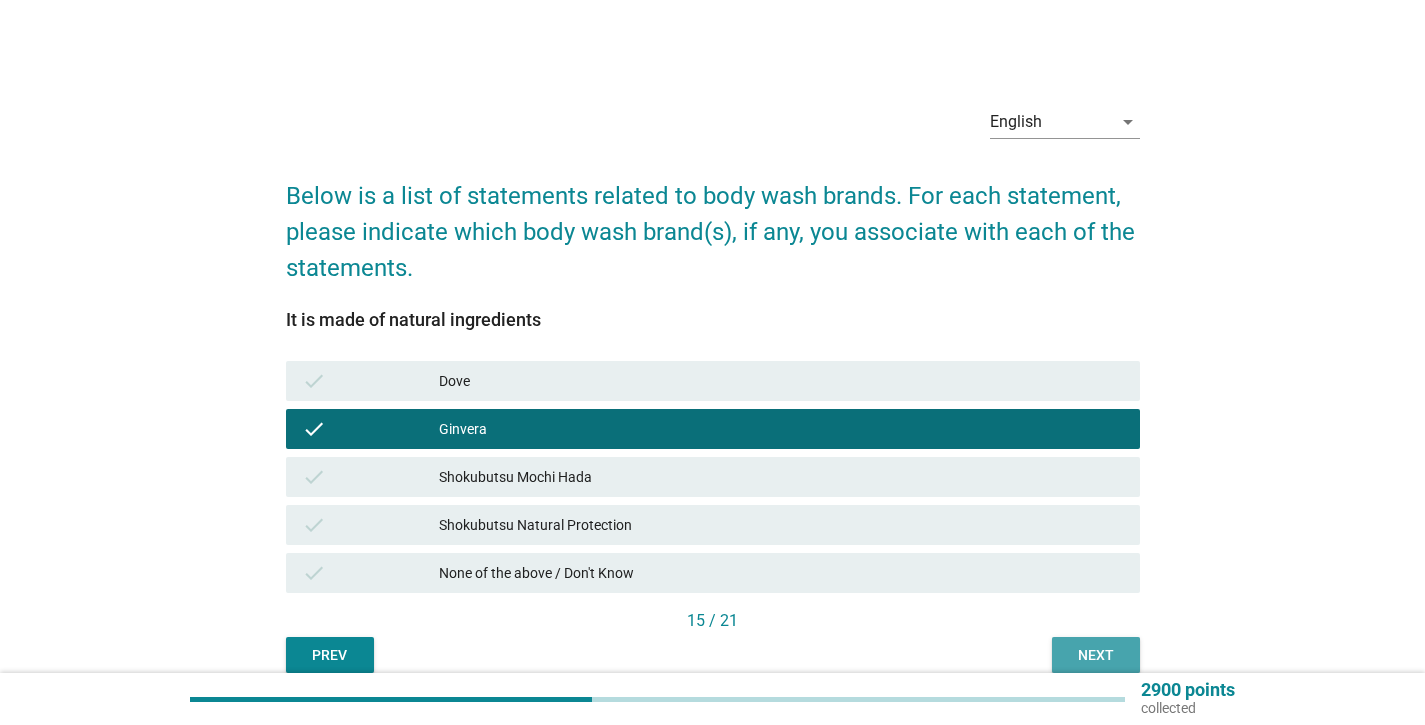 click on "Next" at bounding box center [1096, 655] 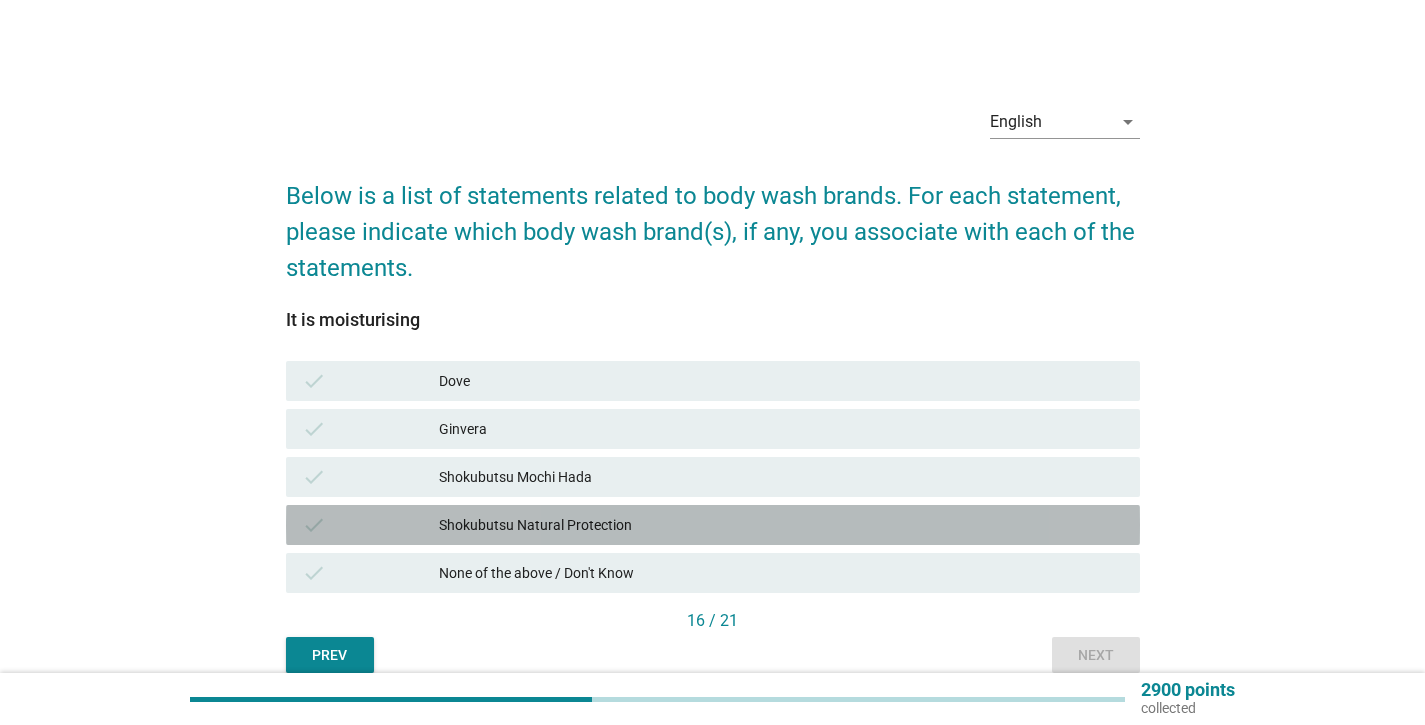 click on "check   Shokubutsu Natural Protection" at bounding box center (713, 525) 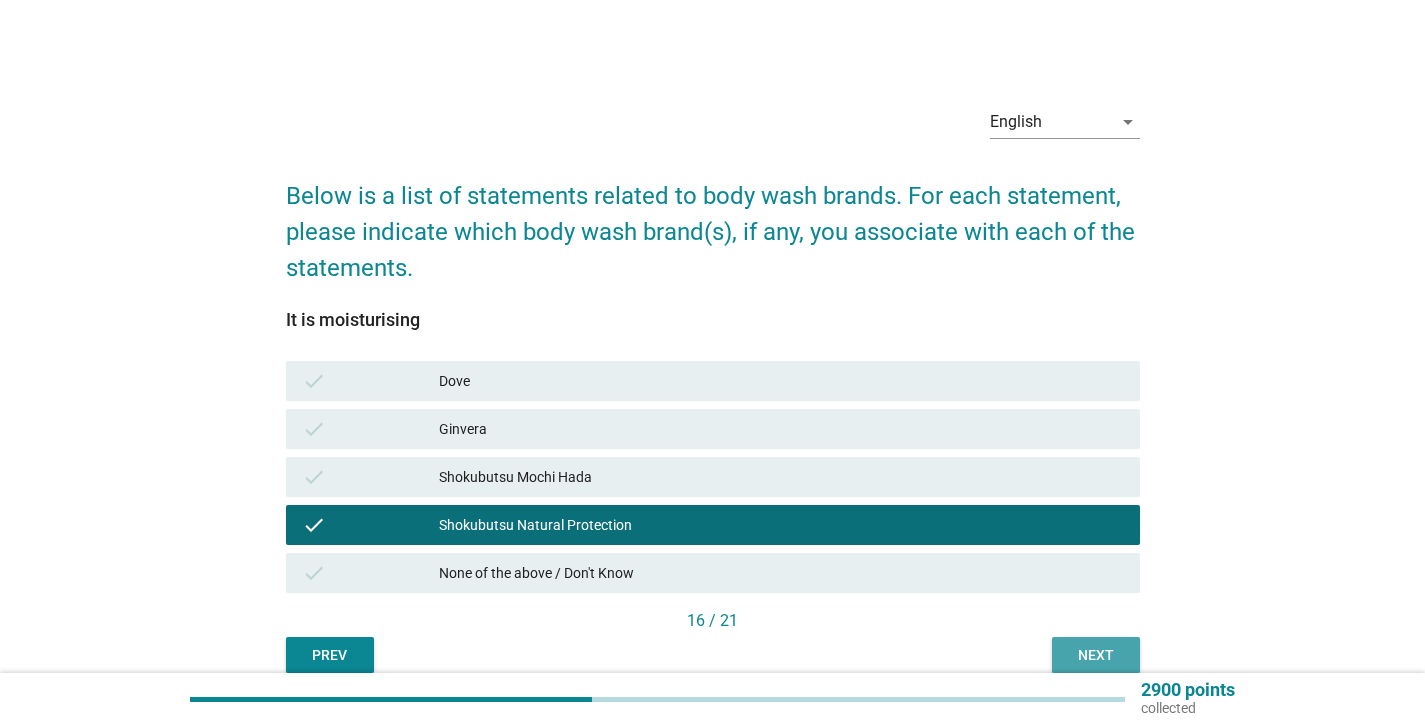 click on "Next" at bounding box center (1096, 655) 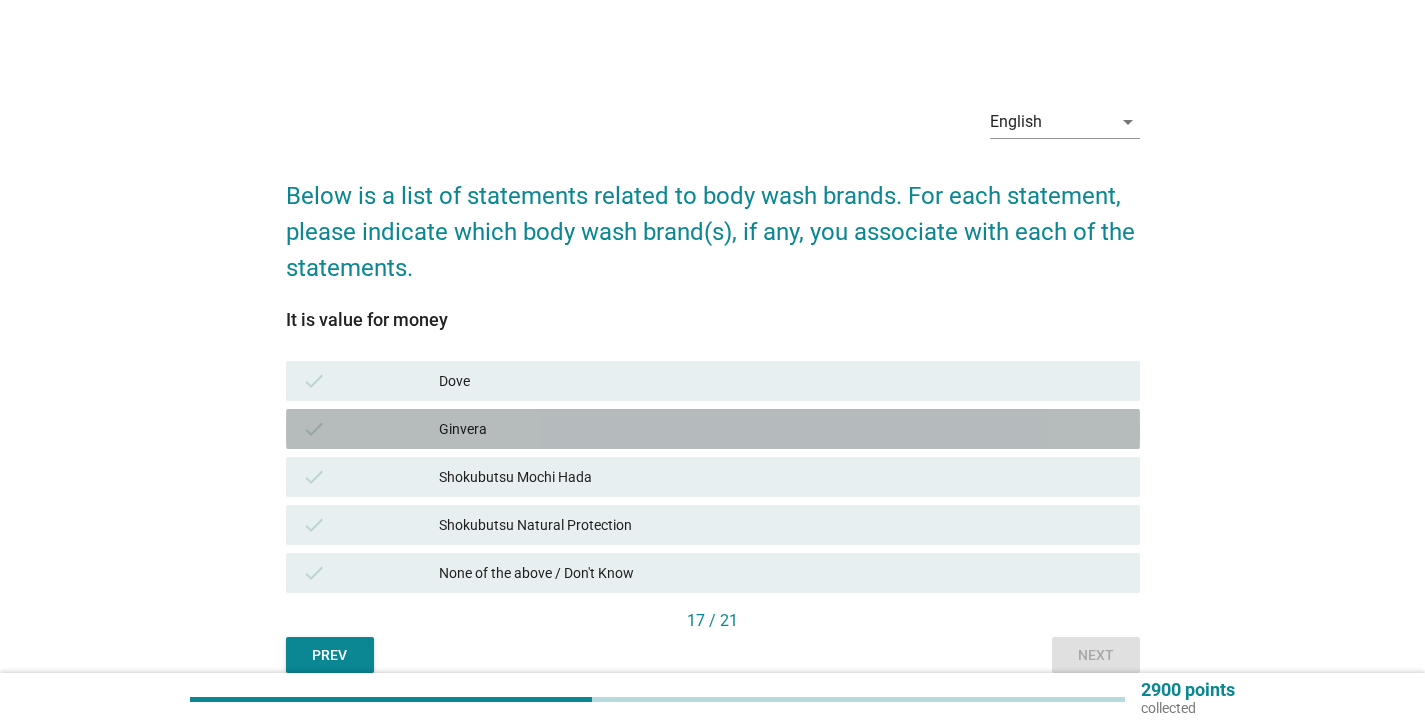 click on "Ginvera" at bounding box center (781, 429) 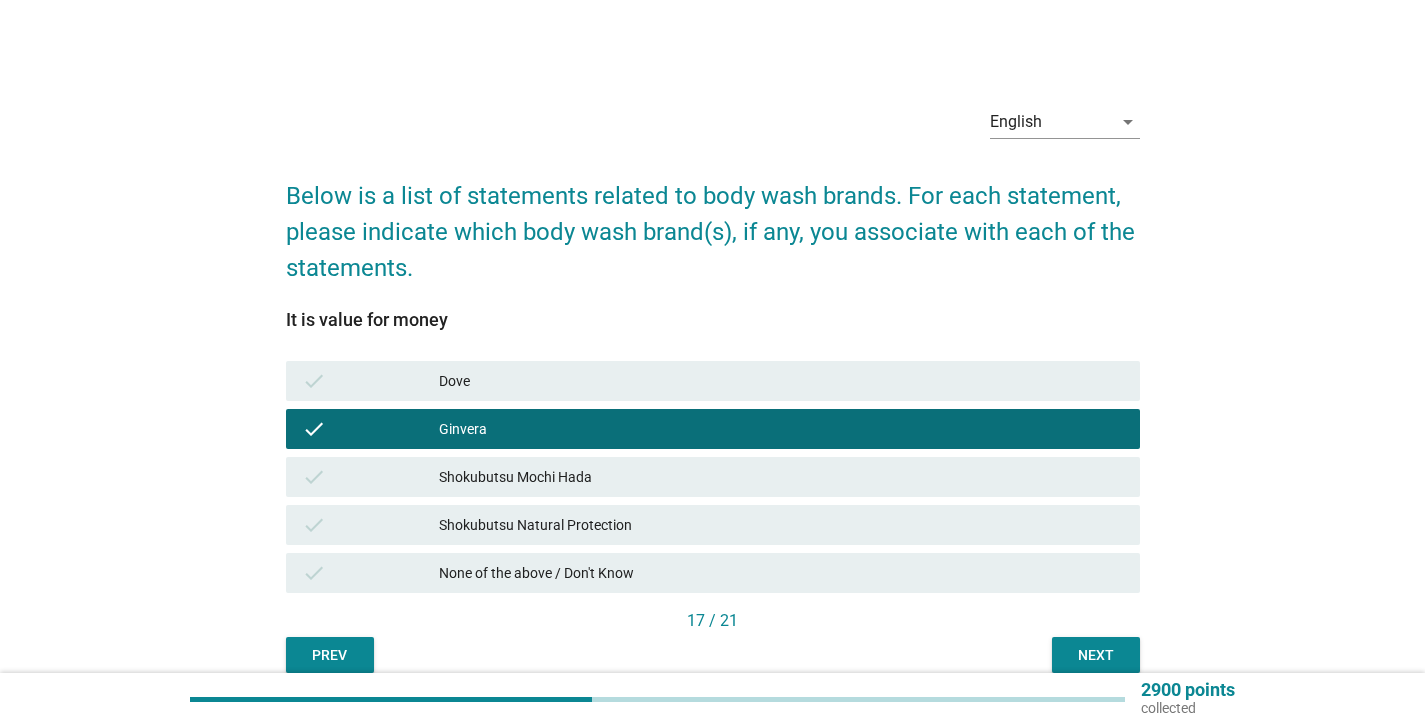 click on "Next" at bounding box center [1096, 655] 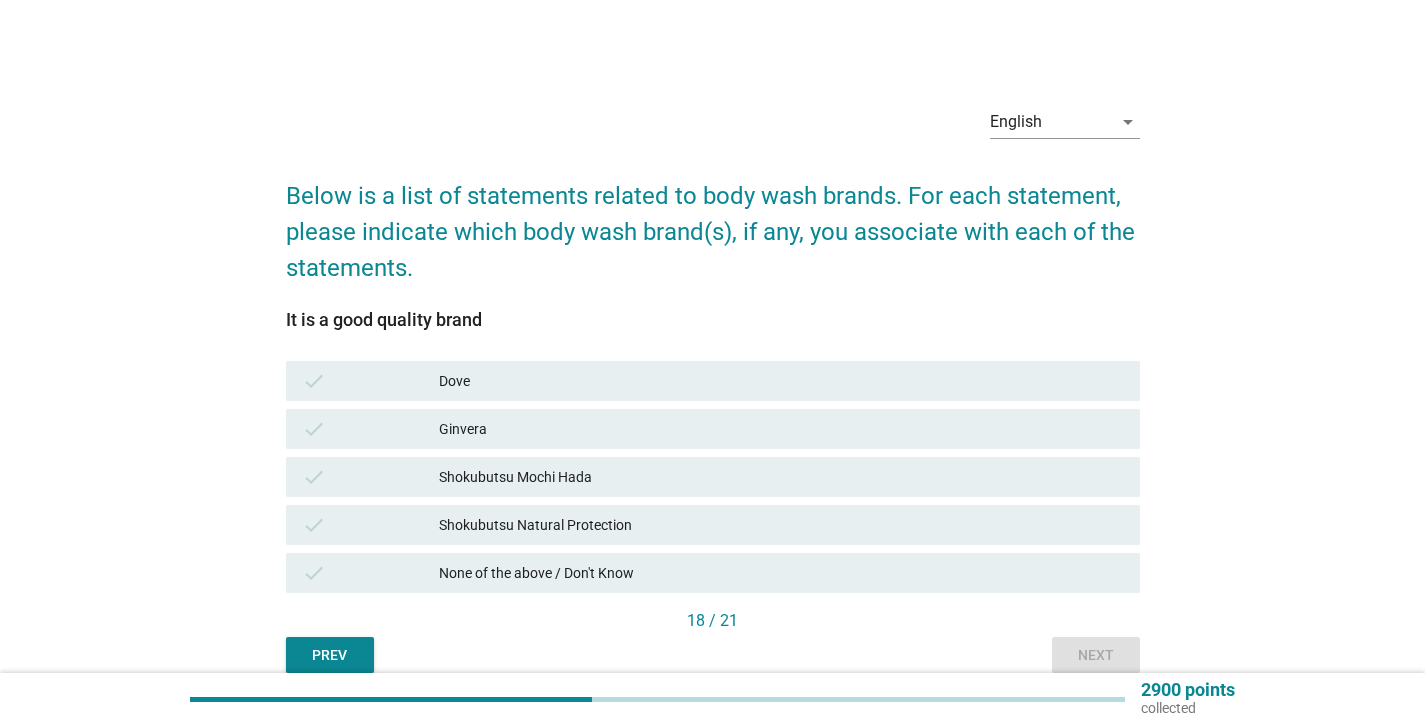 click on "check   Shokubutsu Natural Protection" at bounding box center (713, 525) 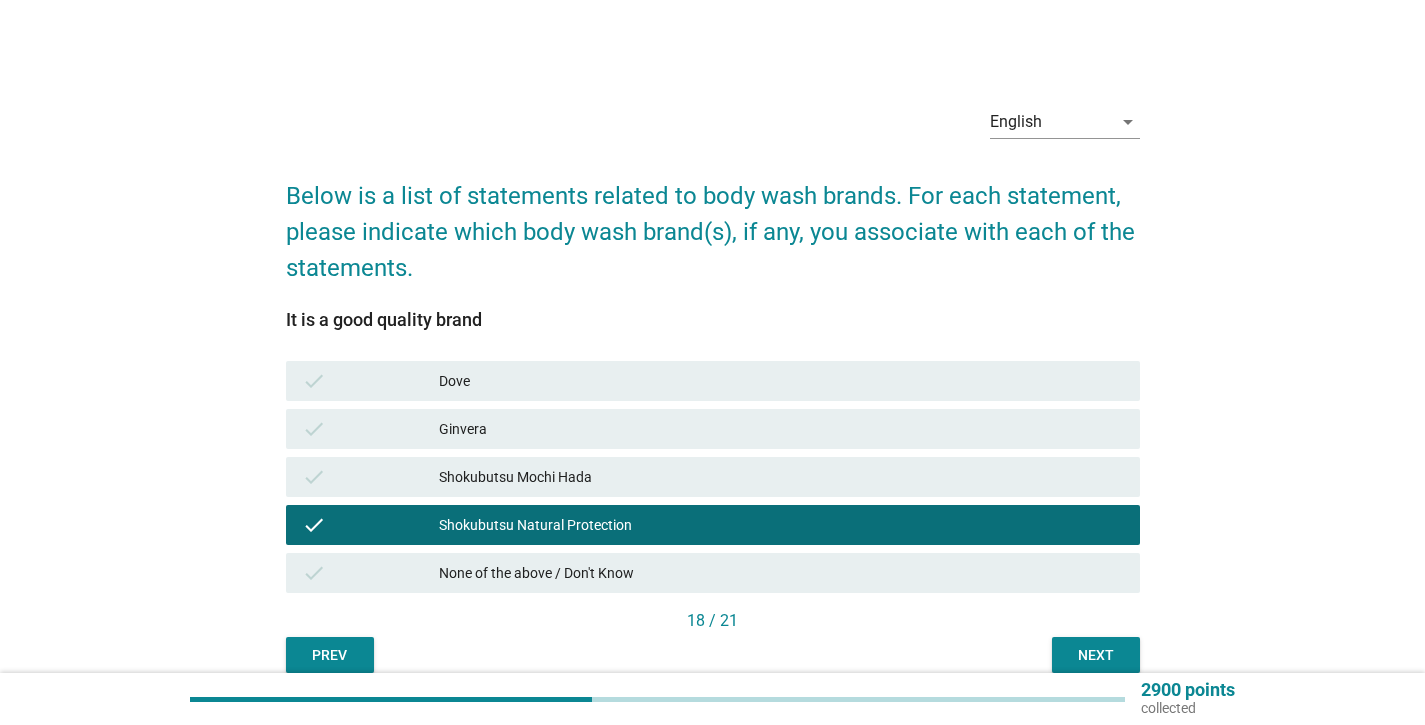 click on "Next" at bounding box center (1096, 655) 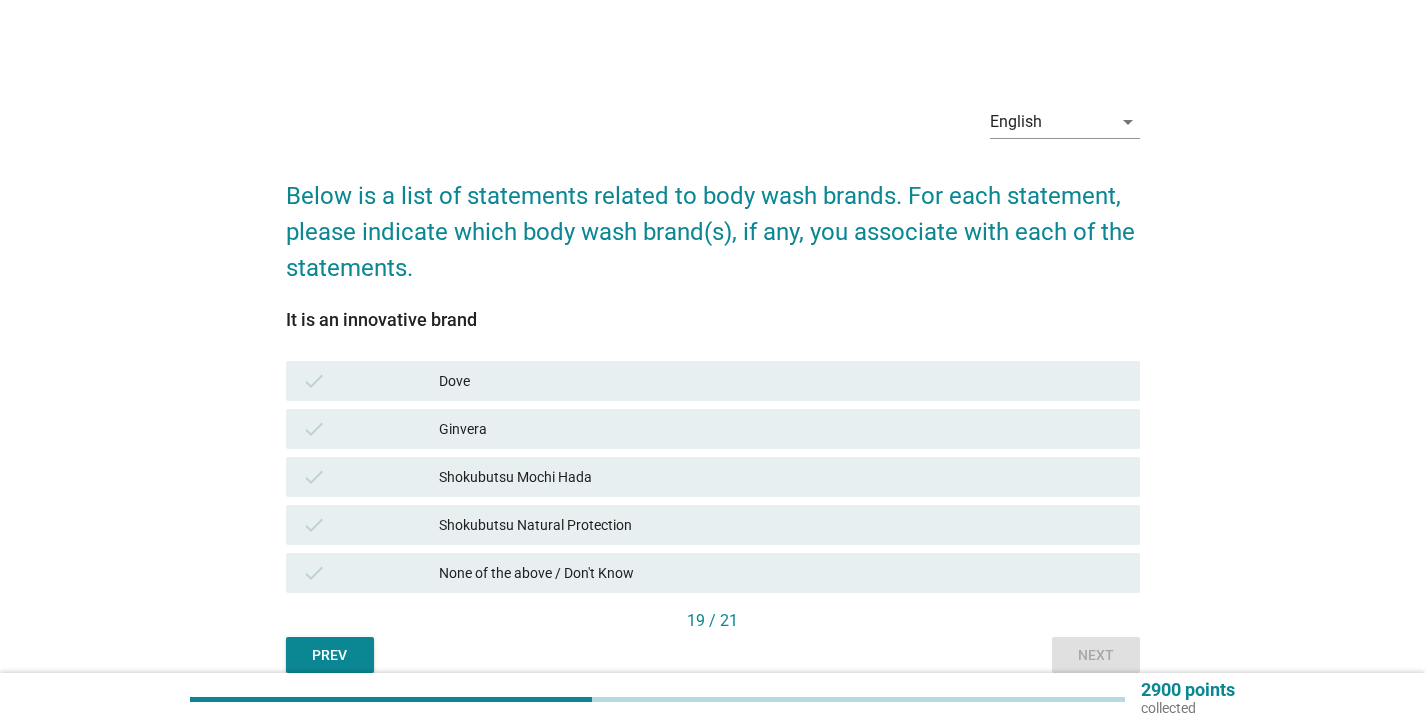 click on "check   Ginvera" at bounding box center (713, 429) 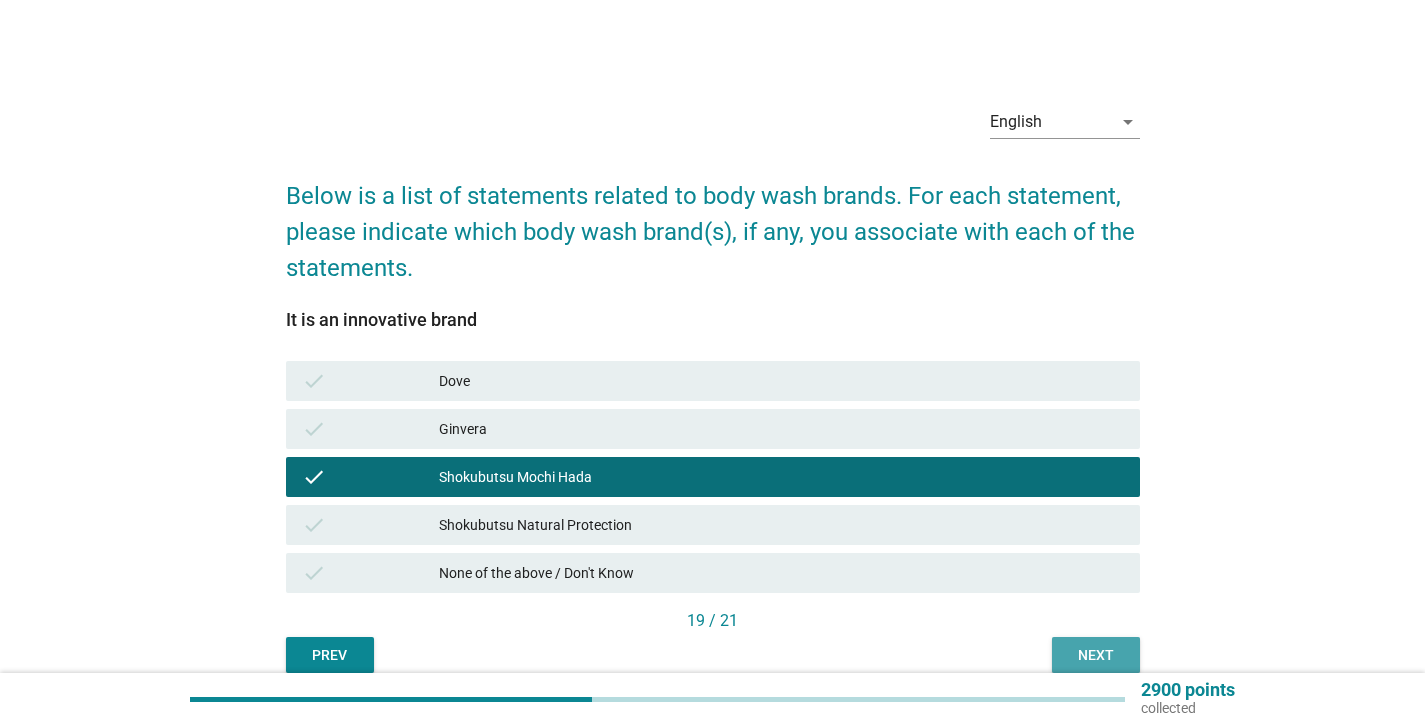 click on "Next" at bounding box center [1096, 655] 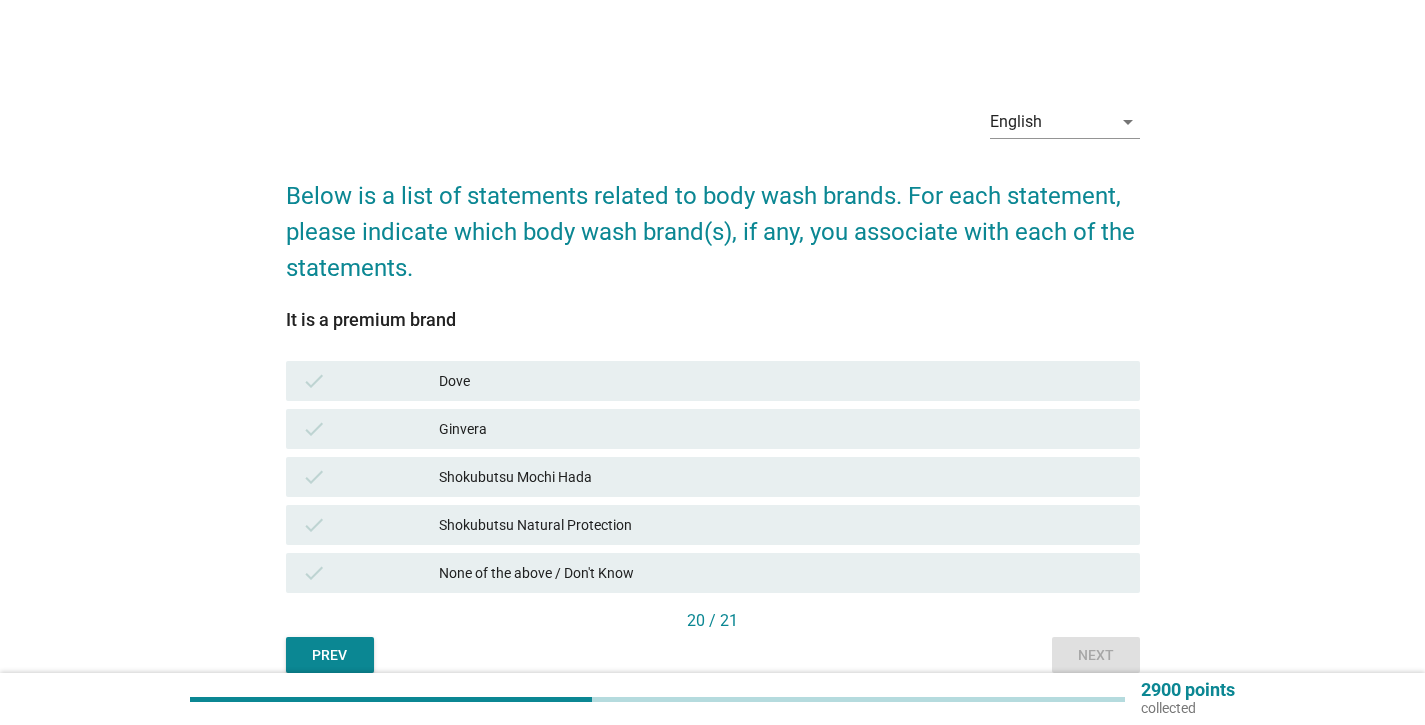 click on "Shokubutsu Mochi Hada" at bounding box center [781, 477] 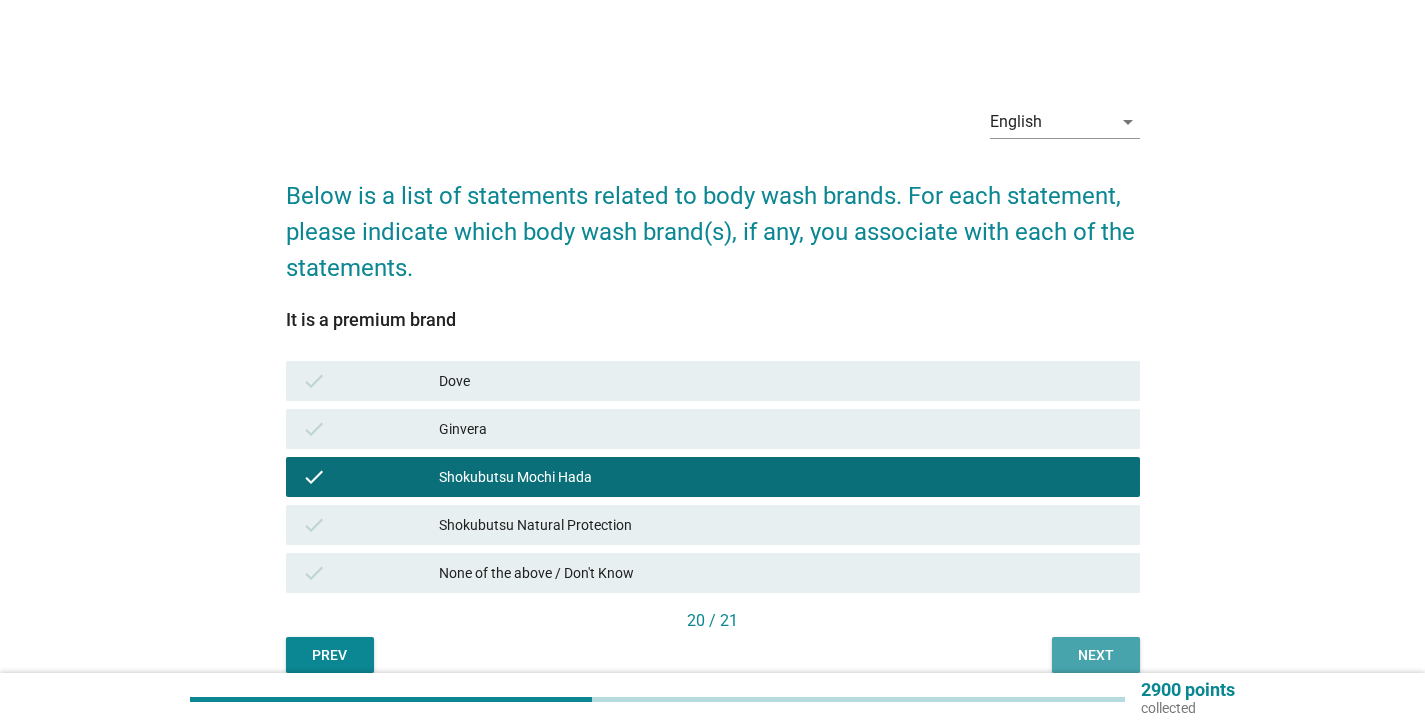 click on "Next" at bounding box center [1096, 655] 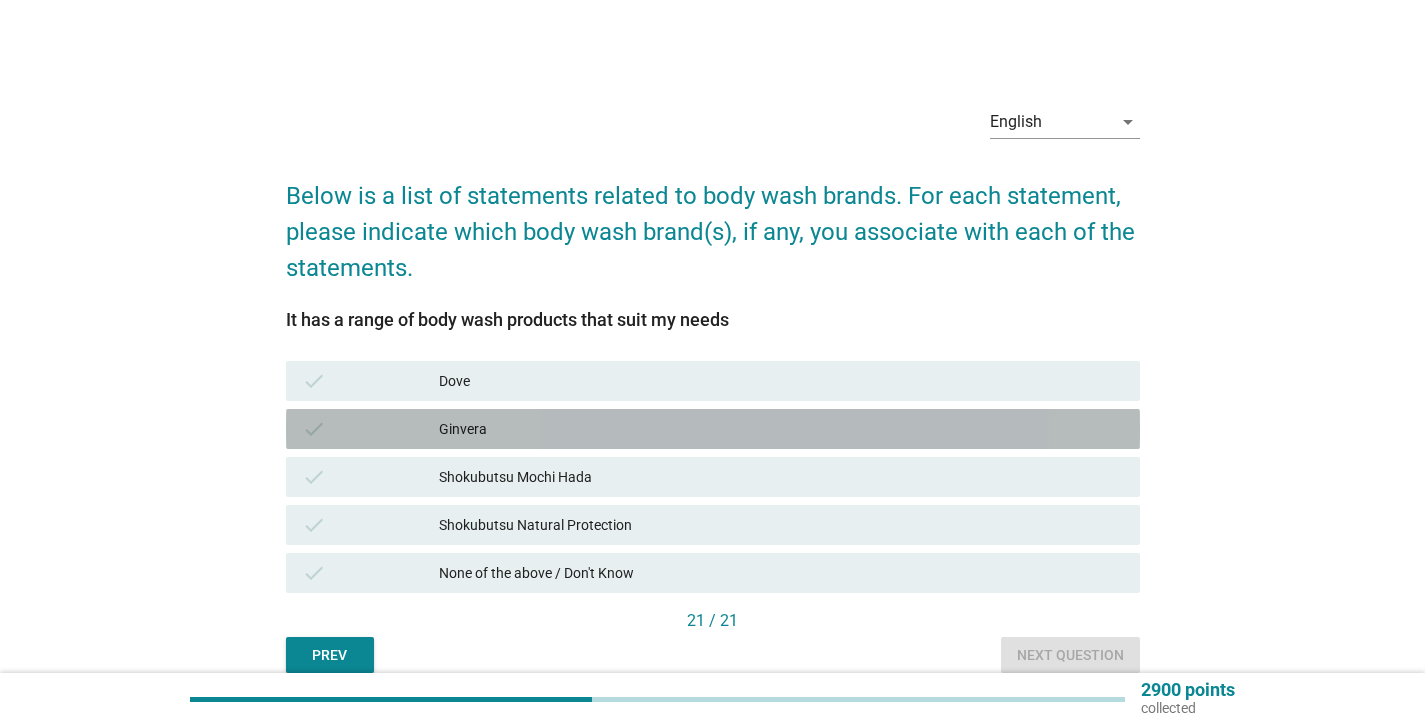 click on "Ginvera" at bounding box center (781, 429) 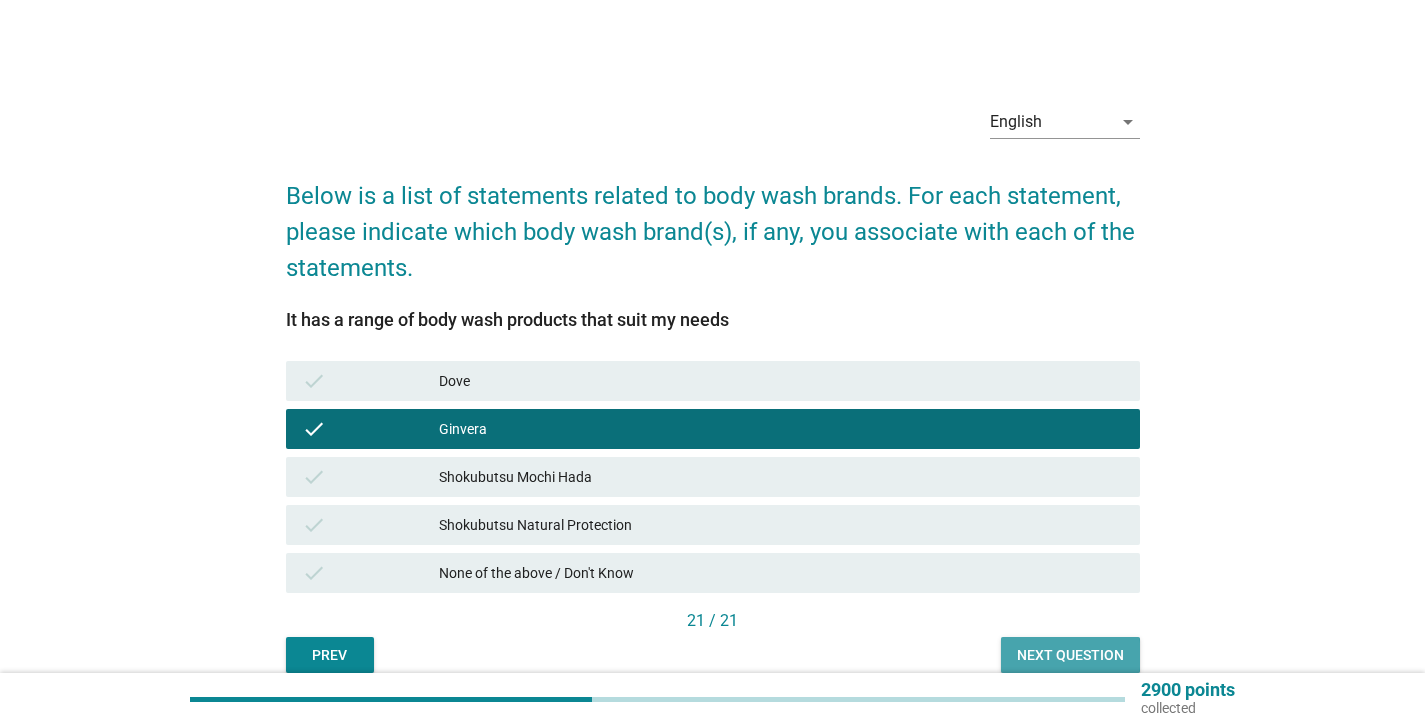 click on "Next question" at bounding box center [1070, 655] 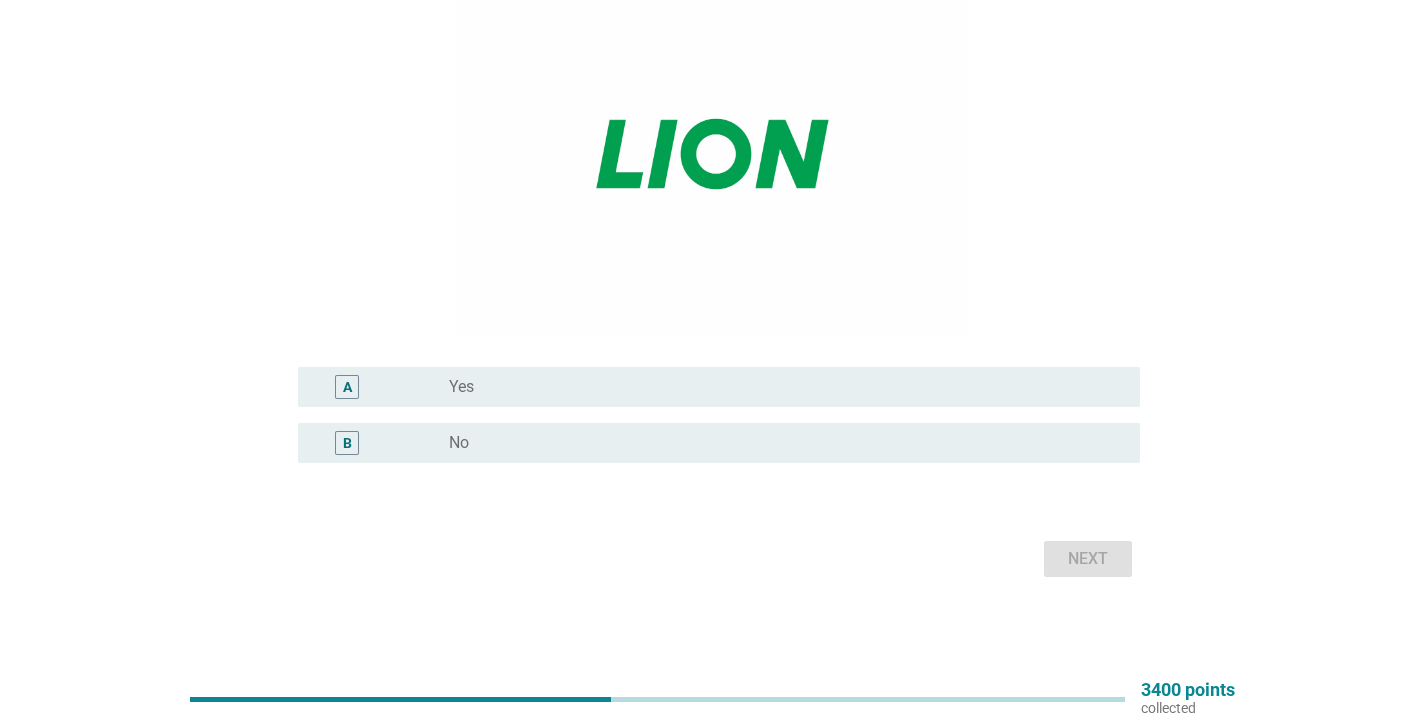 scroll, scrollTop: 257, scrollLeft: 0, axis: vertical 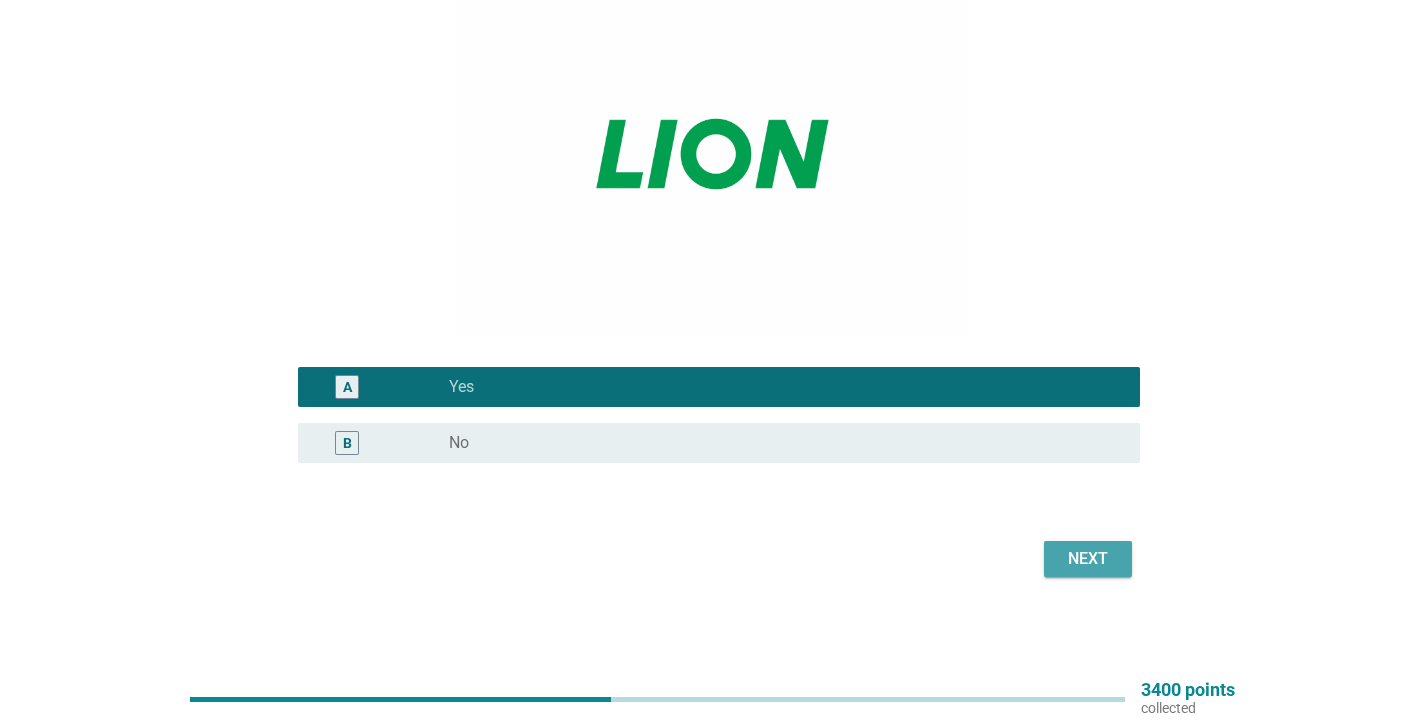 click on "Next" at bounding box center (1088, 559) 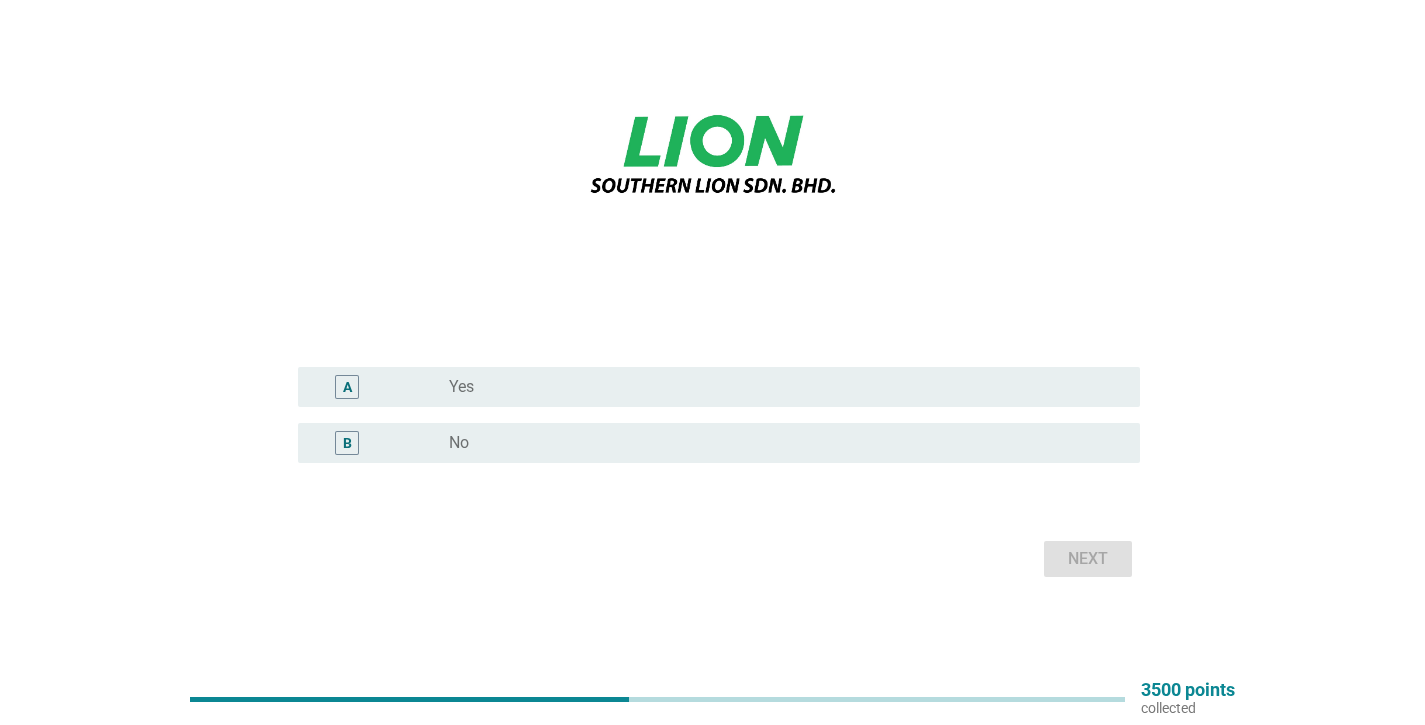 scroll, scrollTop: 257, scrollLeft: 0, axis: vertical 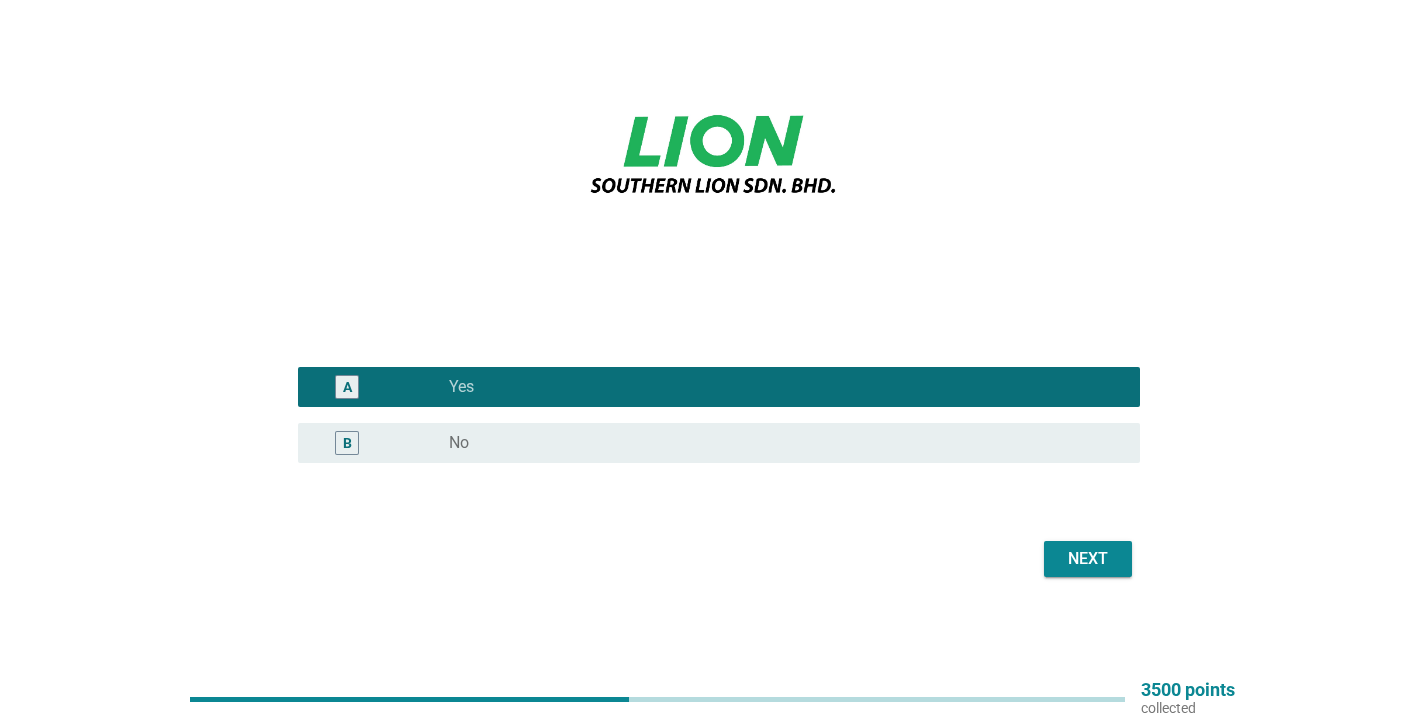 click on "Next" at bounding box center (1088, 559) 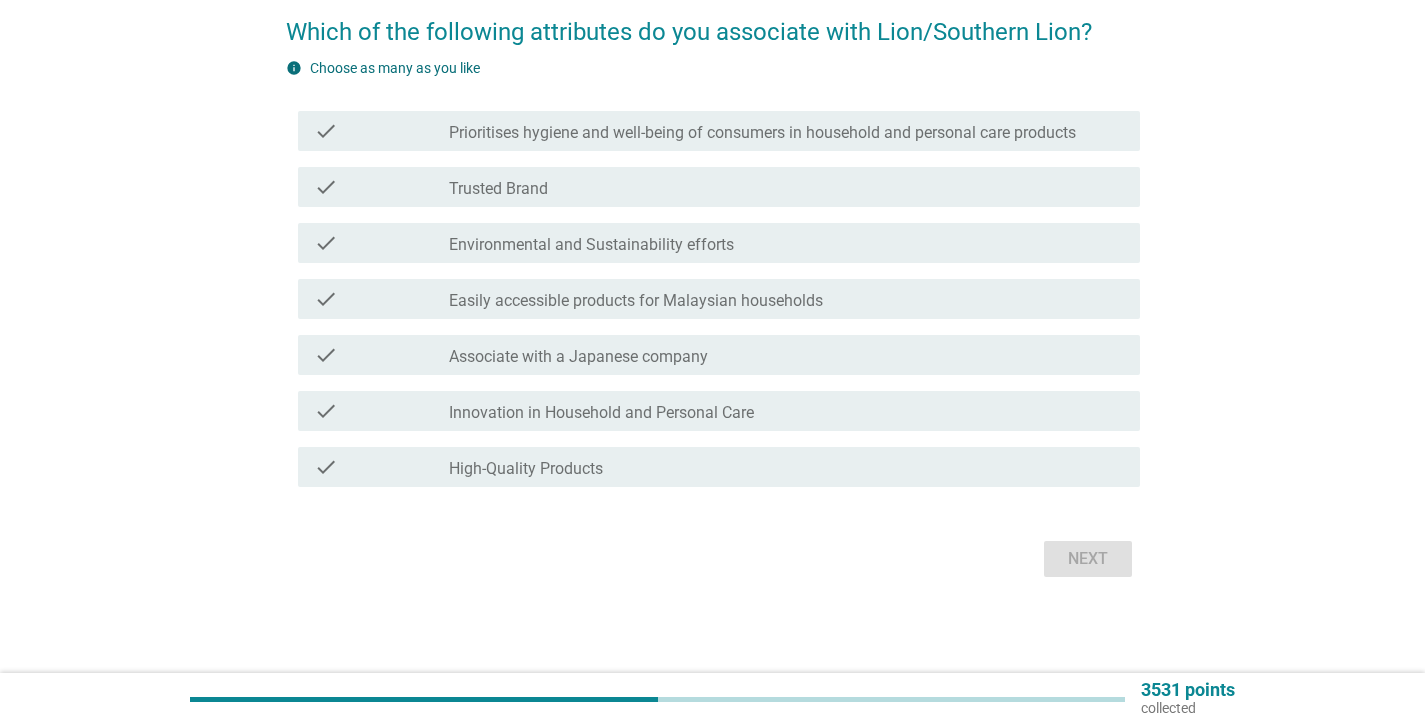 scroll, scrollTop: 0, scrollLeft: 0, axis: both 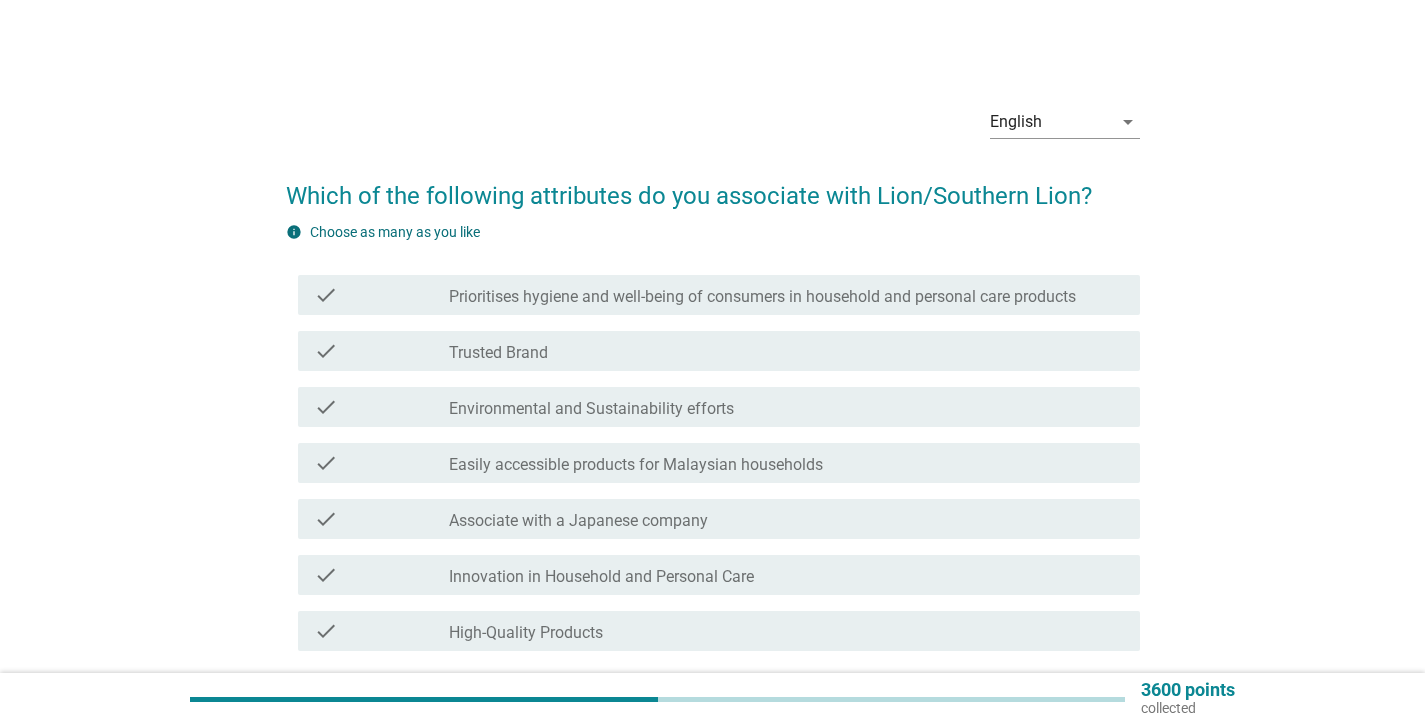 click on "check_box_outline_blank Easily accessible products for Malaysian households" at bounding box center (786, 463) 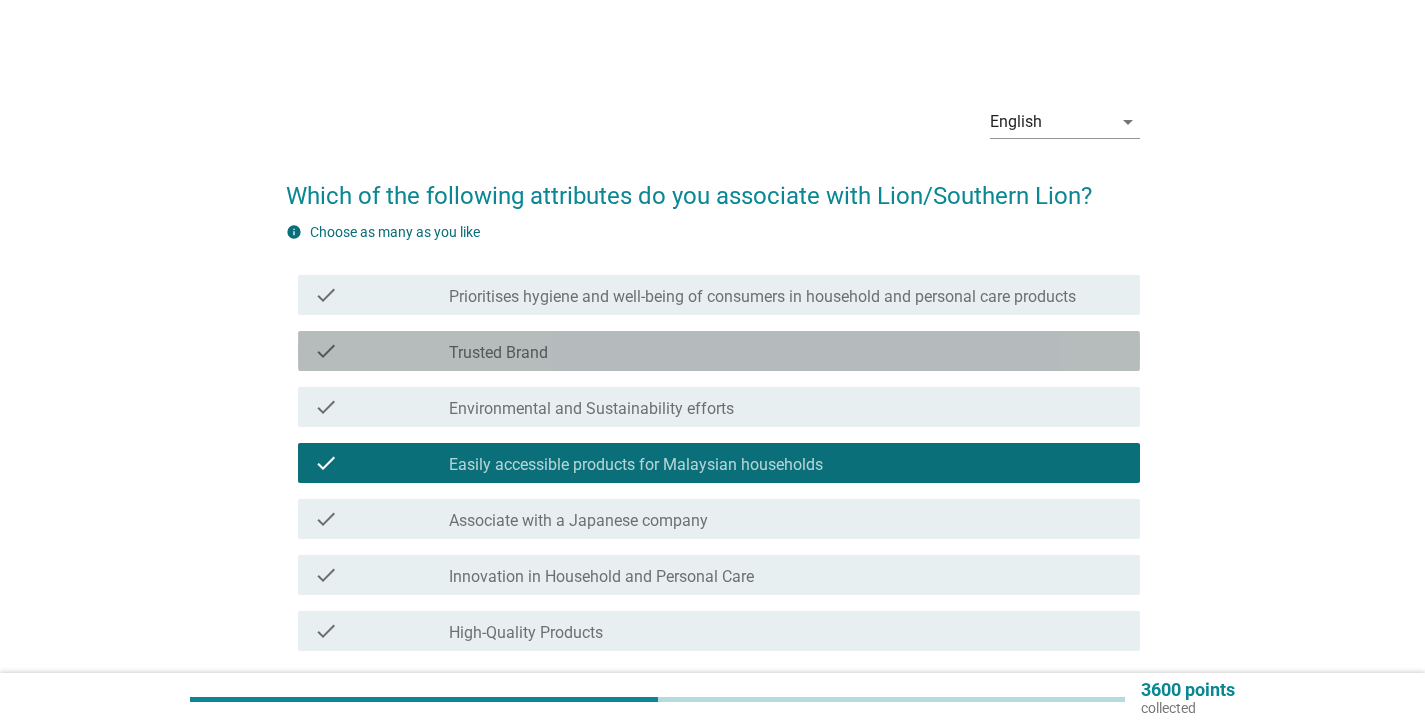 click on "check     check_box_outline_blank Trusted Brand" at bounding box center (719, 351) 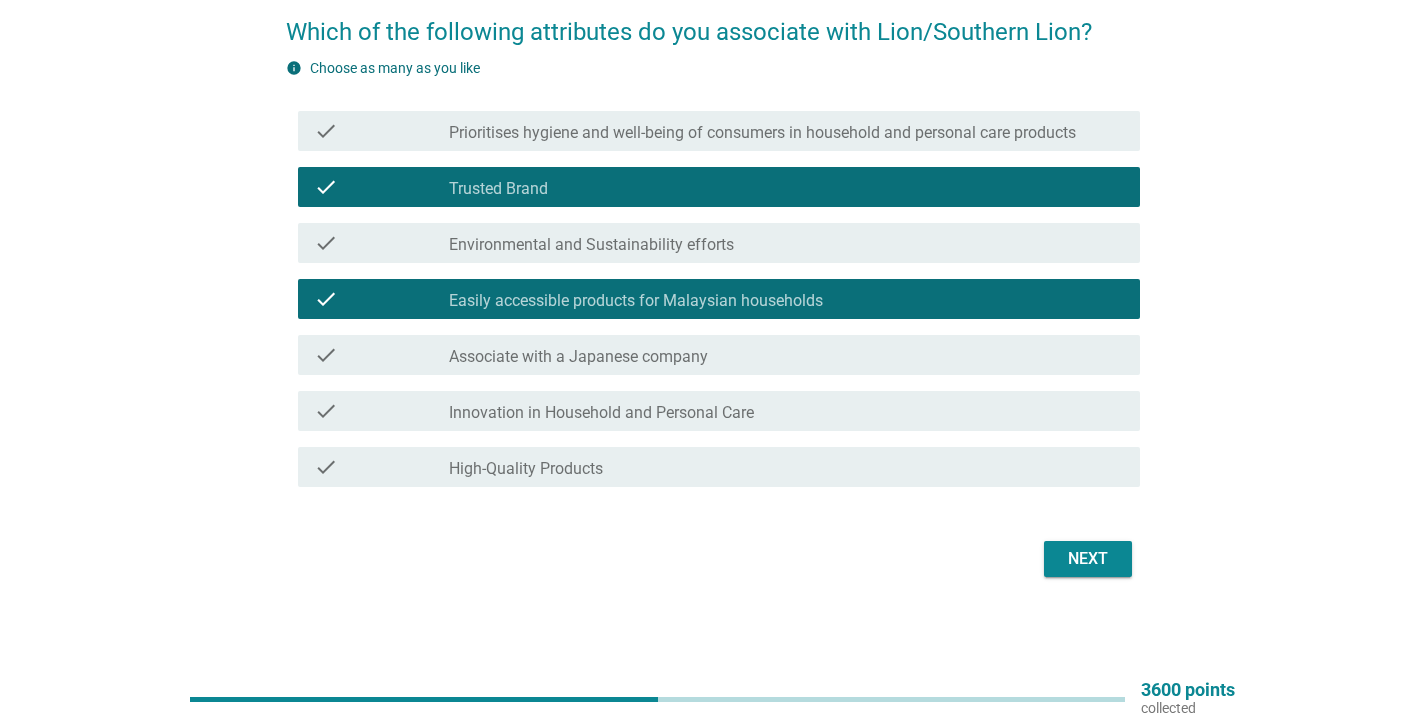 scroll, scrollTop: 164, scrollLeft: 0, axis: vertical 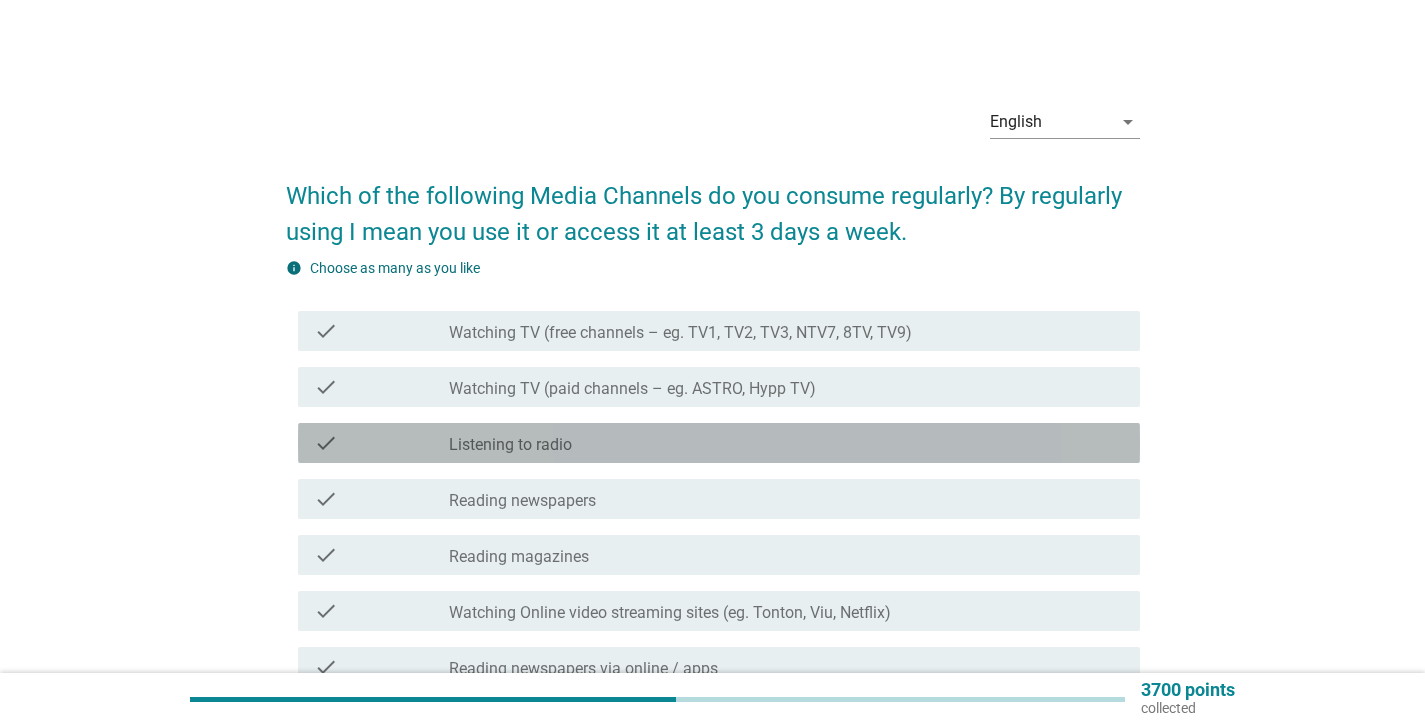 click on "check_box_outline_blank Listening to radio" at bounding box center [786, 443] 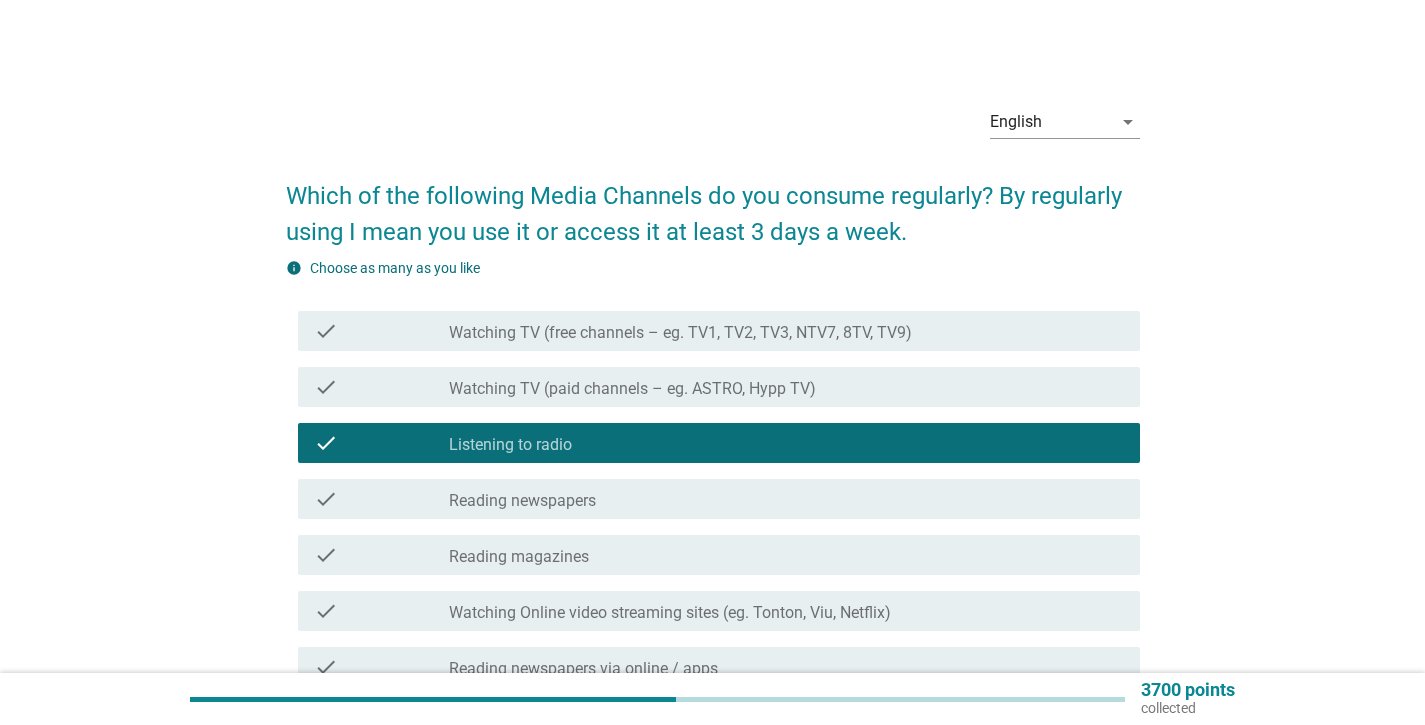 click on "check     check_box_outline_blank Watching TV (paid channels – eg. ASTRO, Hypp TV)" at bounding box center [713, 387] 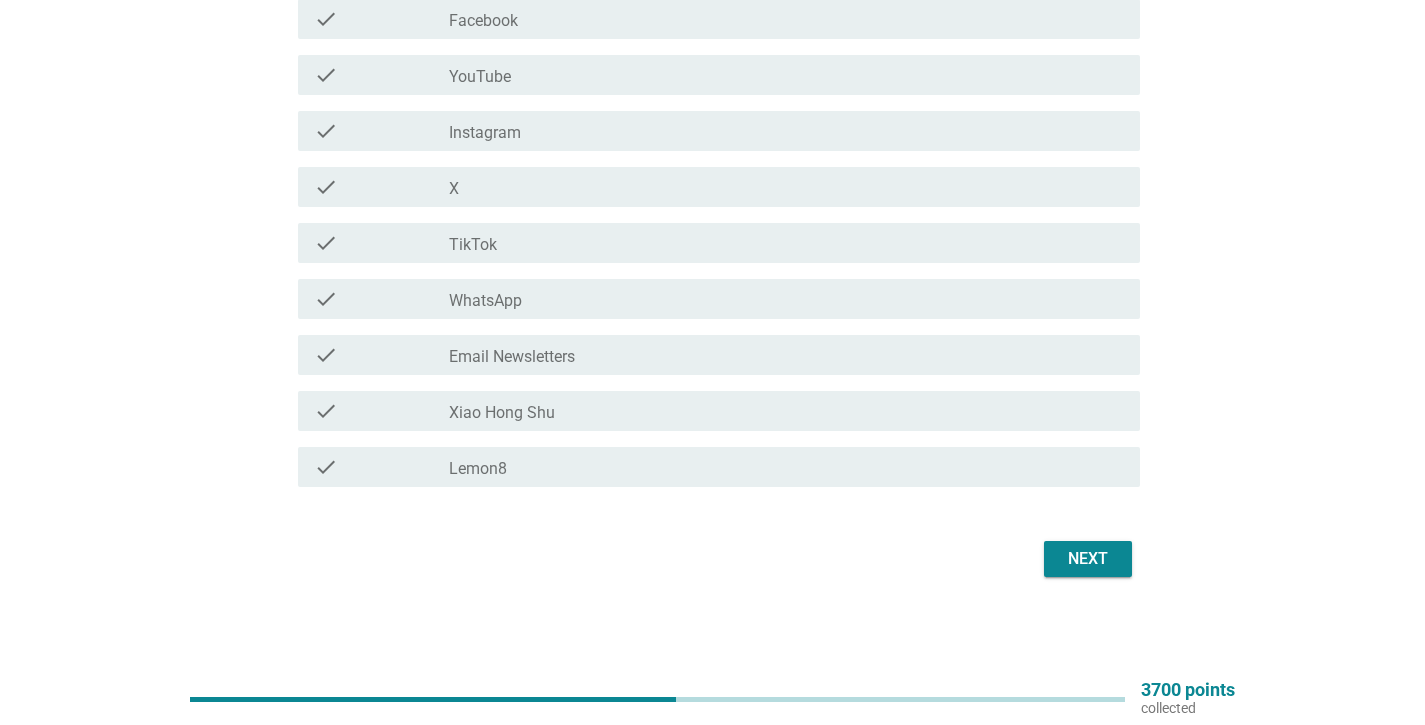 scroll, scrollTop: 872, scrollLeft: 0, axis: vertical 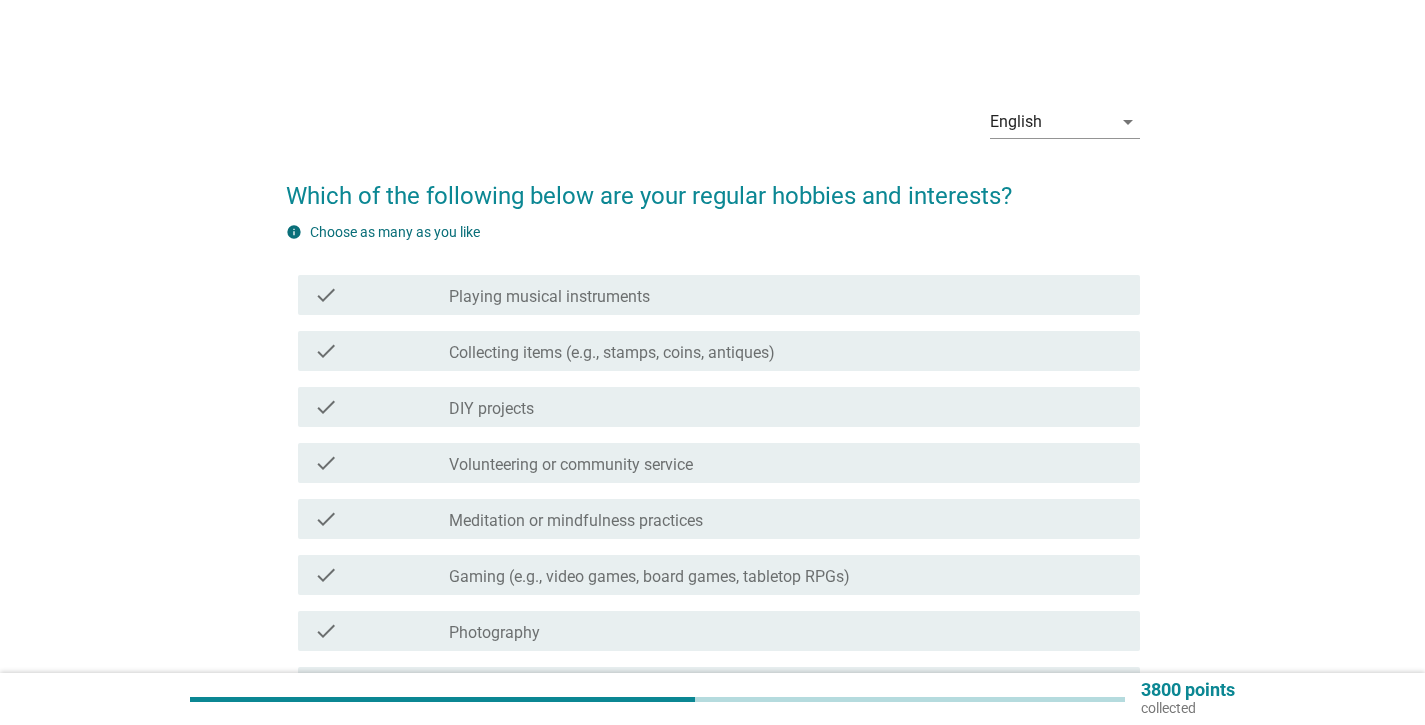 click on "check     check_box_outline_blank Volunteering or community service" at bounding box center (713, 463) 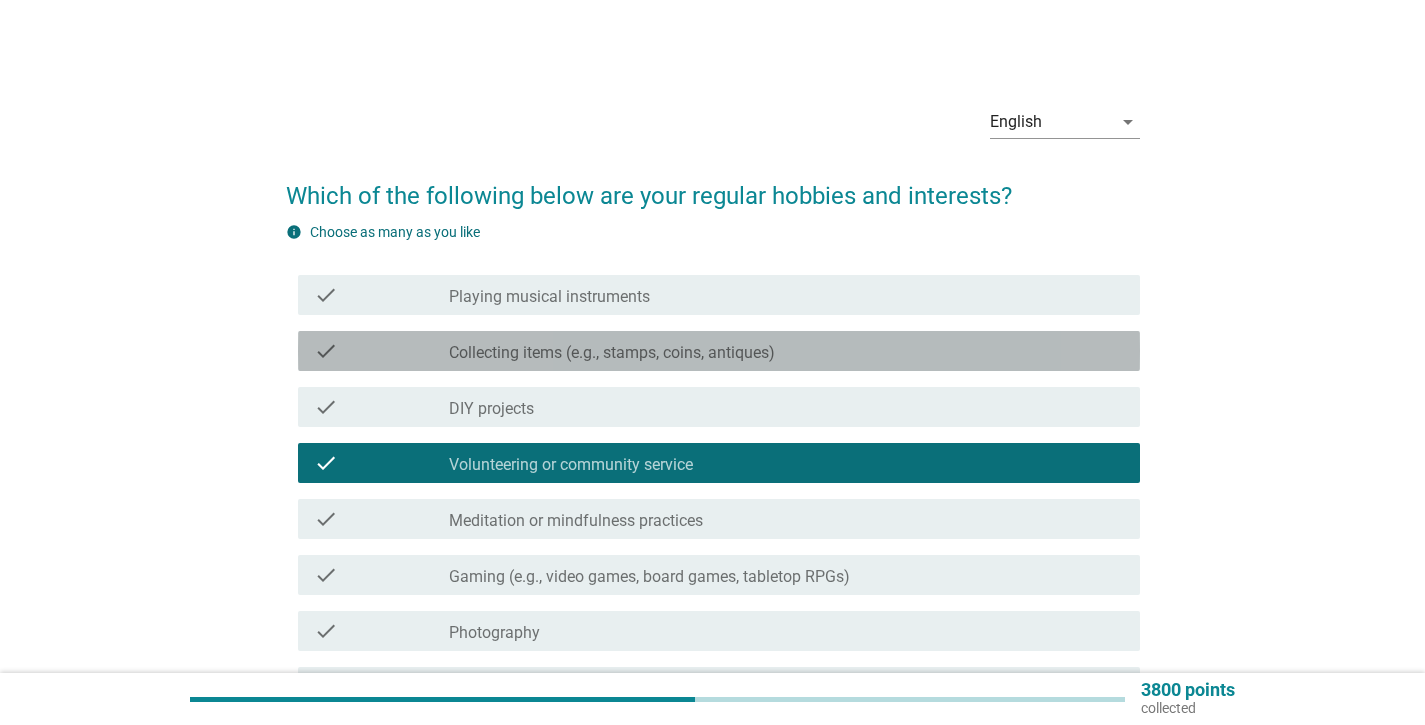 click on "check_box_outline_blank Collecting items (e.g., stamps, coins, antiques)" at bounding box center [786, 351] 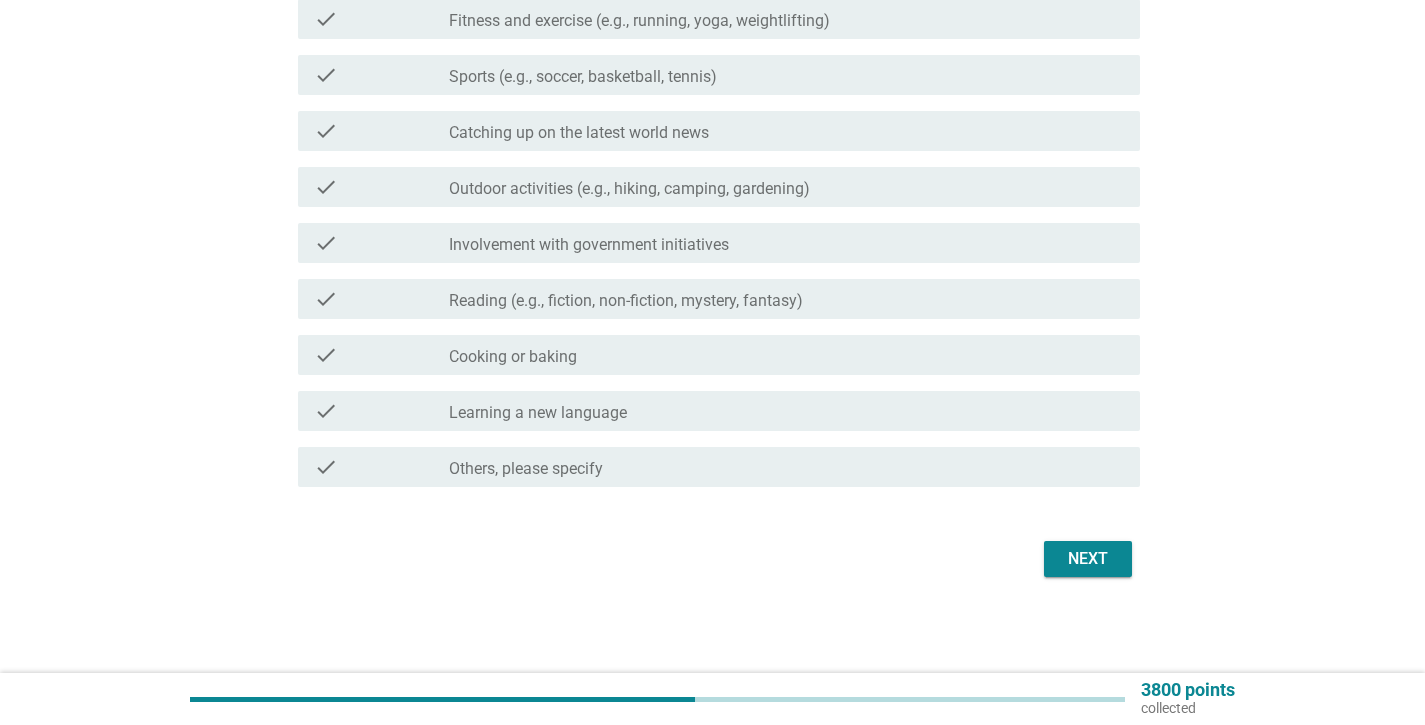 scroll, scrollTop: 892, scrollLeft: 0, axis: vertical 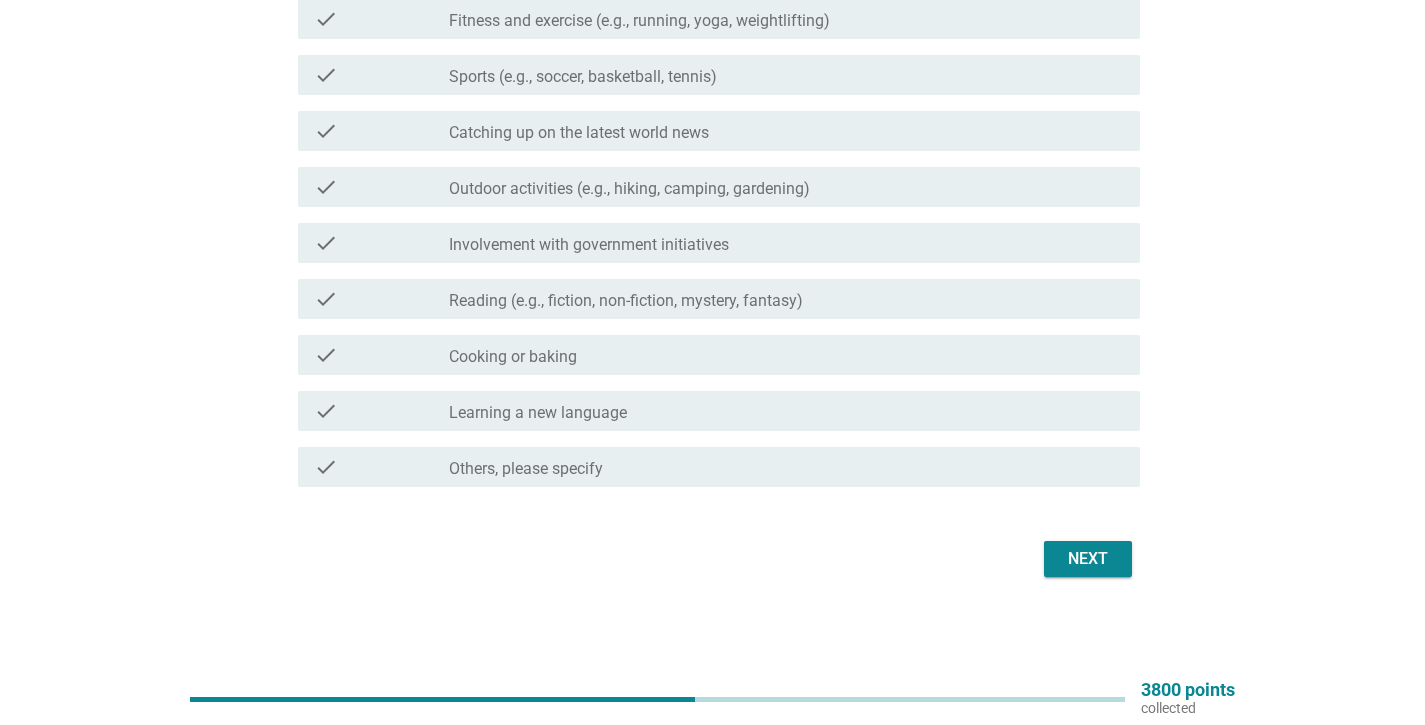 click on "Next" at bounding box center (1088, 559) 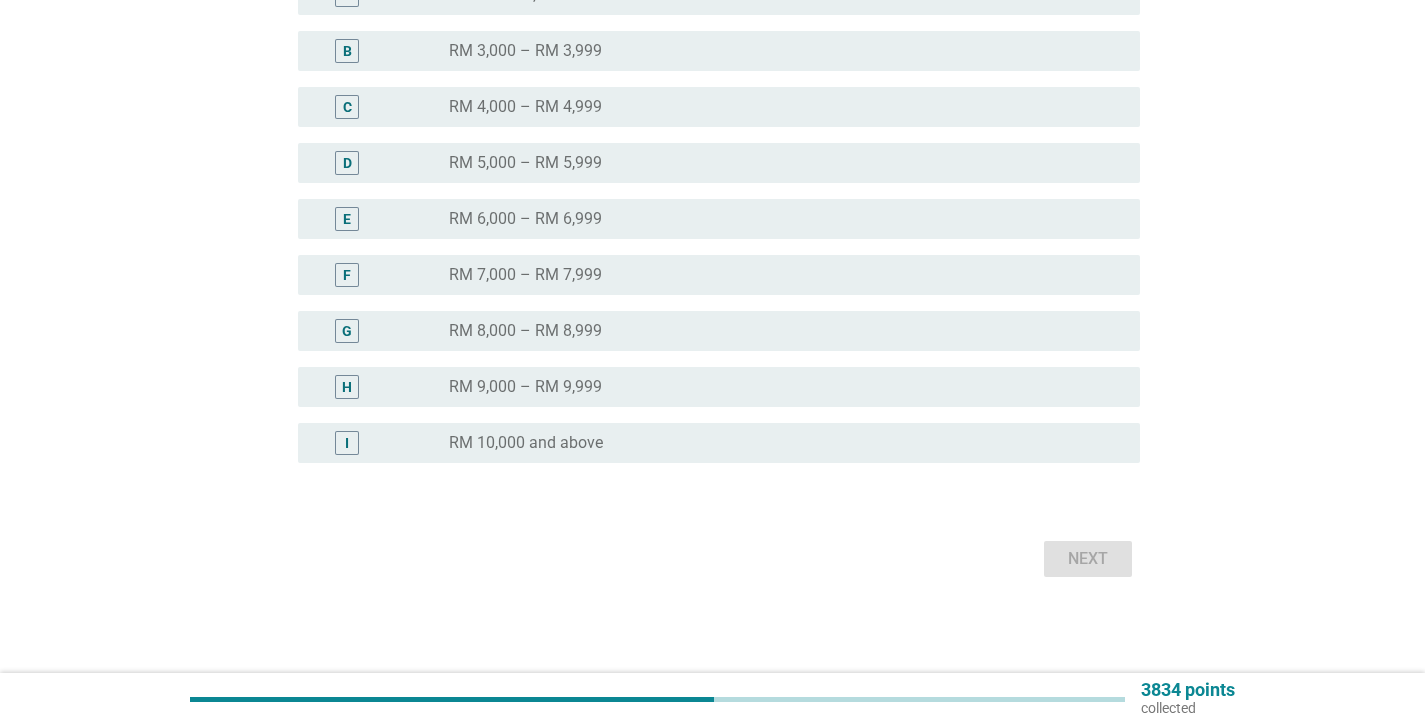 scroll, scrollTop: 0, scrollLeft: 0, axis: both 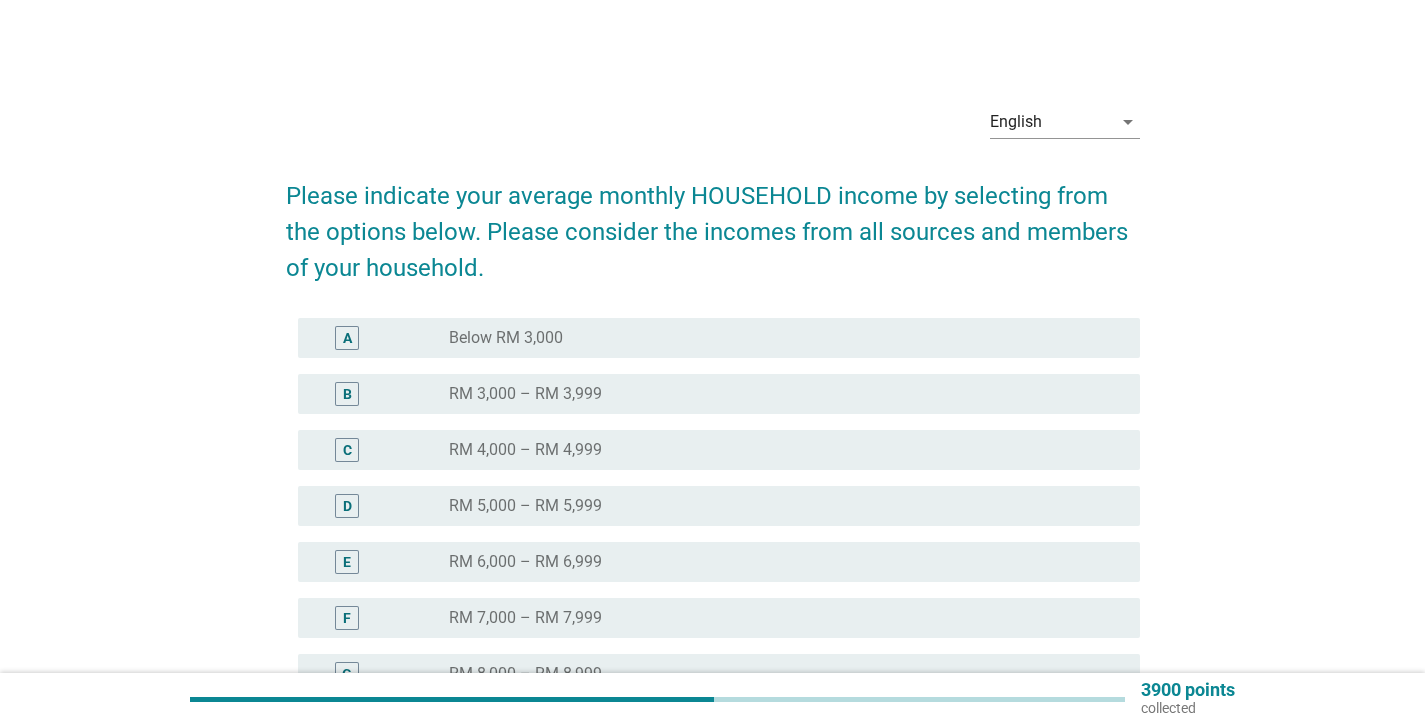 click on "RM 5,000 – RM 5,999" at bounding box center [713, 506] 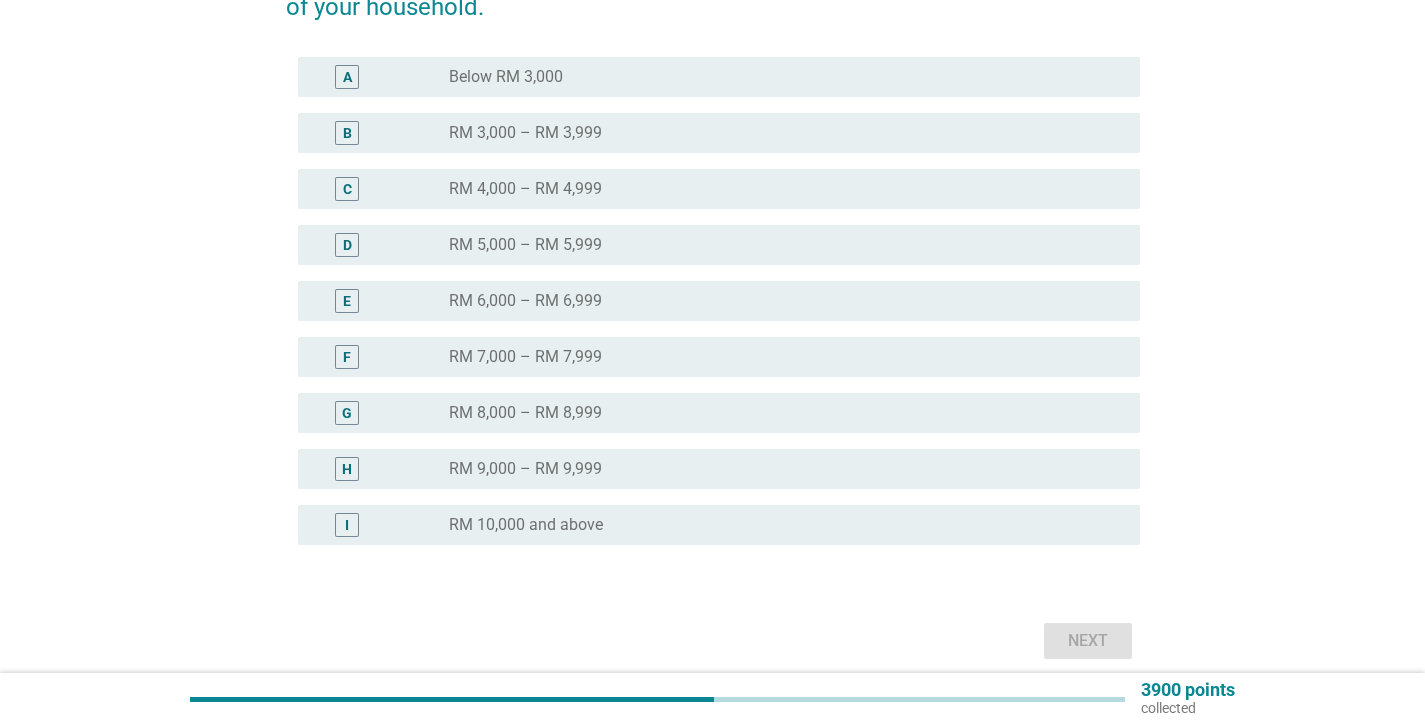 scroll, scrollTop: 263, scrollLeft: 0, axis: vertical 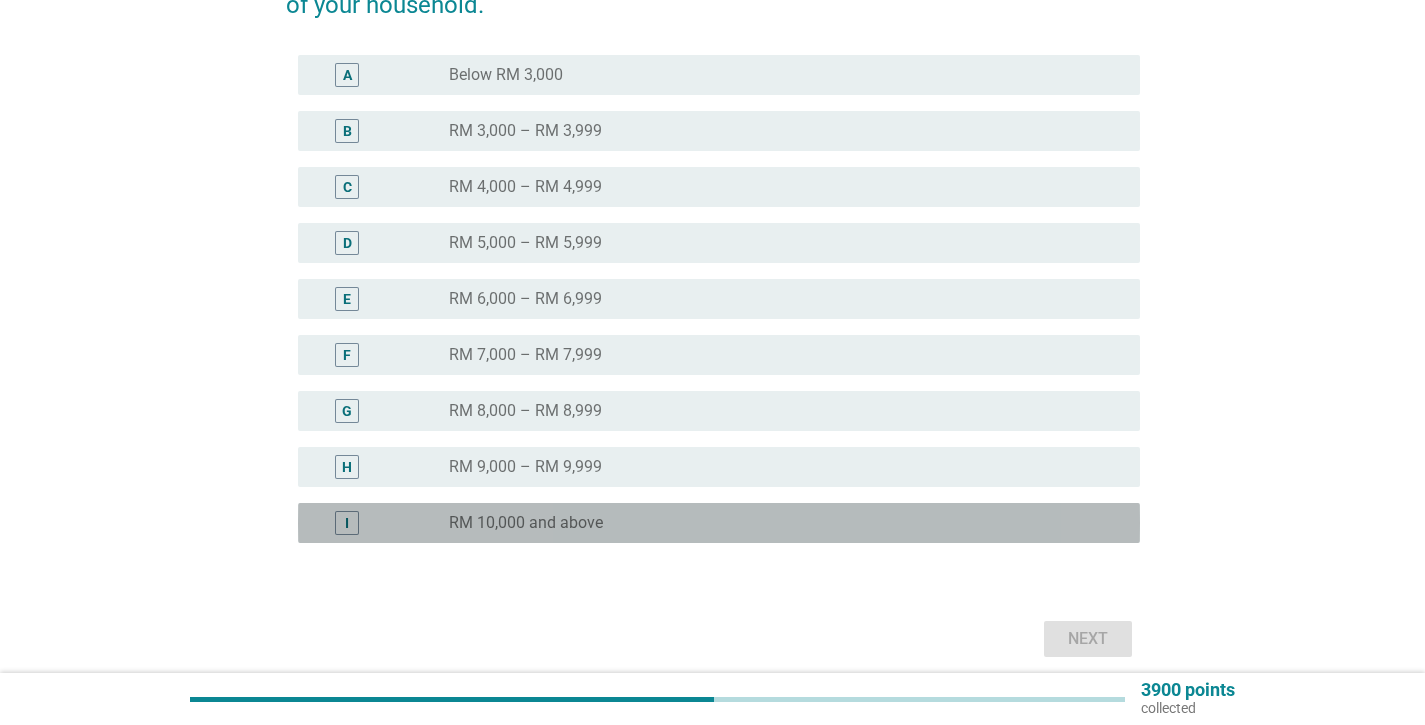 click on "RM 10,000 and above" at bounding box center [786, 523] 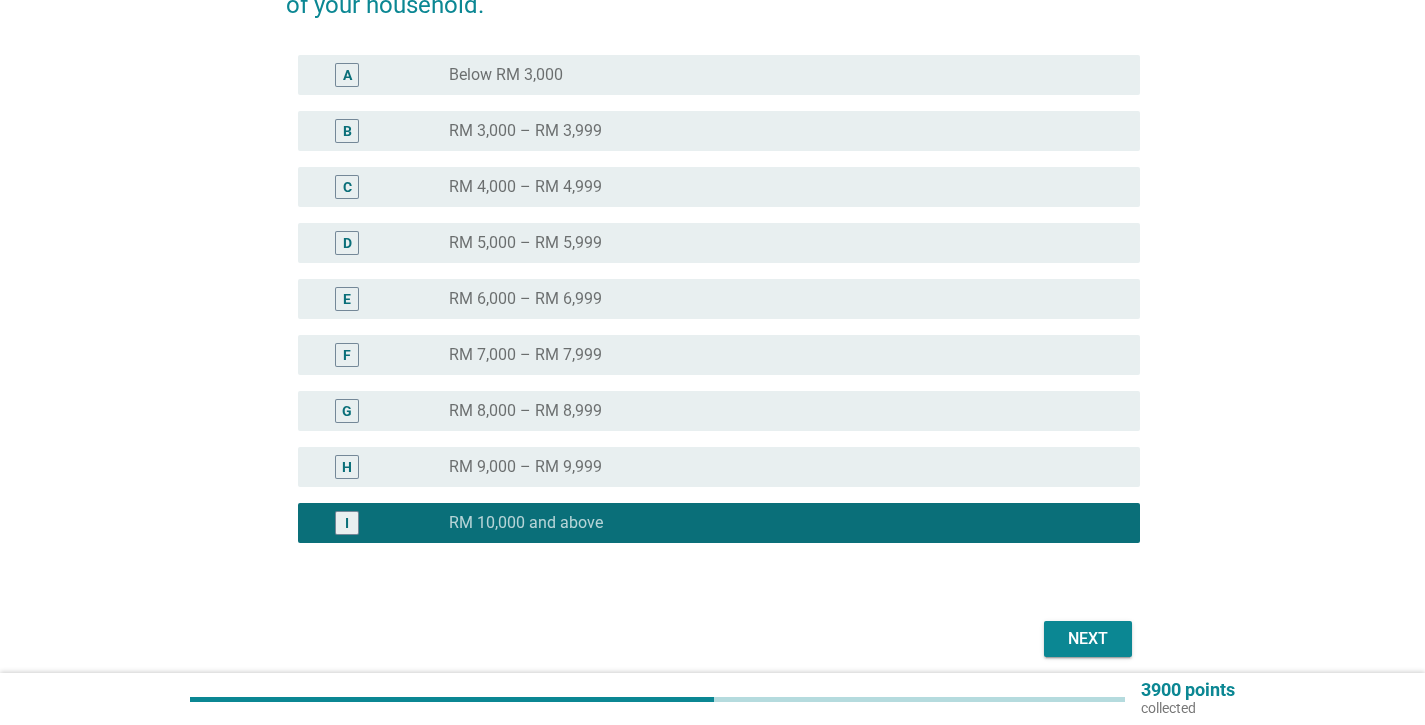 click on "Next" at bounding box center (1088, 639) 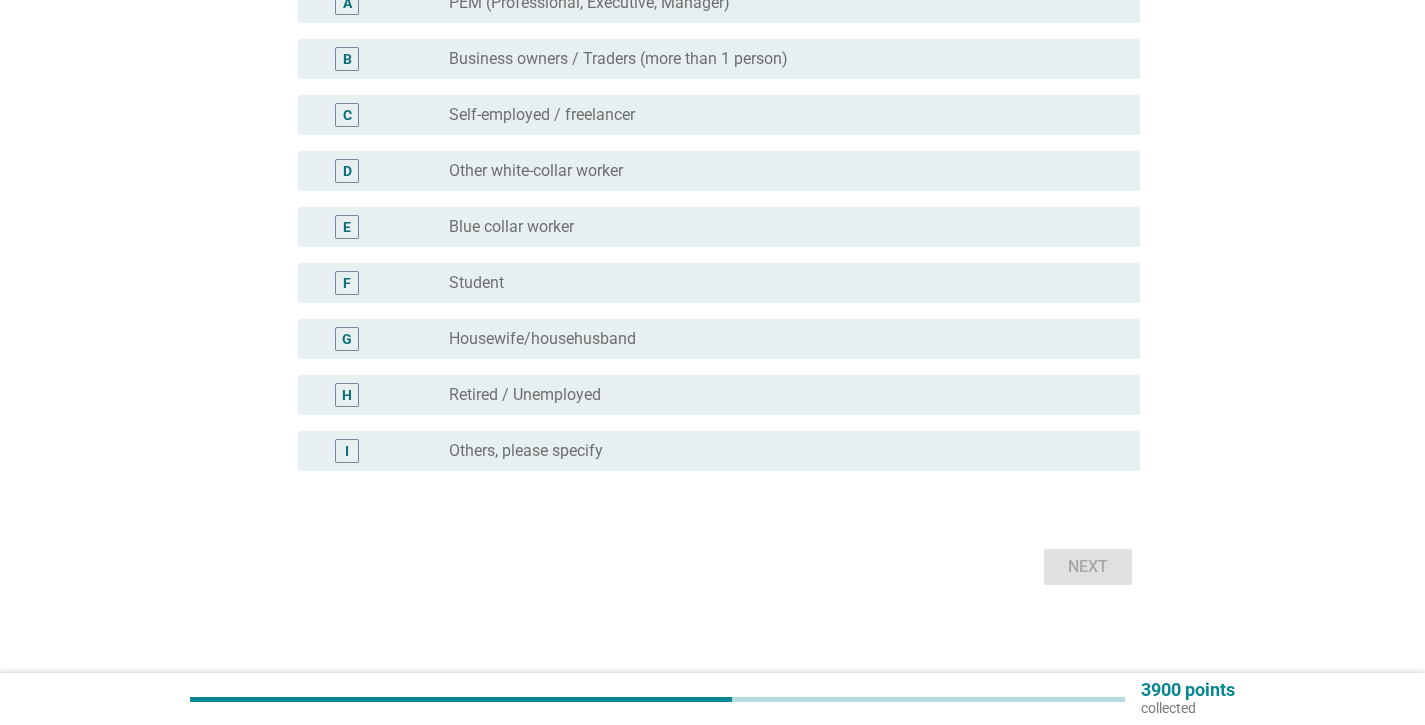 scroll, scrollTop: 0, scrollLeft: 0, axis: both 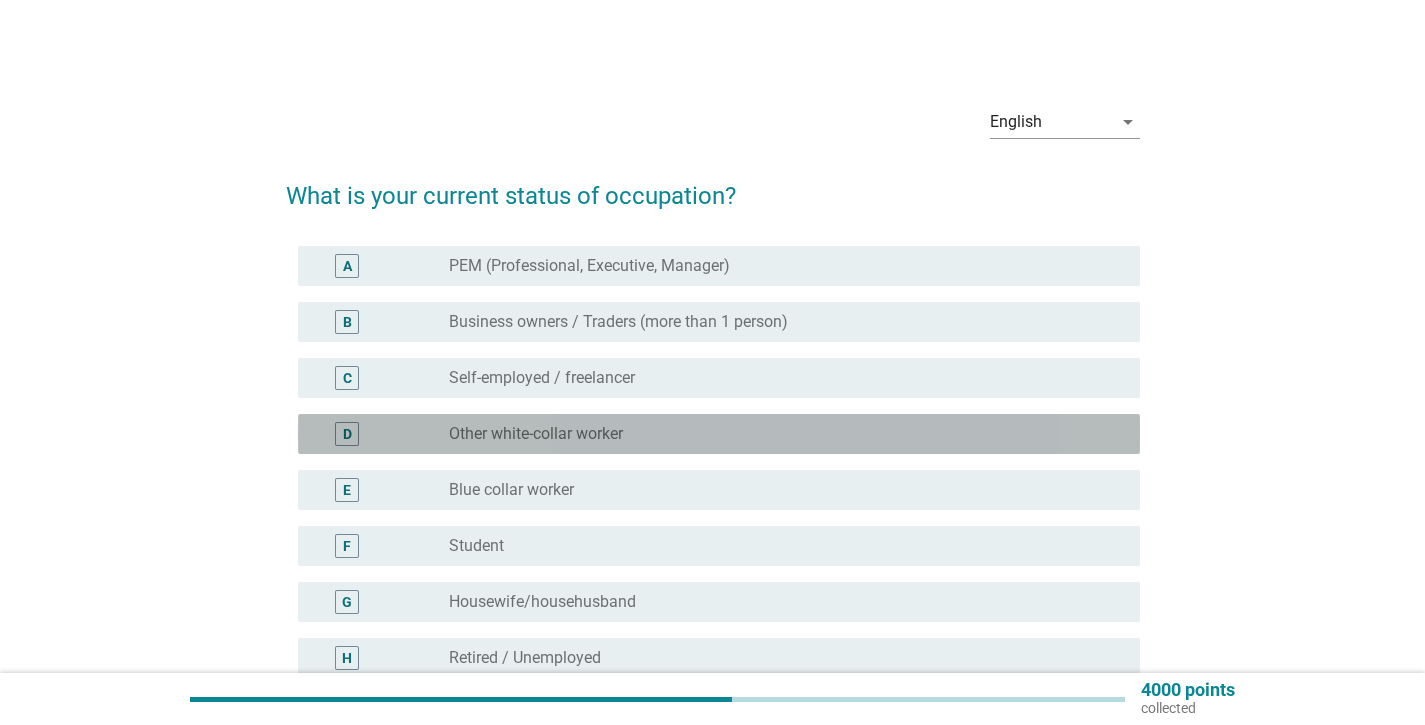 click on "radio_button_unchecked Other white-collar worker" at bounding box center [786, 434] 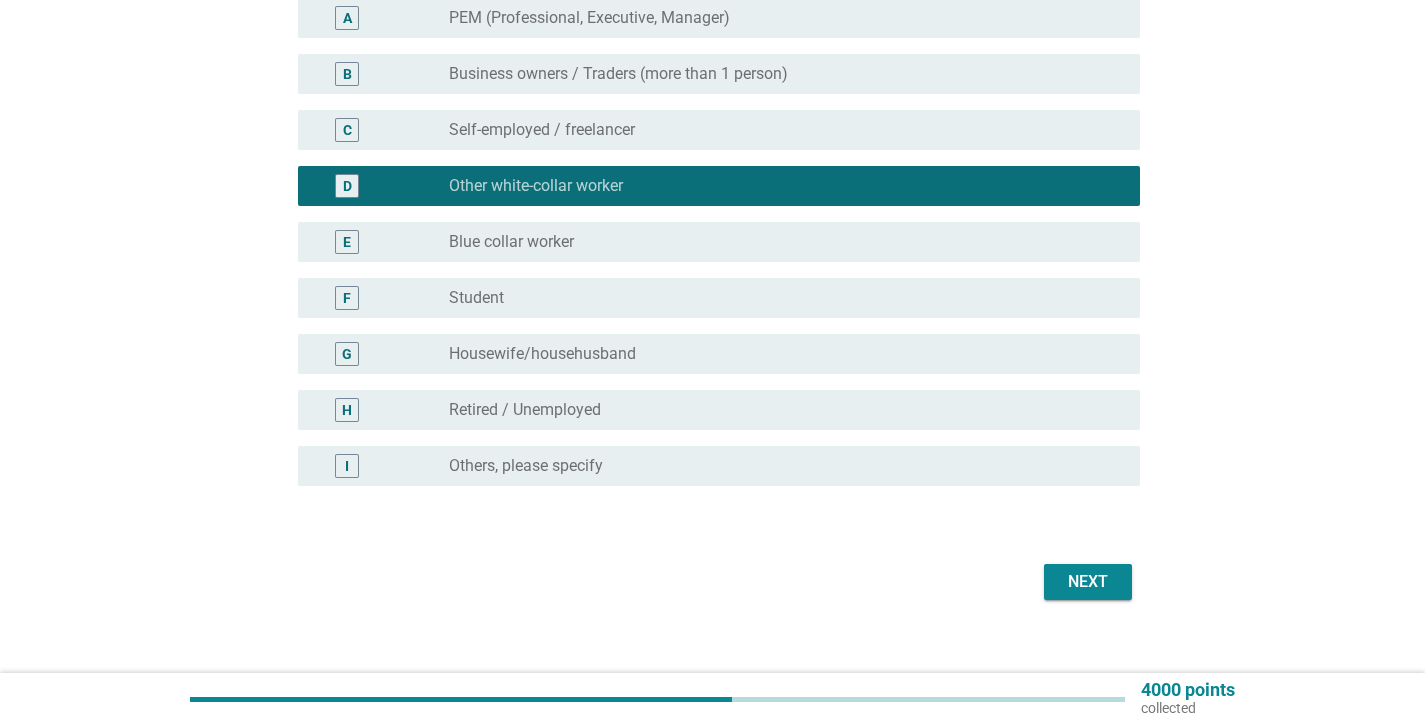 scroll, scrollTop: 264, scrollLeft: 0, axis: vertical 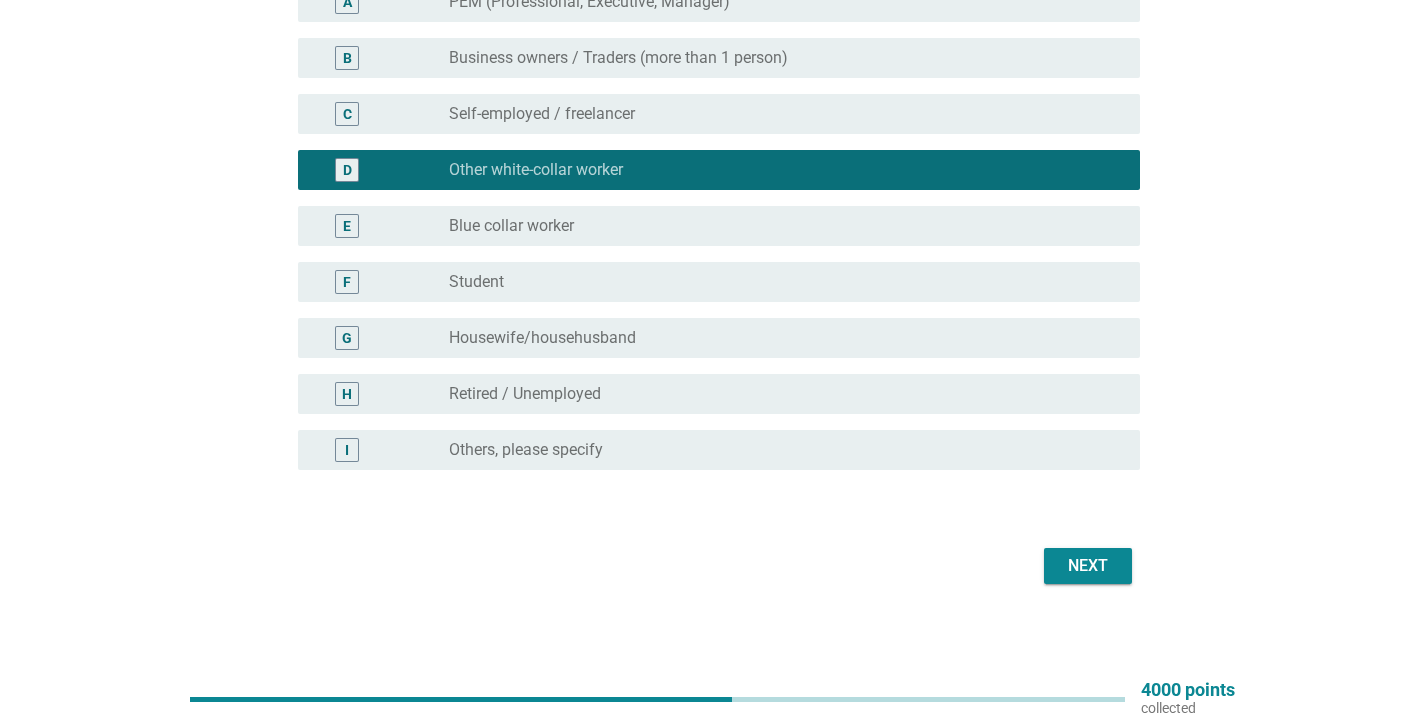 click on "Next" at bounding box center [1088, 566] 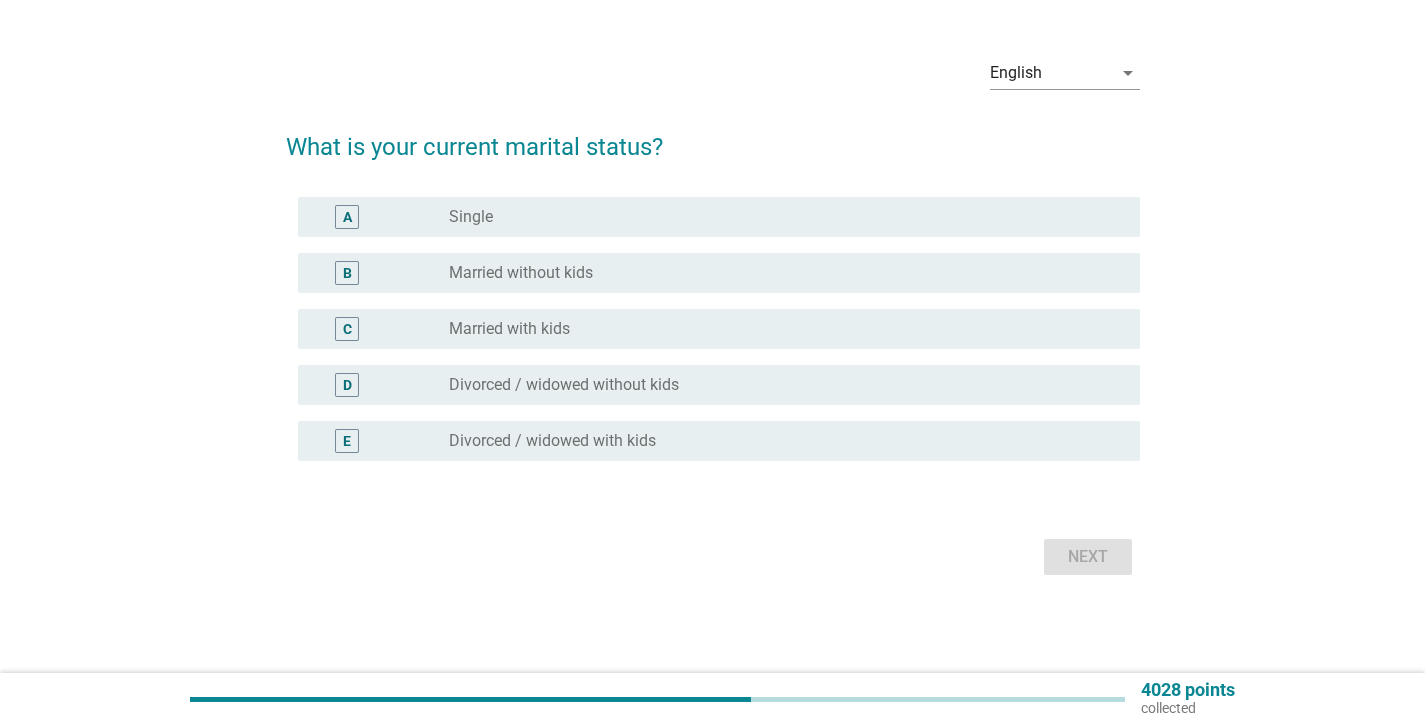 scroll, scrollTop: 0, scrollLeft: 0, axis: both 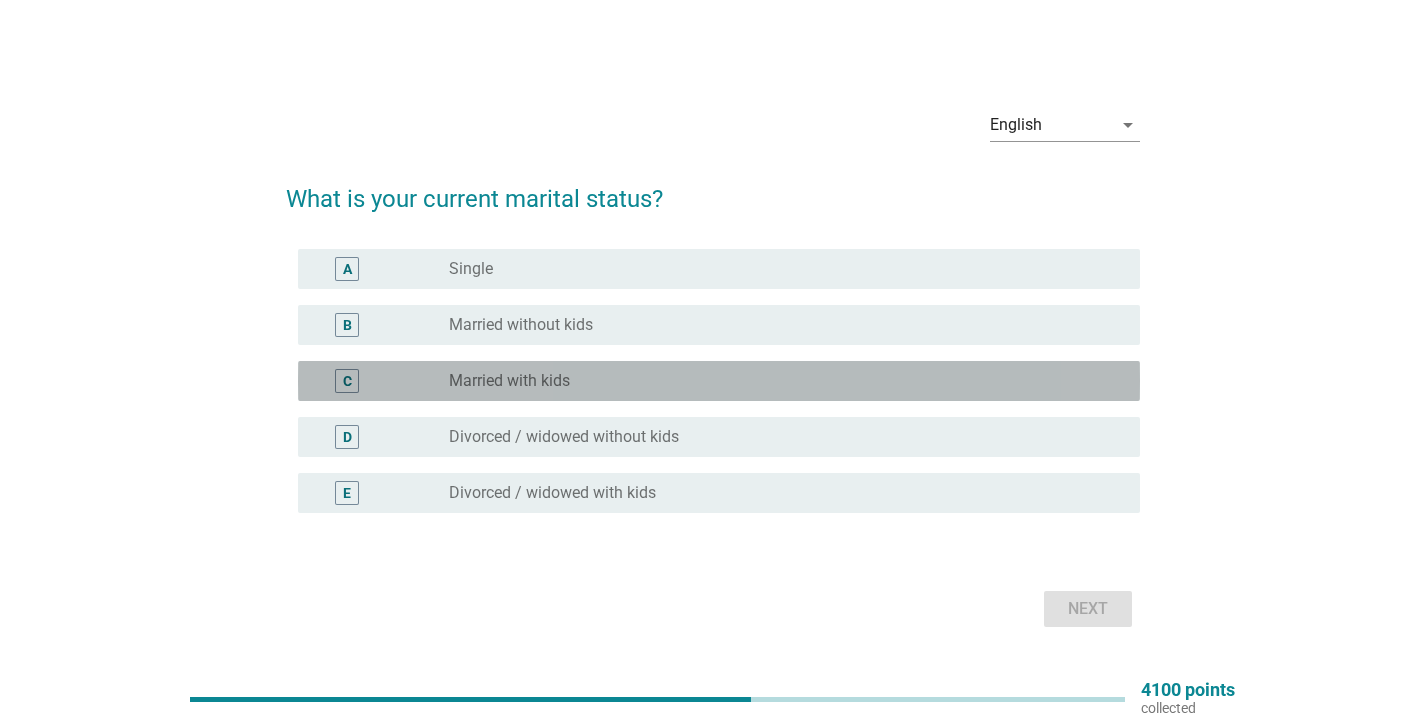 click on "radio_button_unchecked Married with kids" at bounding box center (778, 381) 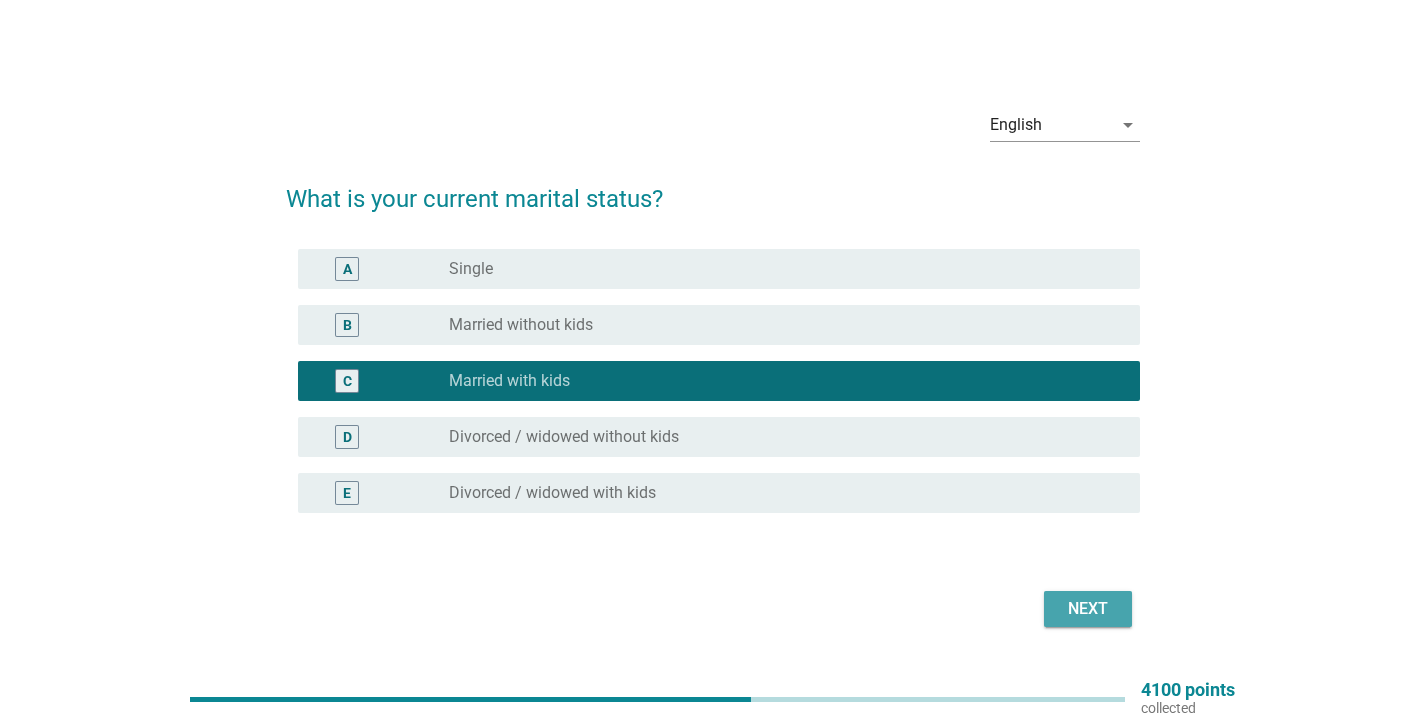 click on "Next" at bounding box center [1088, 609] 